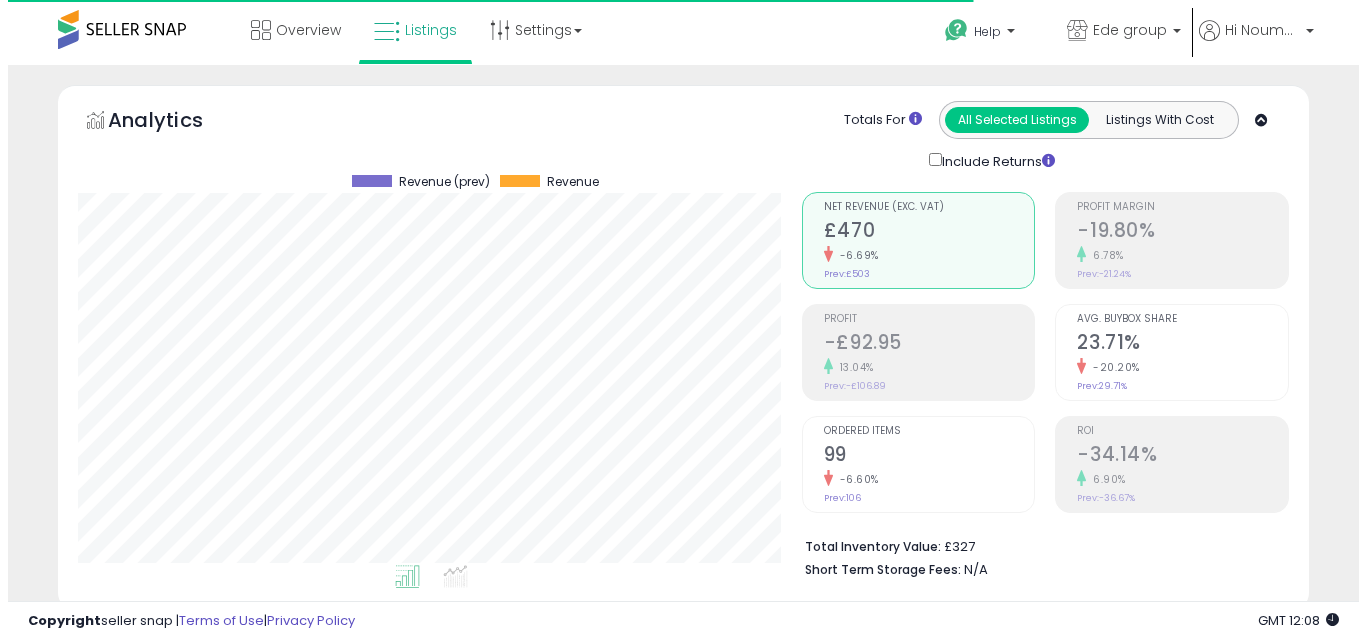 scroll, scrollTop: 579, scrollLeft: 0, axis: vertical 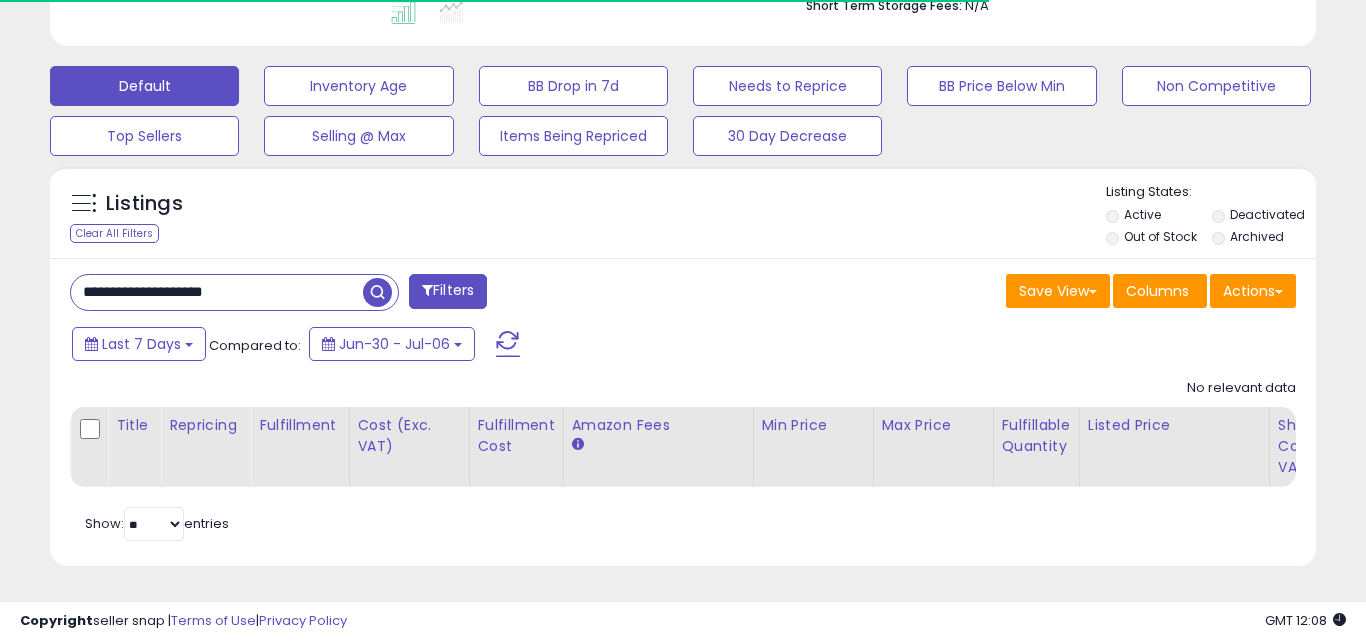 click on "**********" at bounding box center (217, 292) 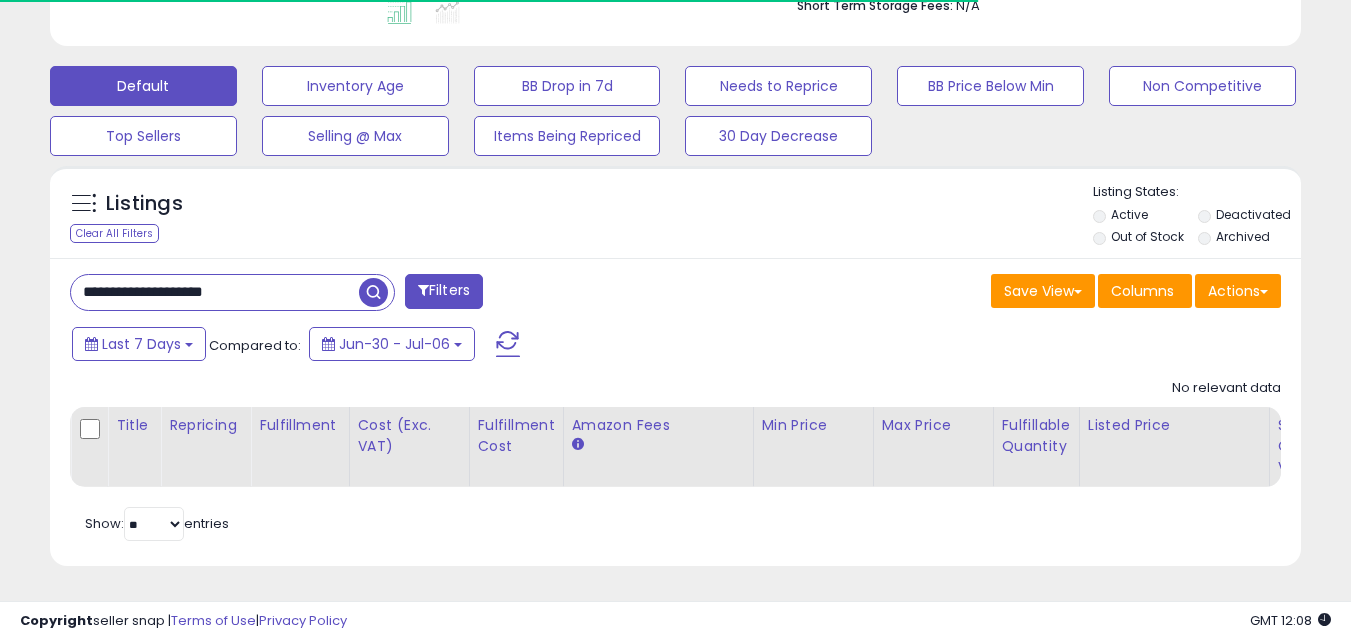 scroll, scrollTop: 579, scrollLeft: 0, axis: vertical 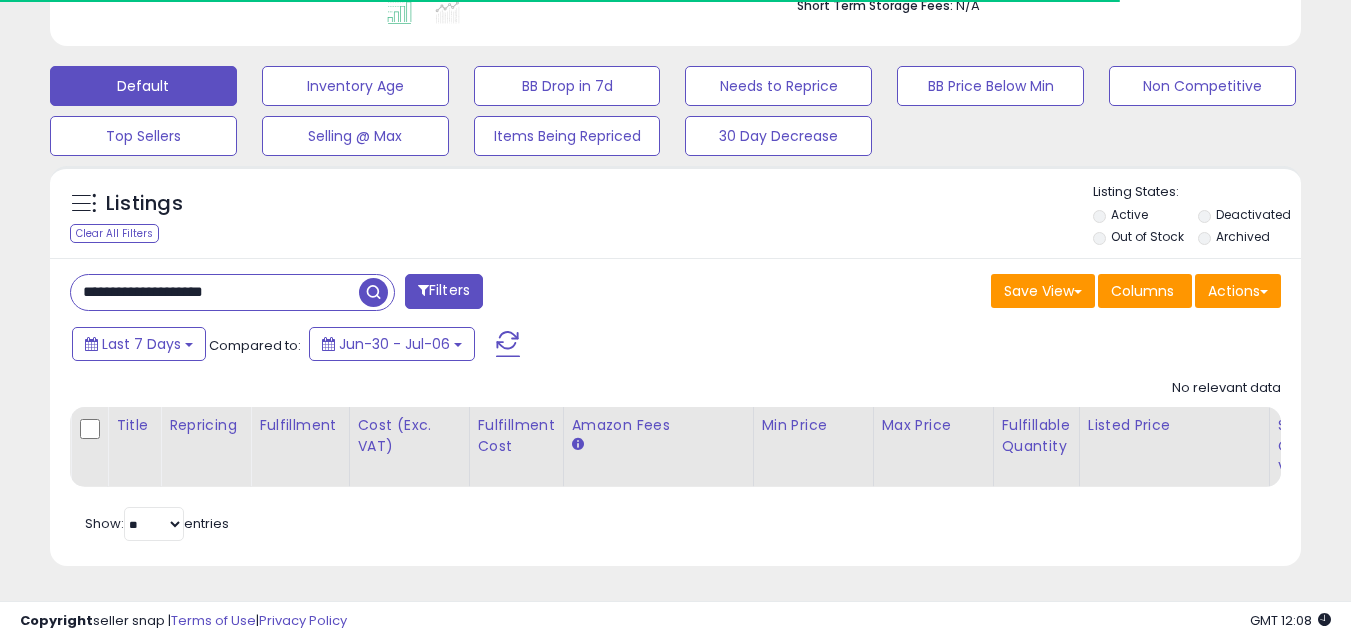 paste 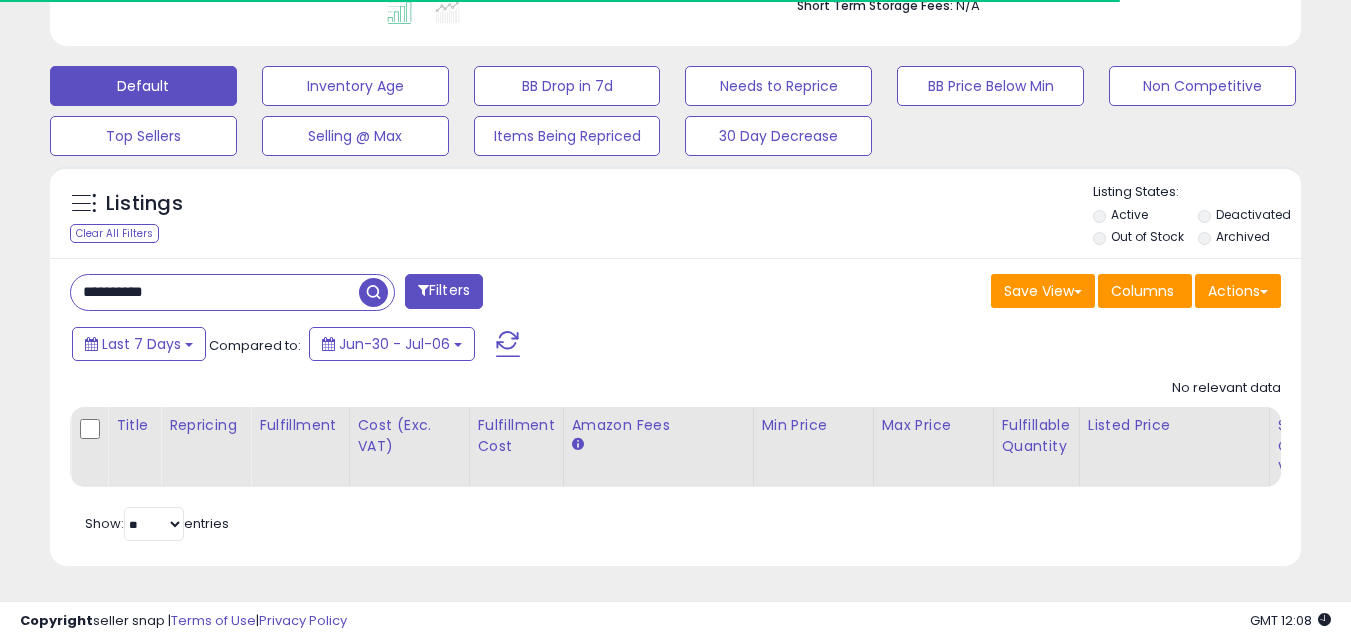 click on "**********" at bounding box center (215, 292) 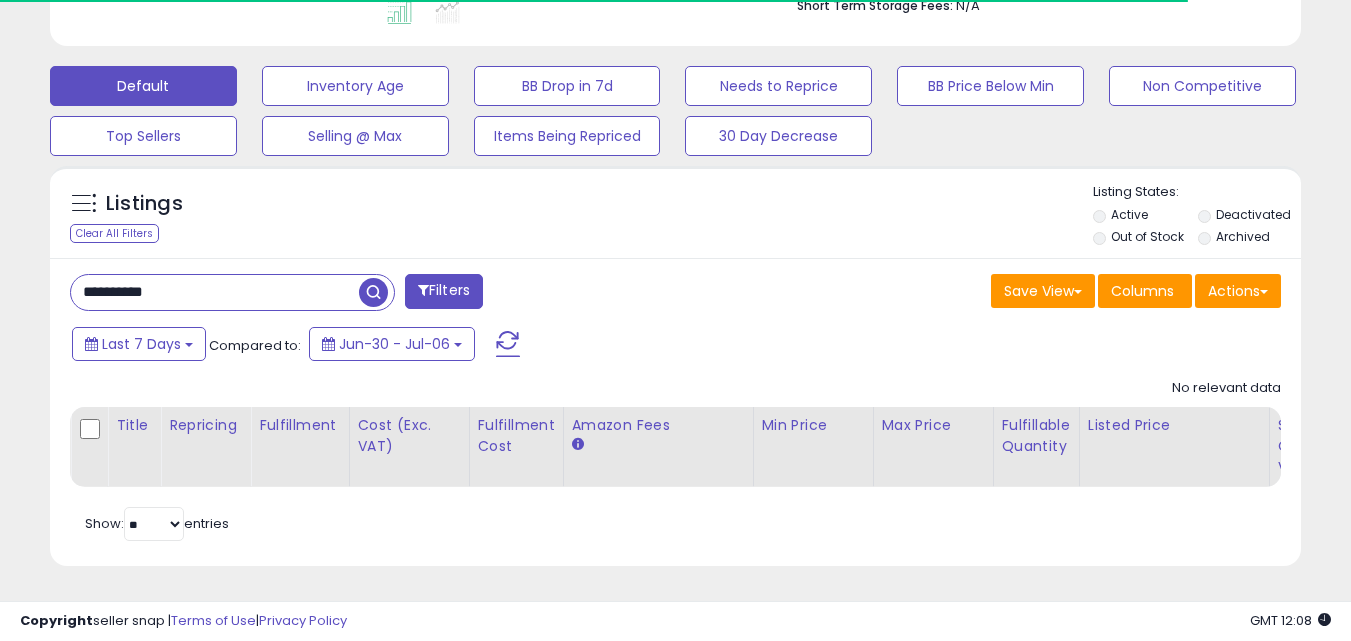 type on "**********" 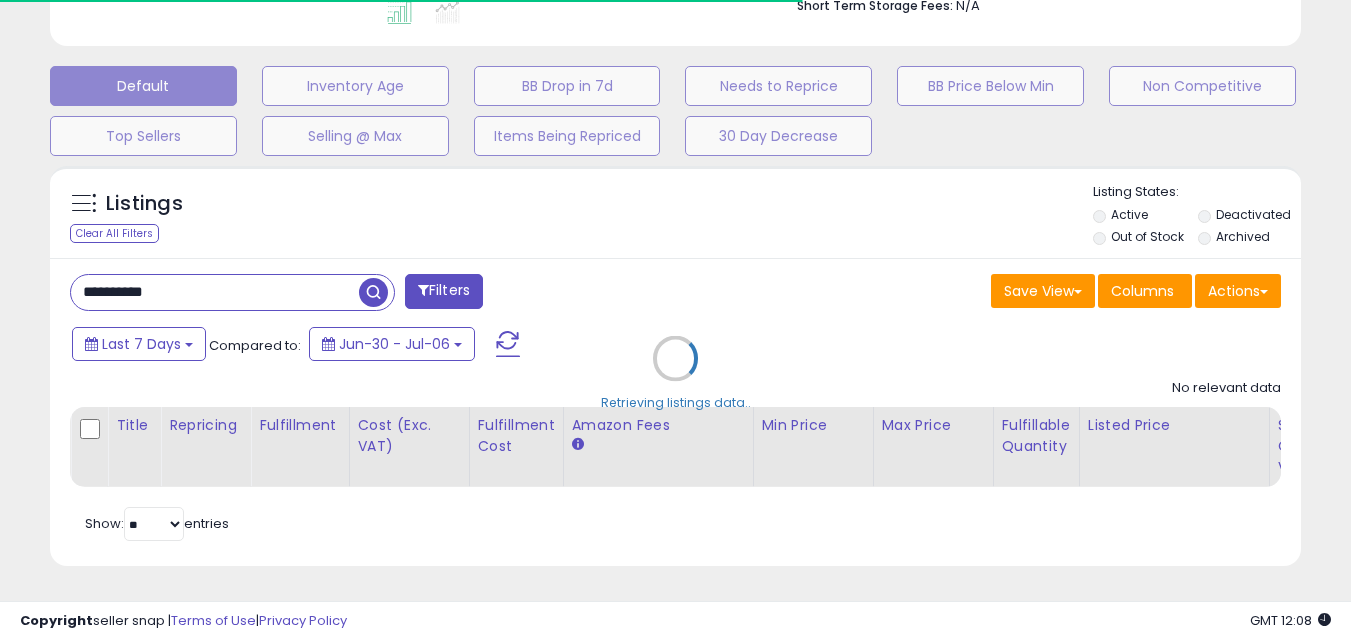 scroll, scrollTop: 999590, scrollLeft: 999276, axis: both 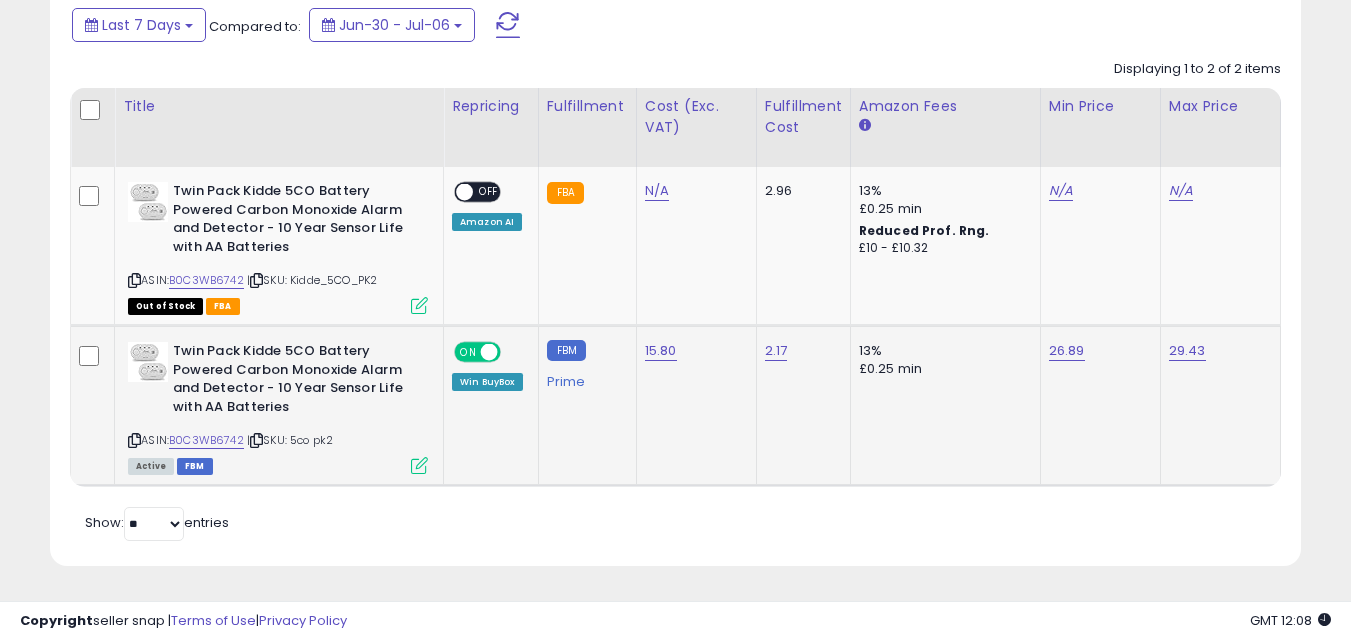 click at bounding box center (419, 465) 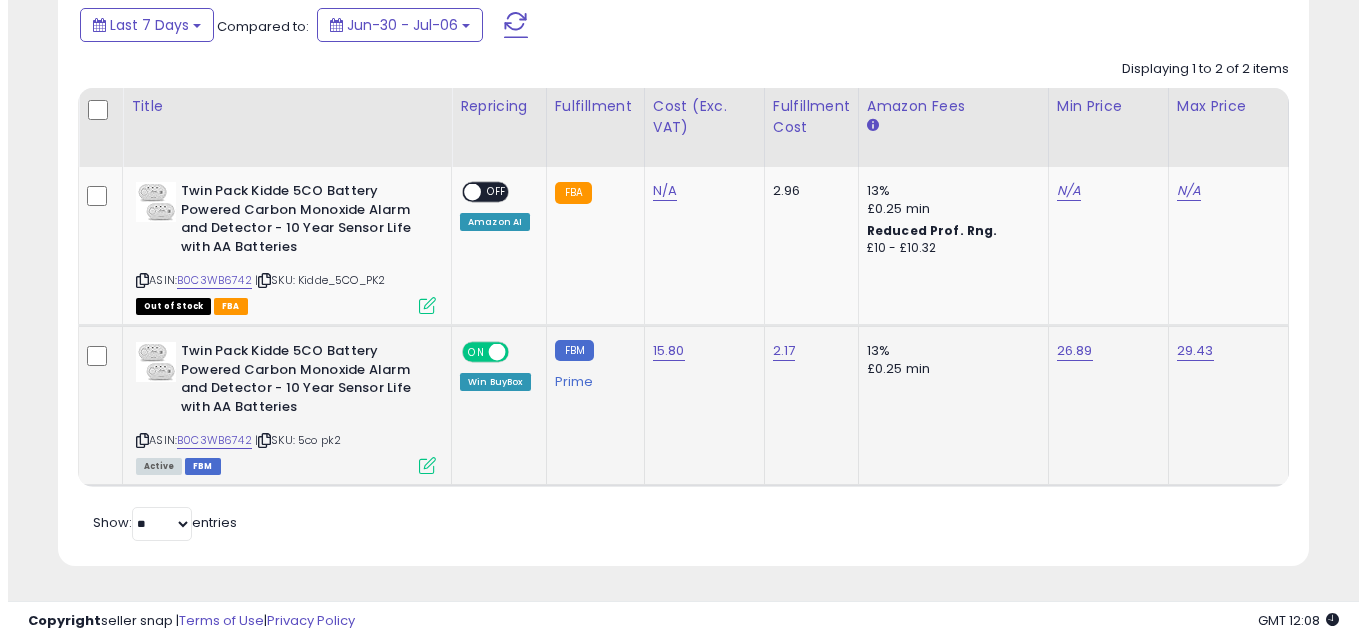 scroll, scrollTop: 999590, scrollLeft: 999267, axis: both 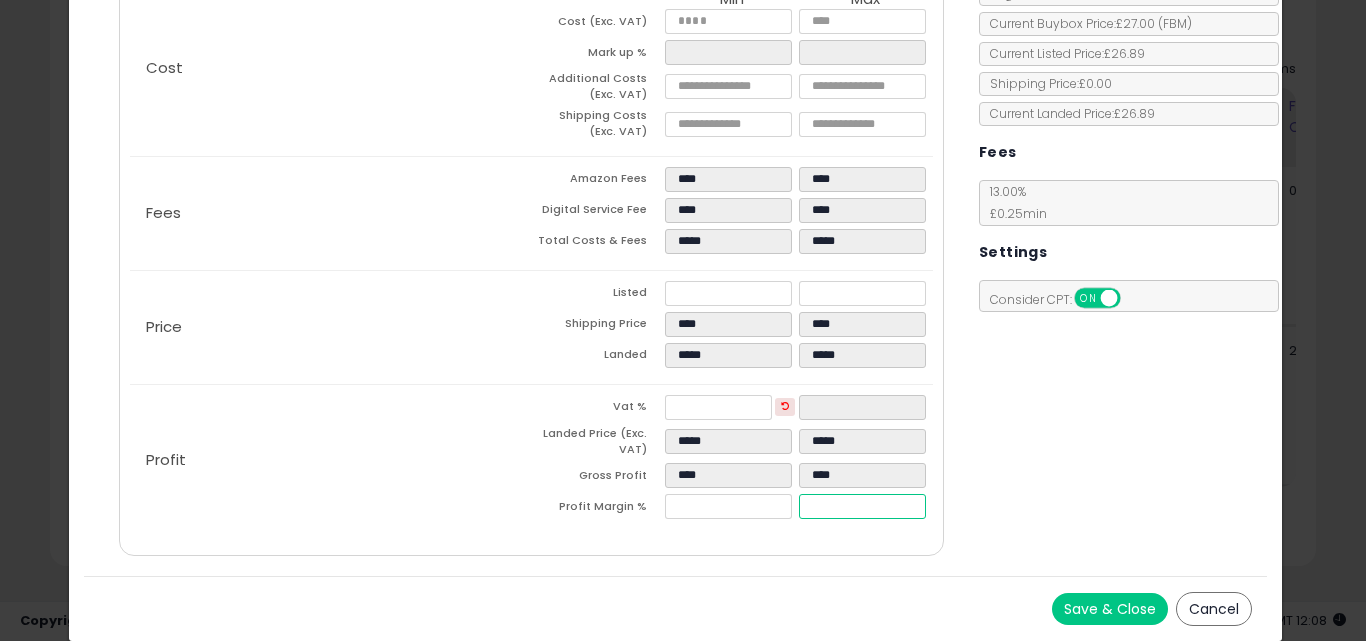 click on "****" at bounding box center (862, 506) 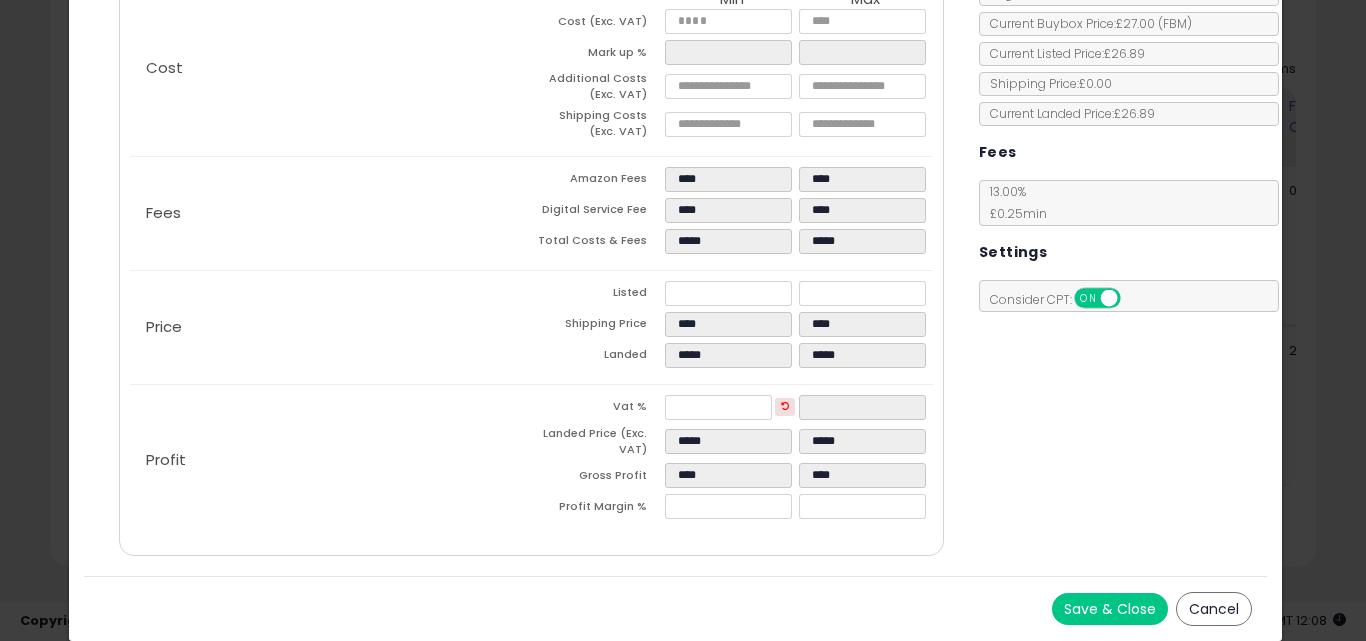 type on "****" 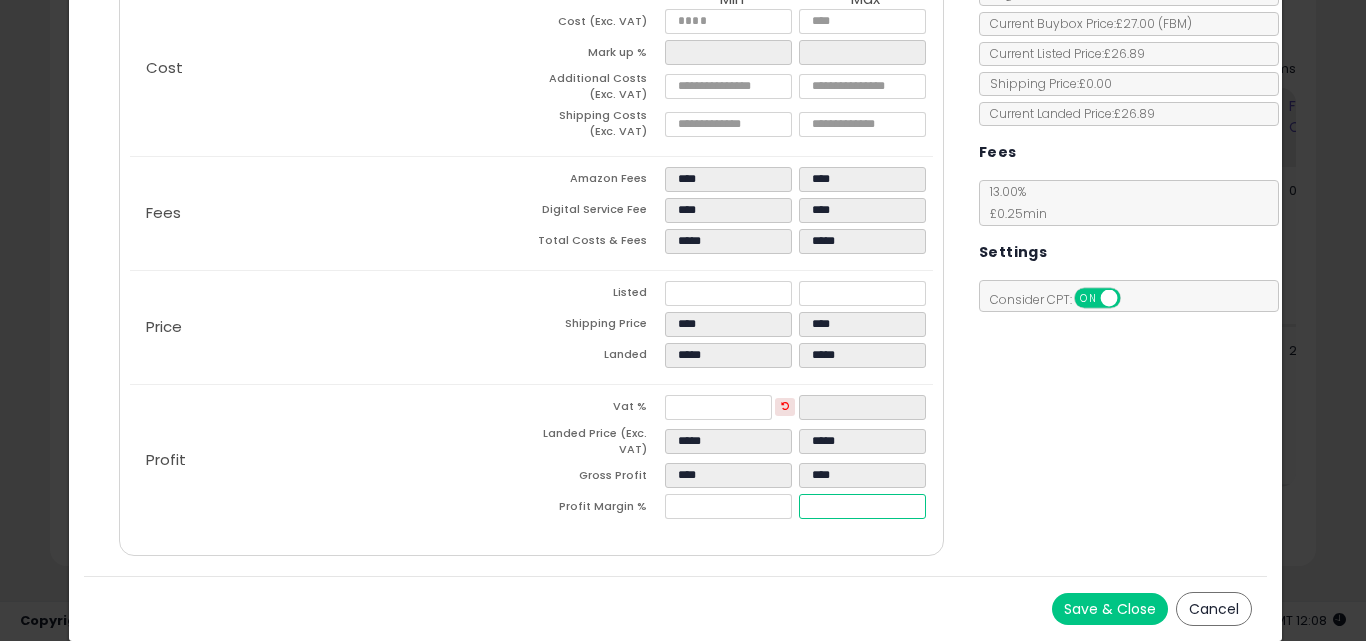 click on "****" at bounding box center [862, 506] 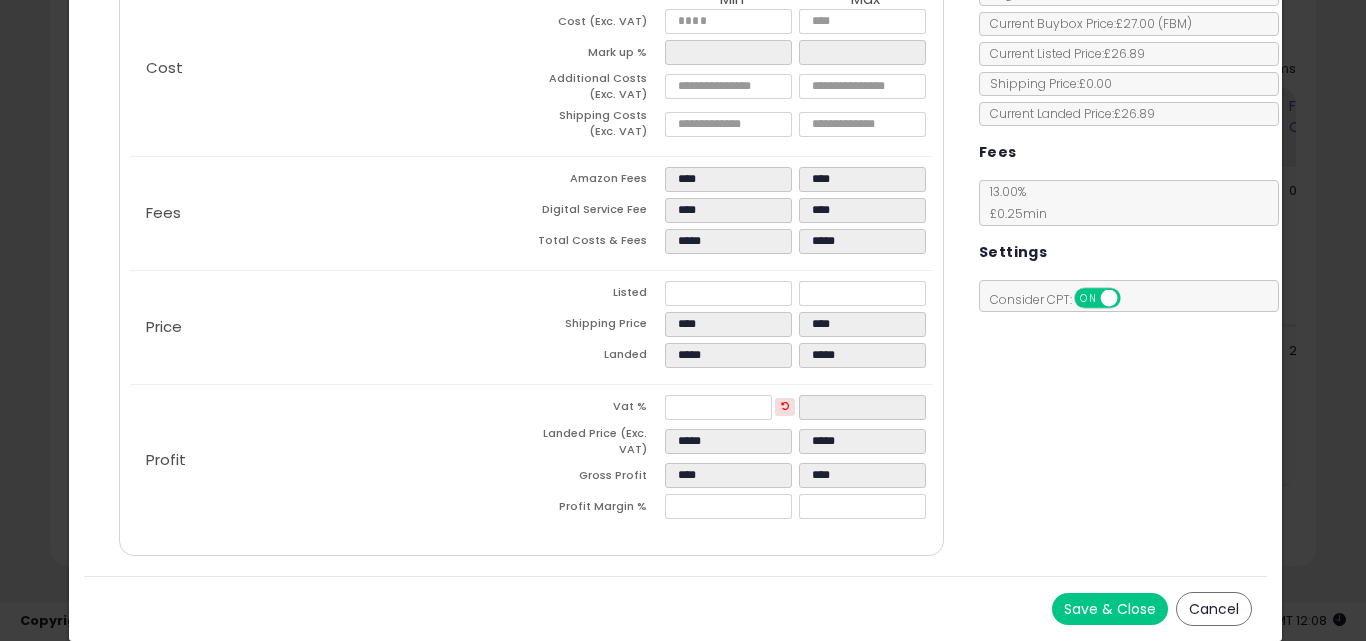 type on "****" 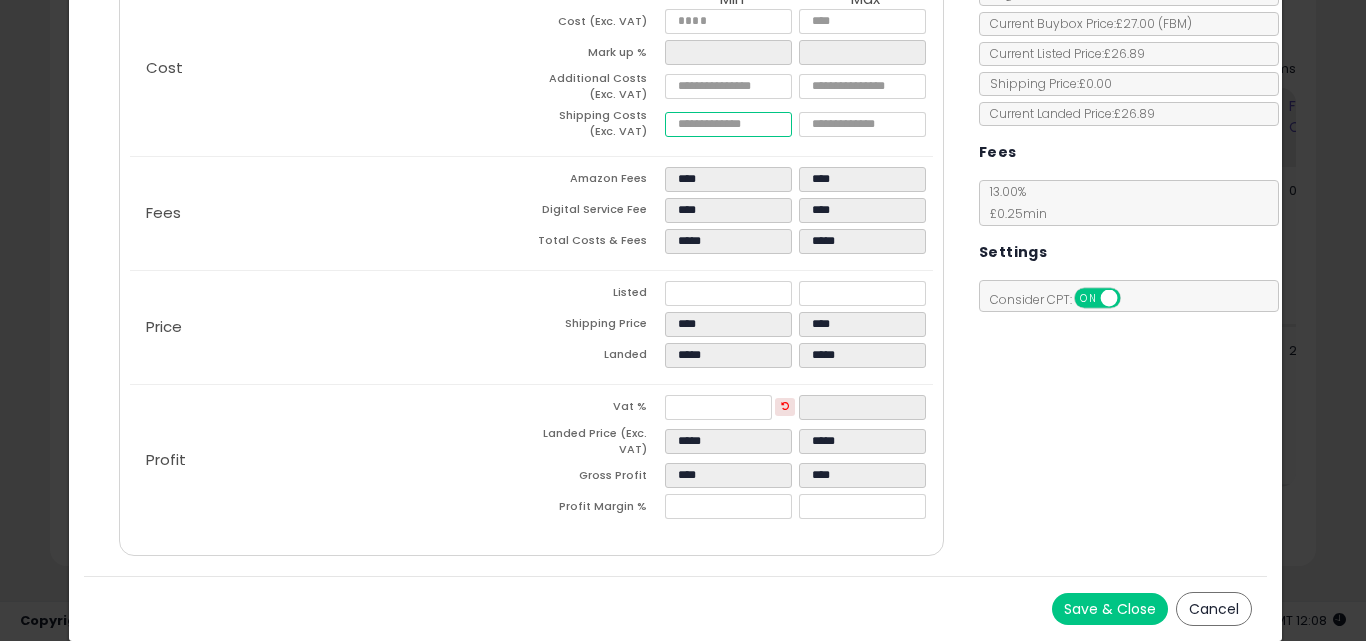 click on "****" at bounding box center (728, 124) 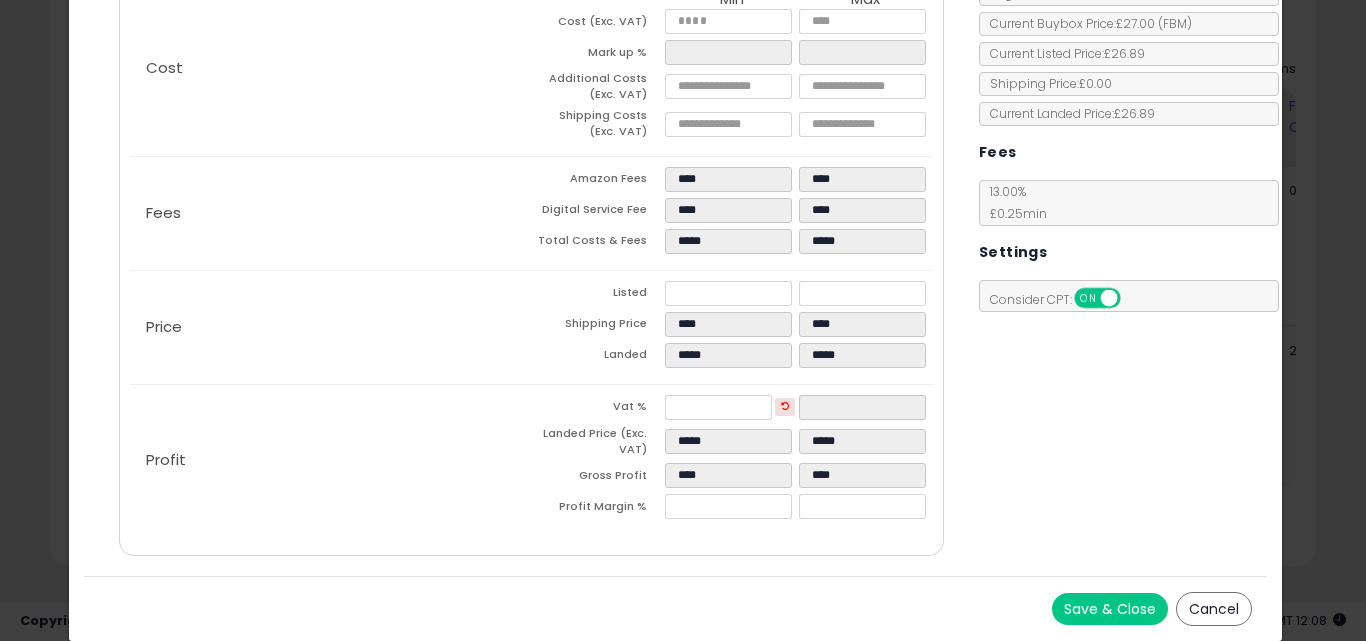 type on "****" 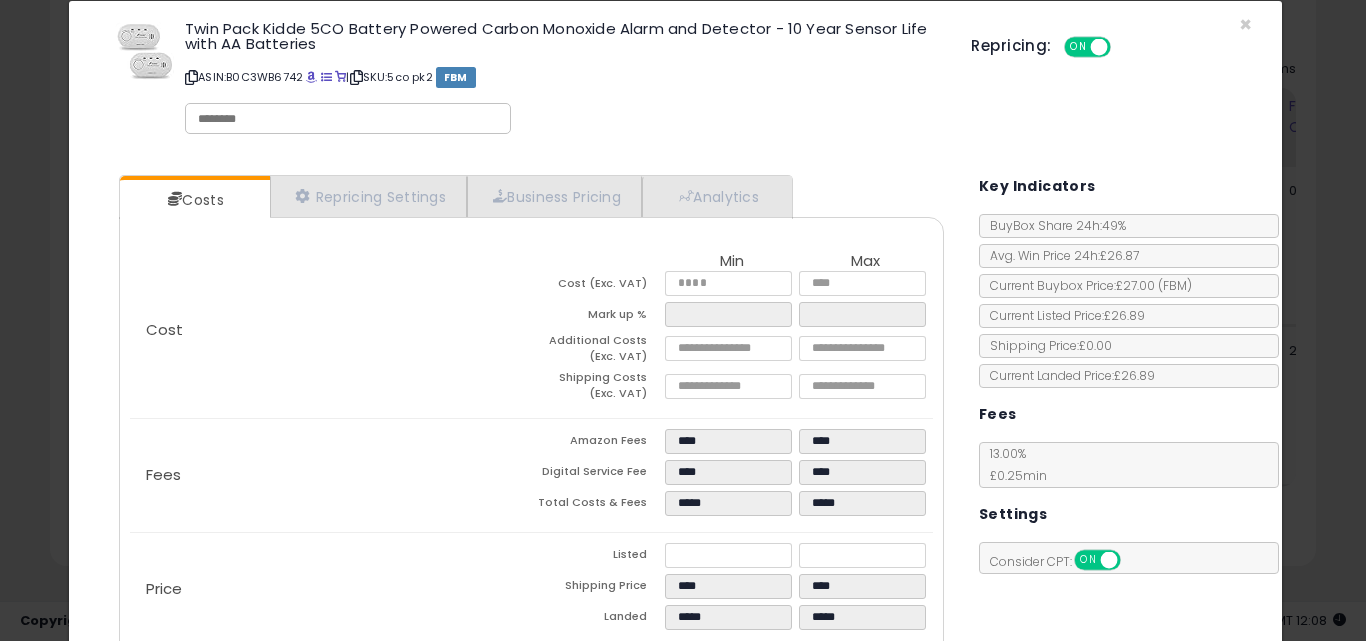 scroll, scrollTop: 0, scrollLeft: 0, axis: both 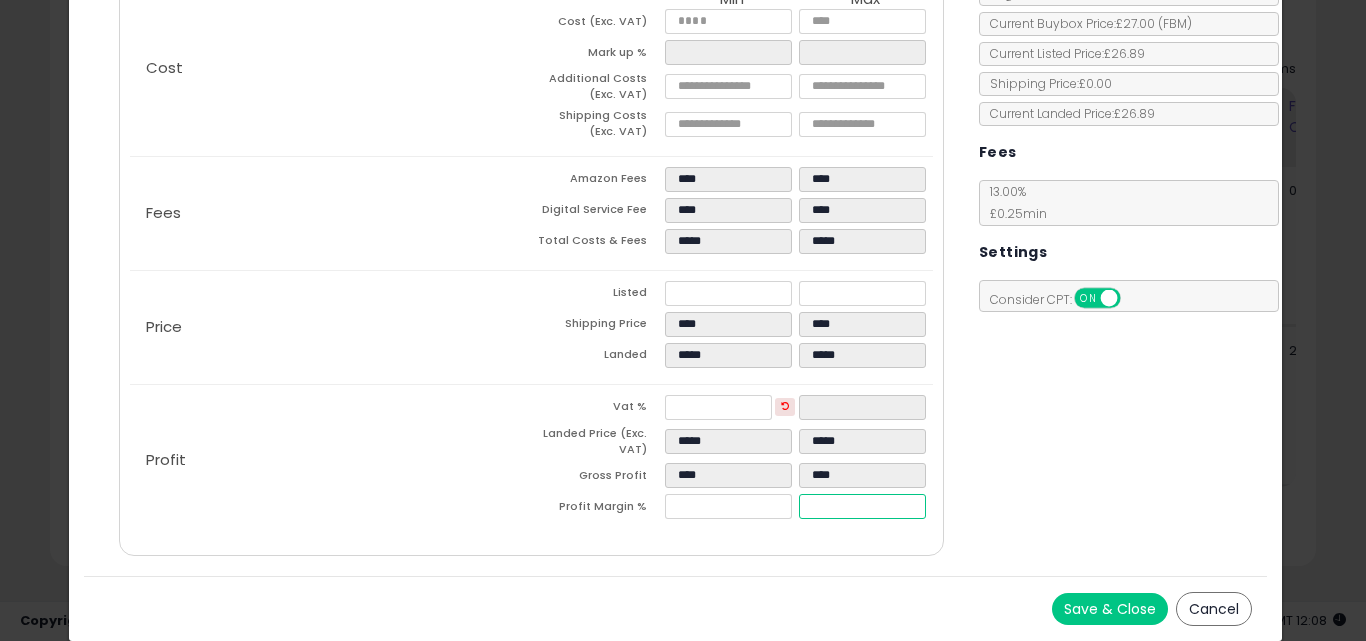 click on "****" at bounding box center [862, 506] 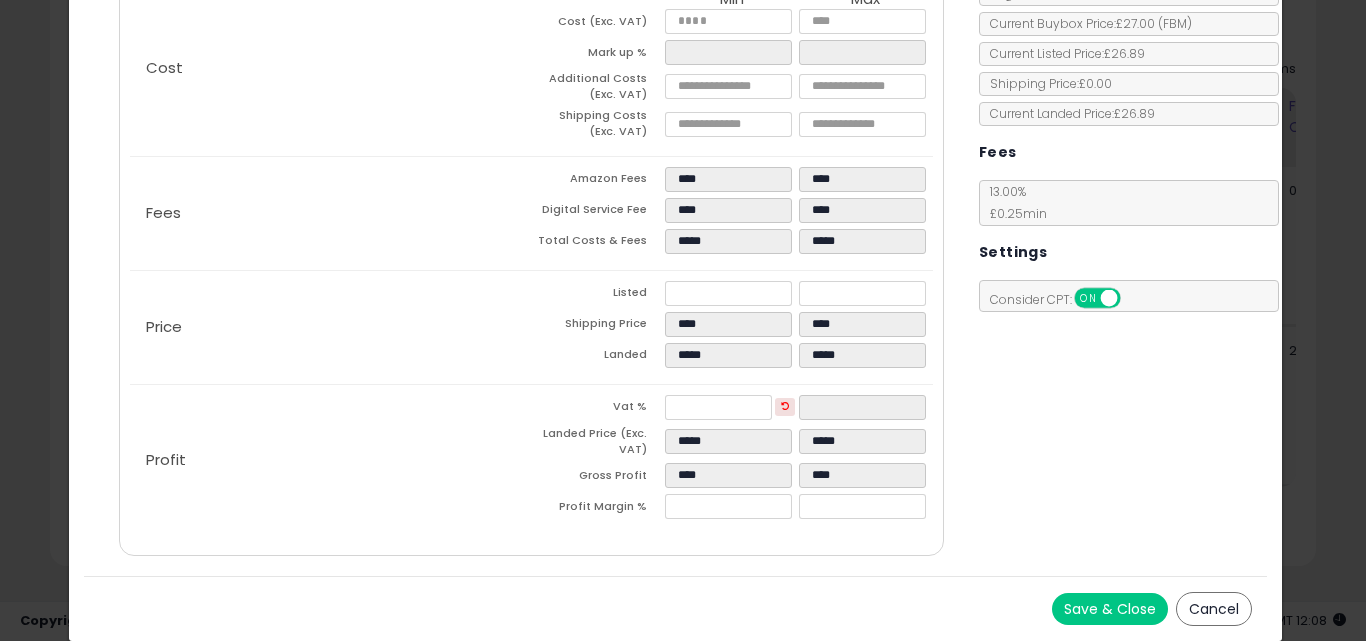 type on "****" 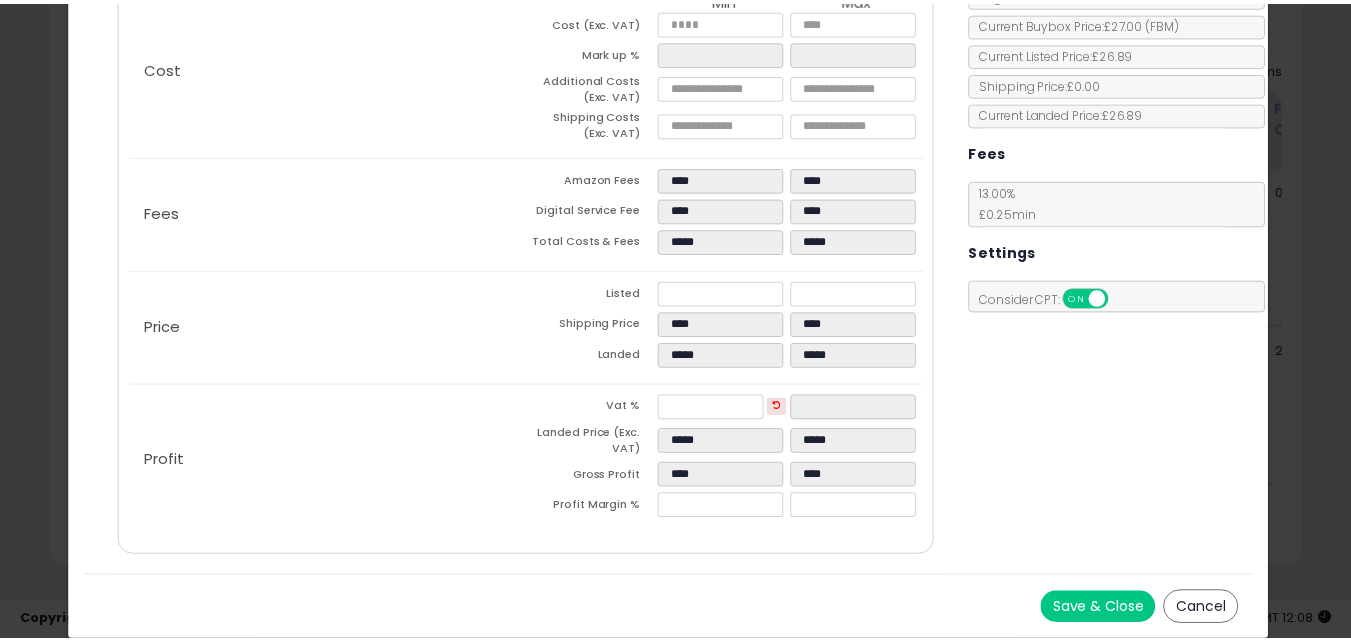 scroll, scrollTop: 0, scrollLeft: 0, axis: both 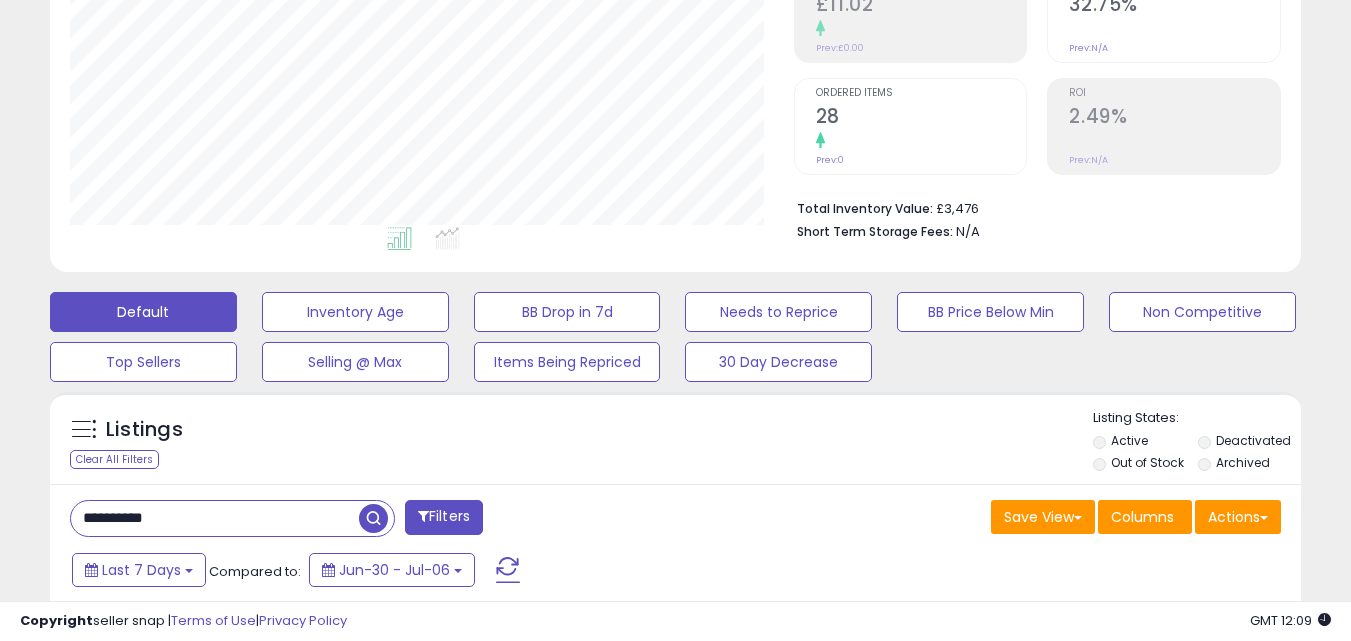 click on "**********" at bounding box center (215, 518) 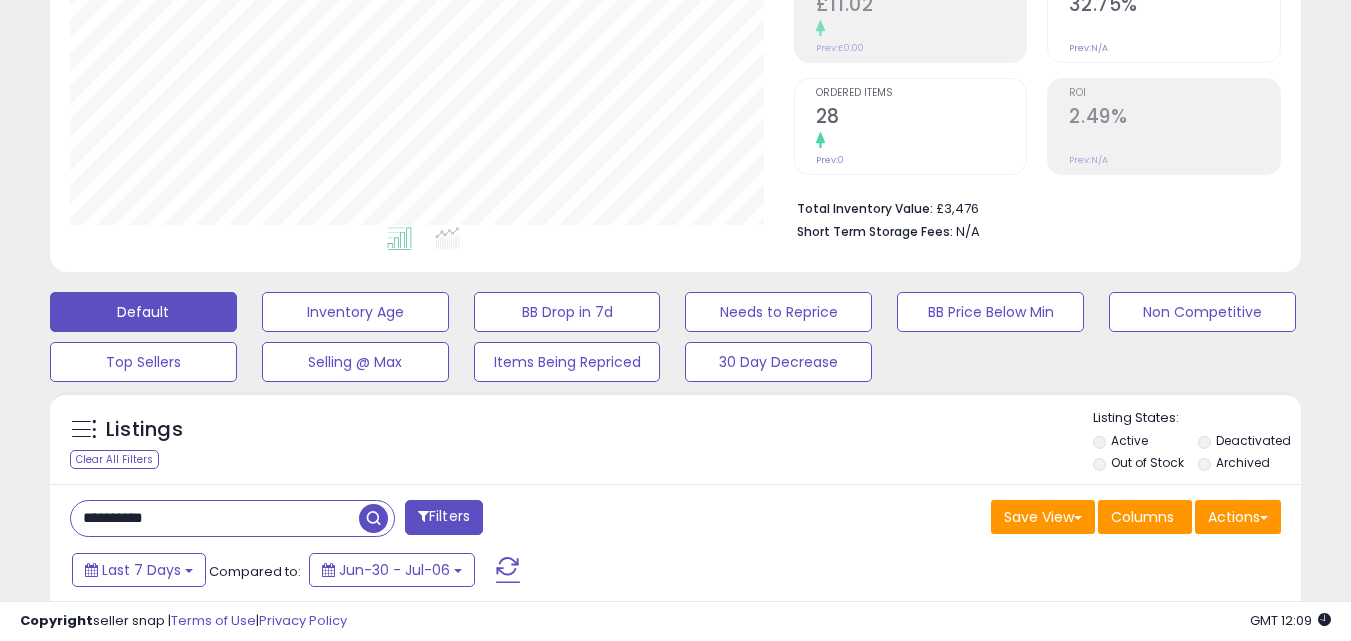 click on "**********" at bounding box center (215, 518) 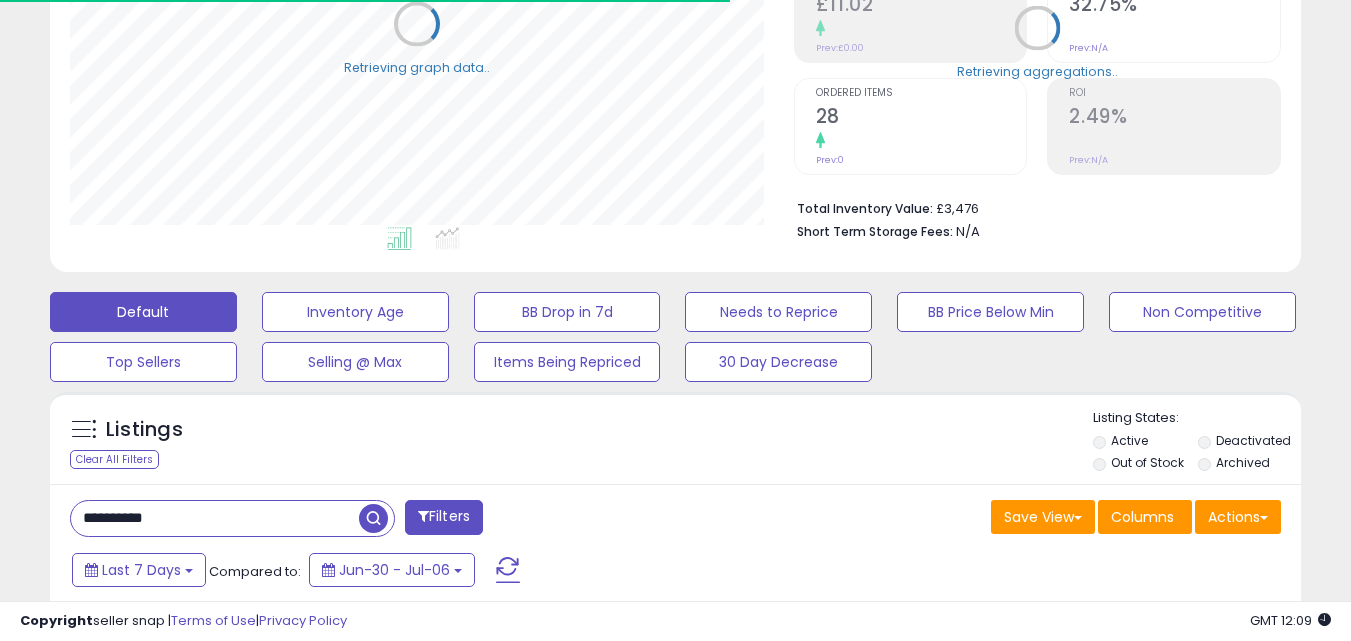 scroll, scrollTop: 410, scrollLeft: 724, axis: both 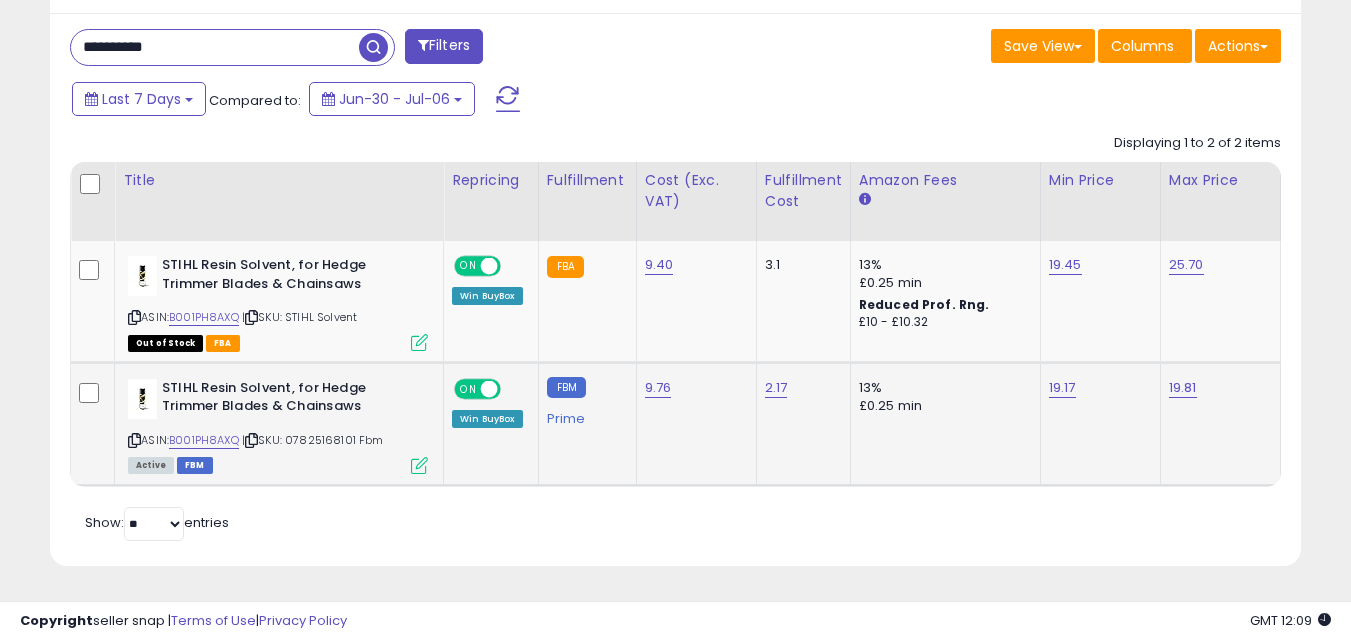 type on "**********" 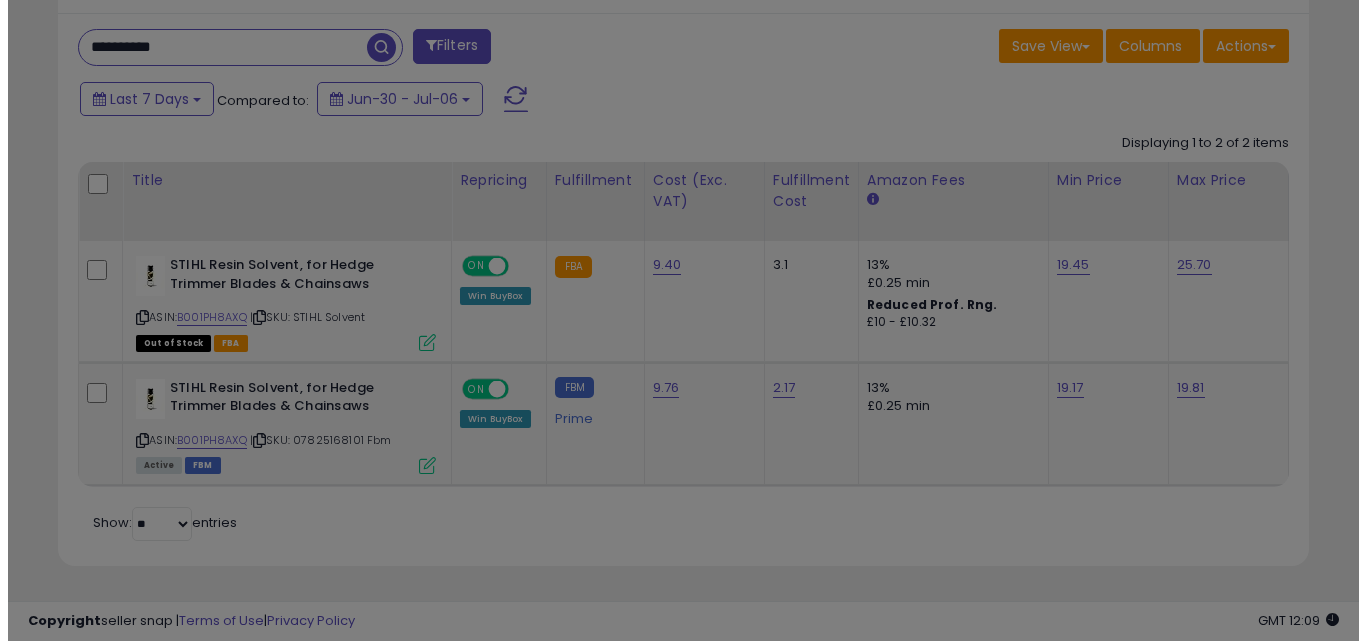 scroll, scrollTop: 999590, scrollLeft: 999267, axis: both 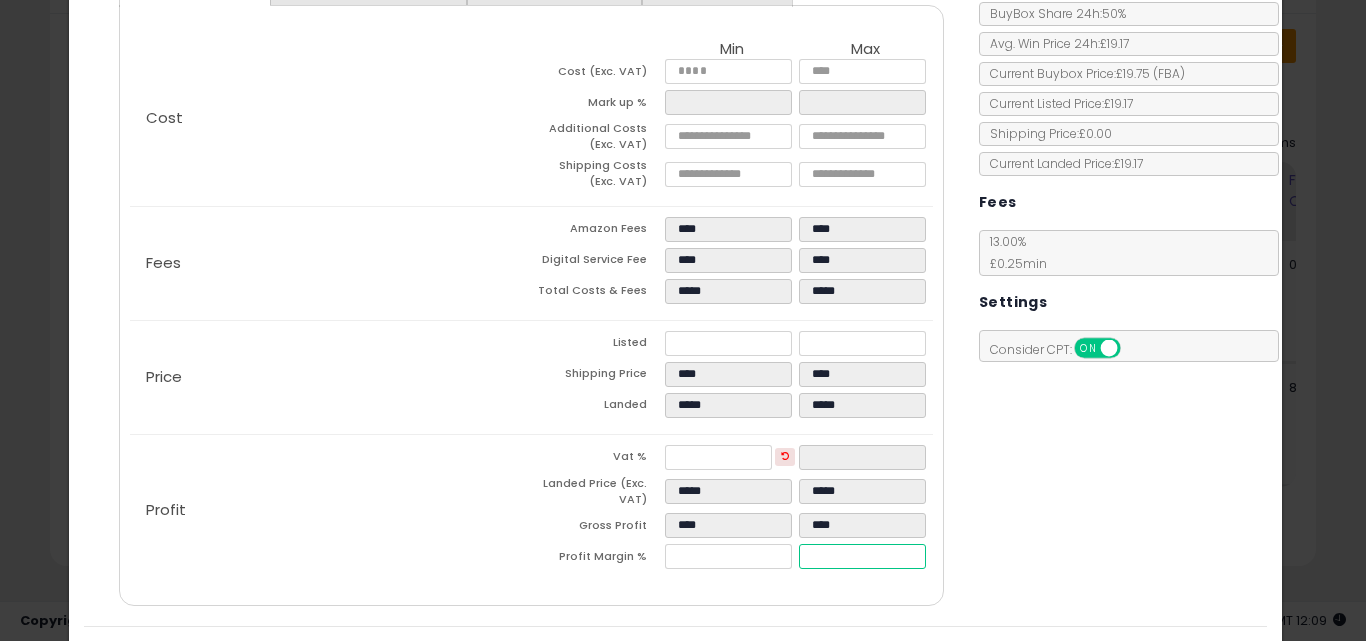 click on "****" at bounding box center (862, 556) 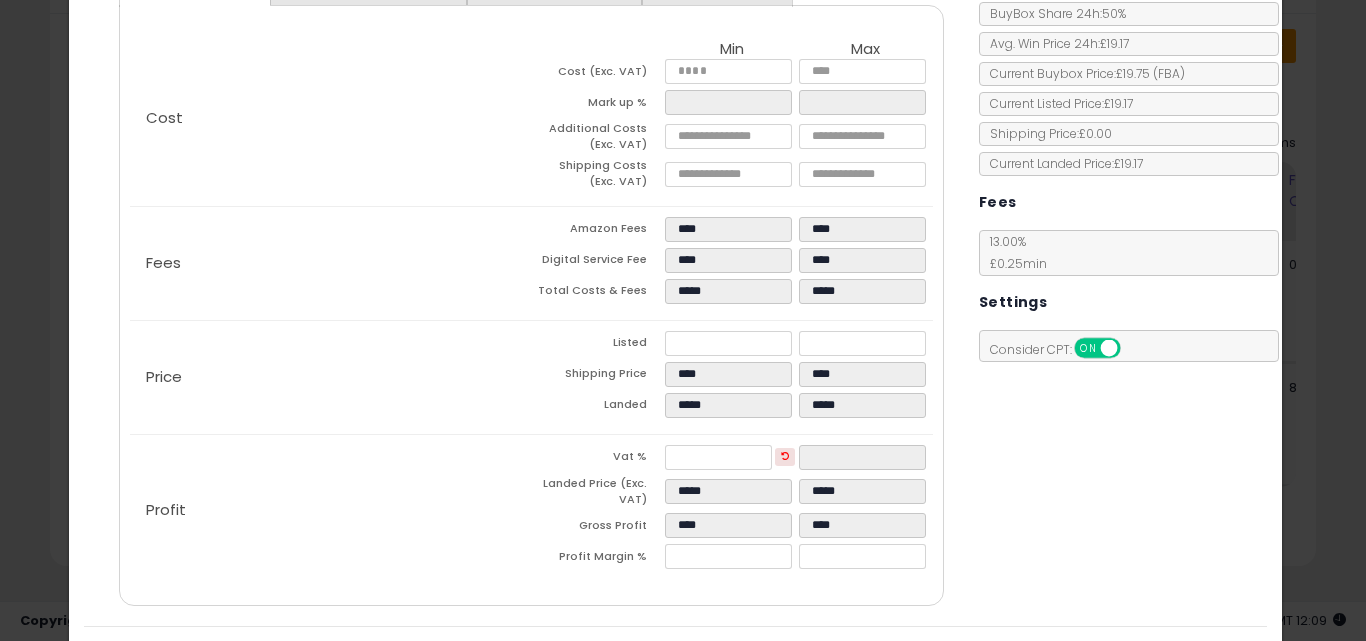 type on "*****" 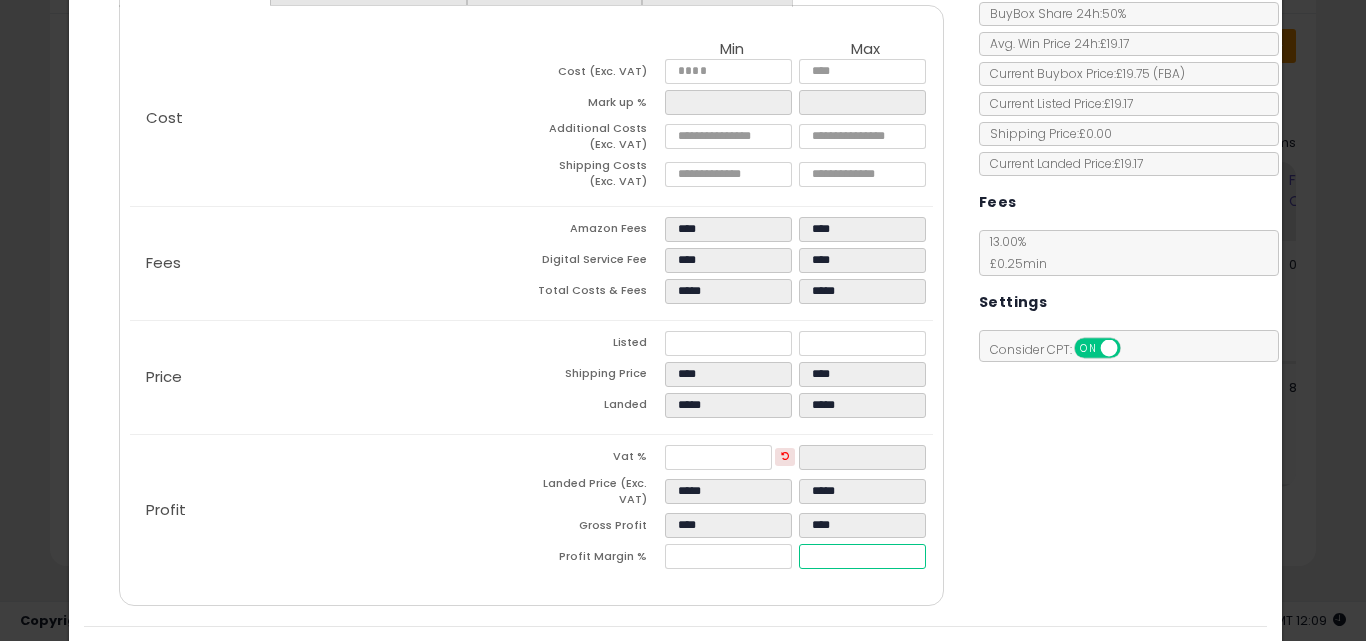 click on "****" at bounding box center [862, 556] 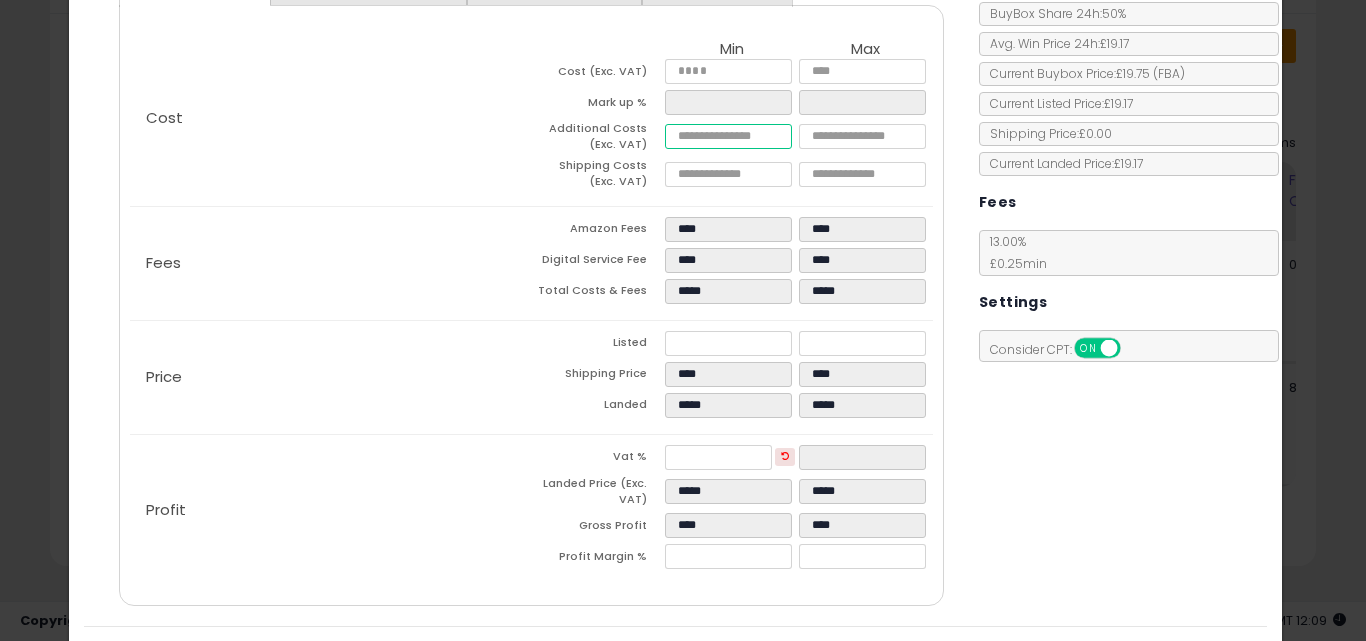 type on "*****" 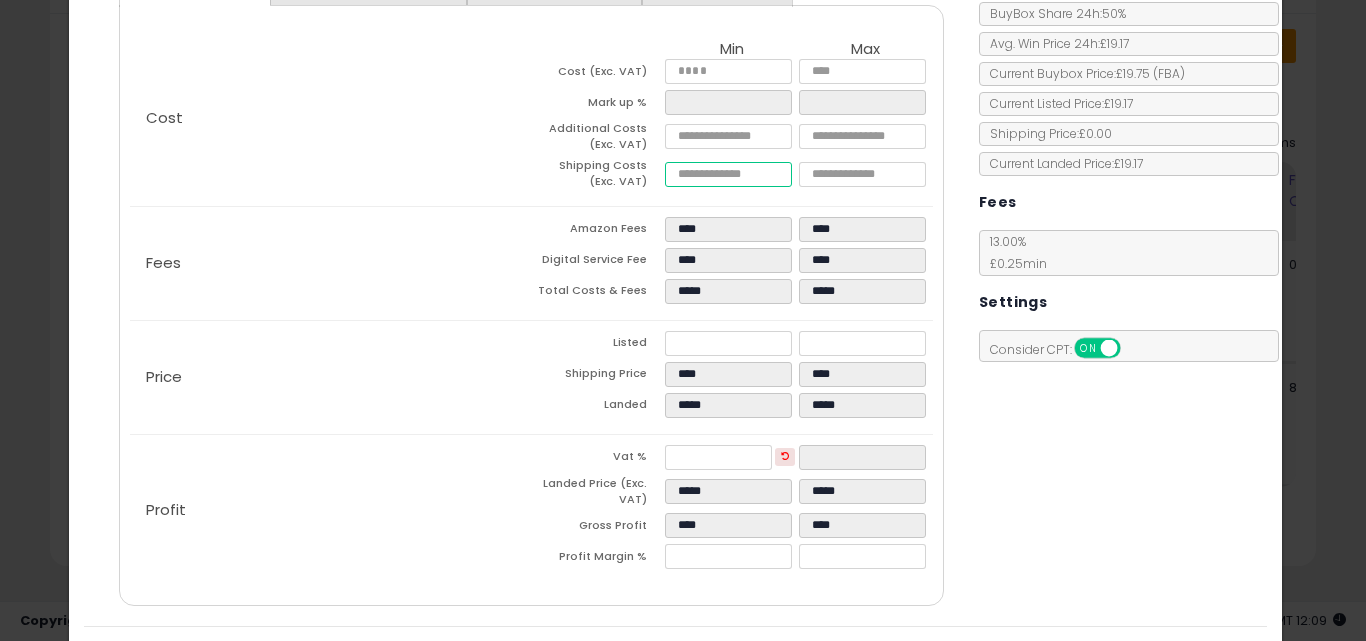 type on "*****" 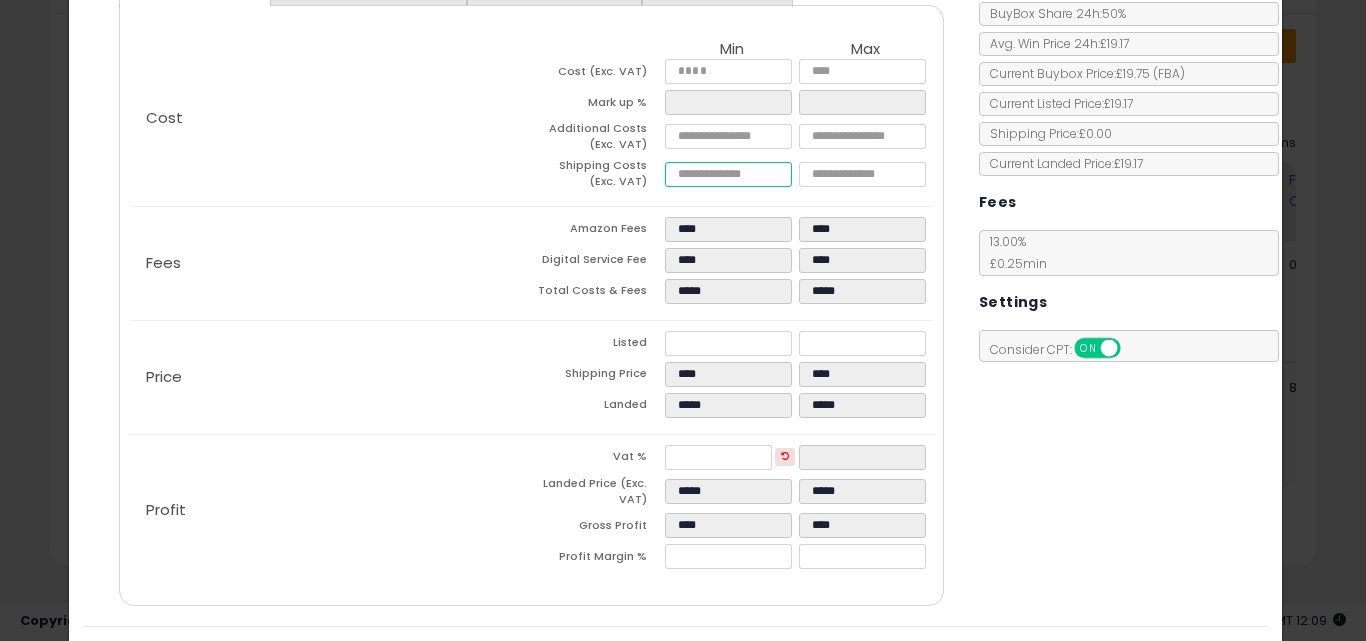 type on "*****" 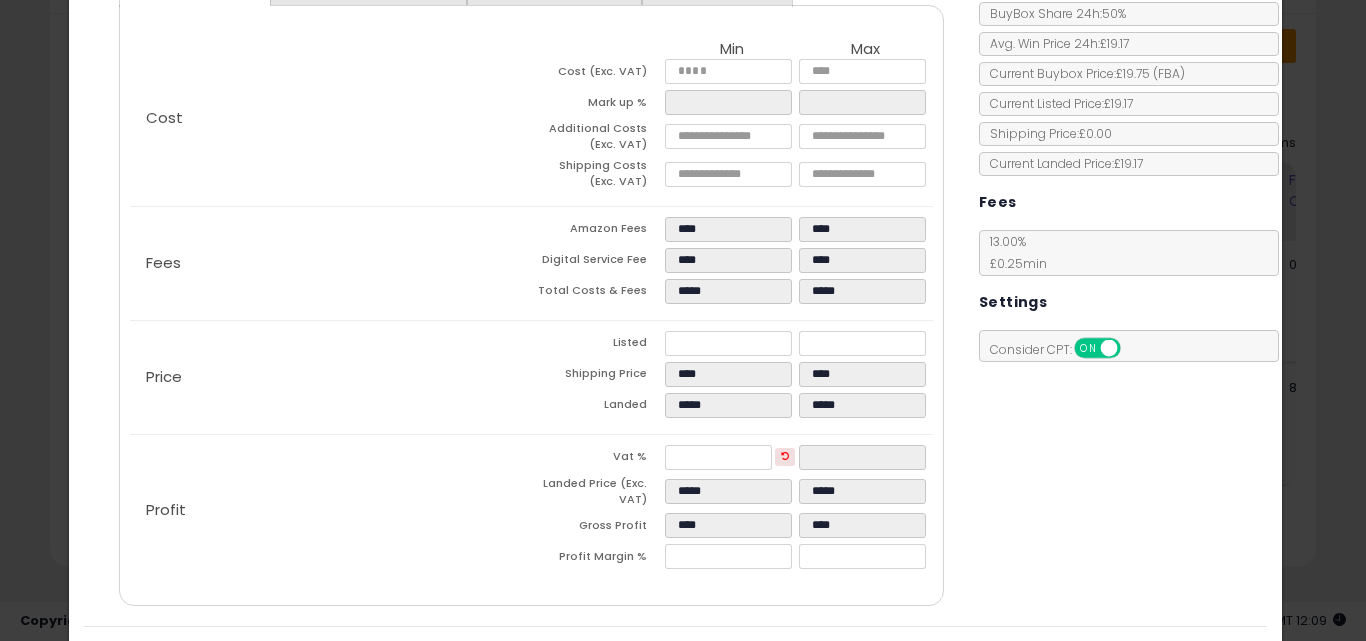 type on "*****" 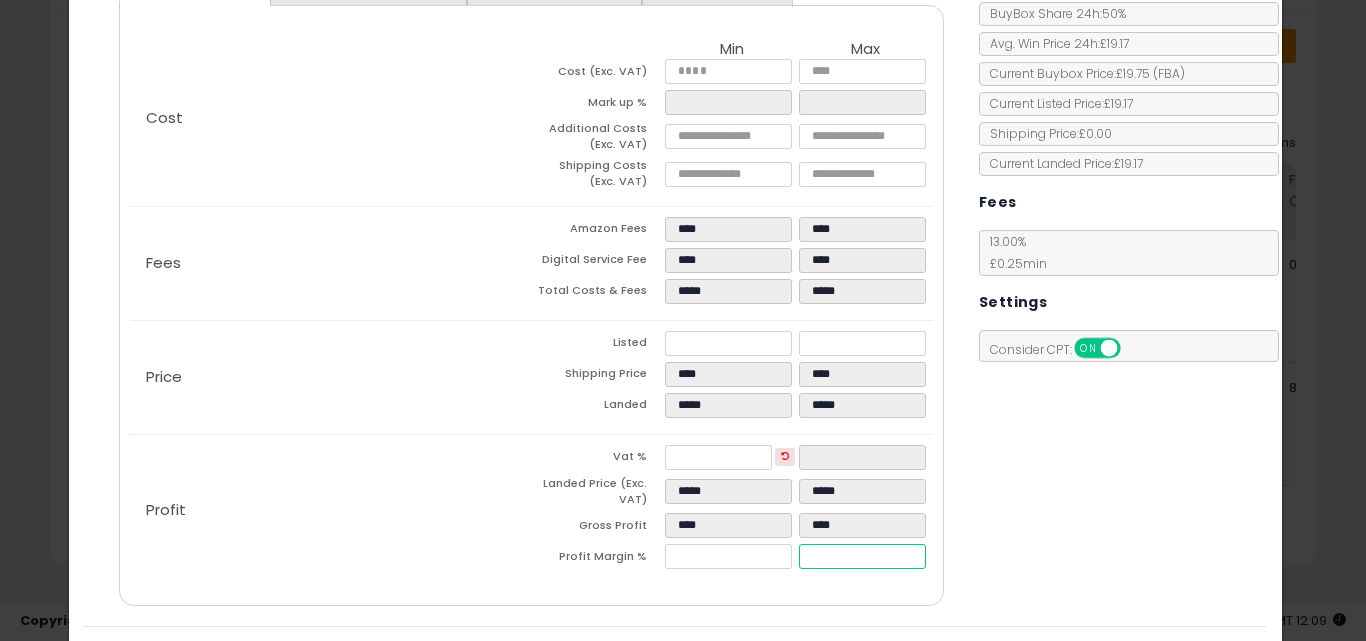 click on "*****" at bounding box center (862, 556) 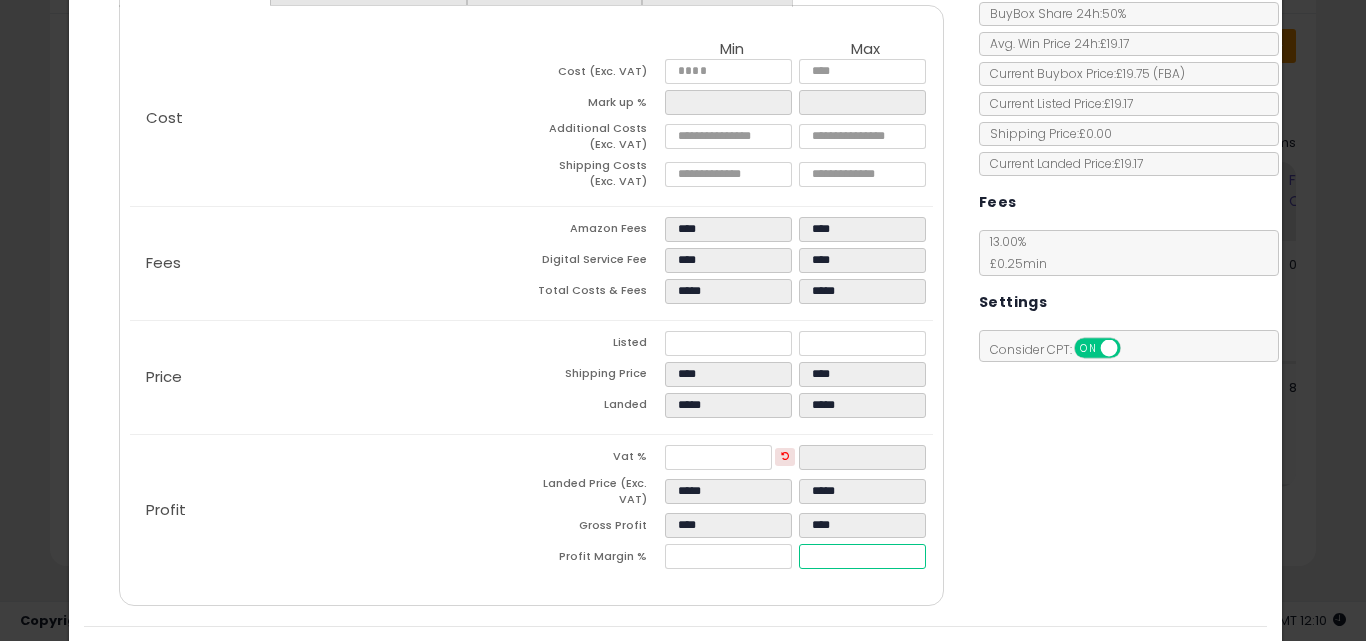 type on "*" 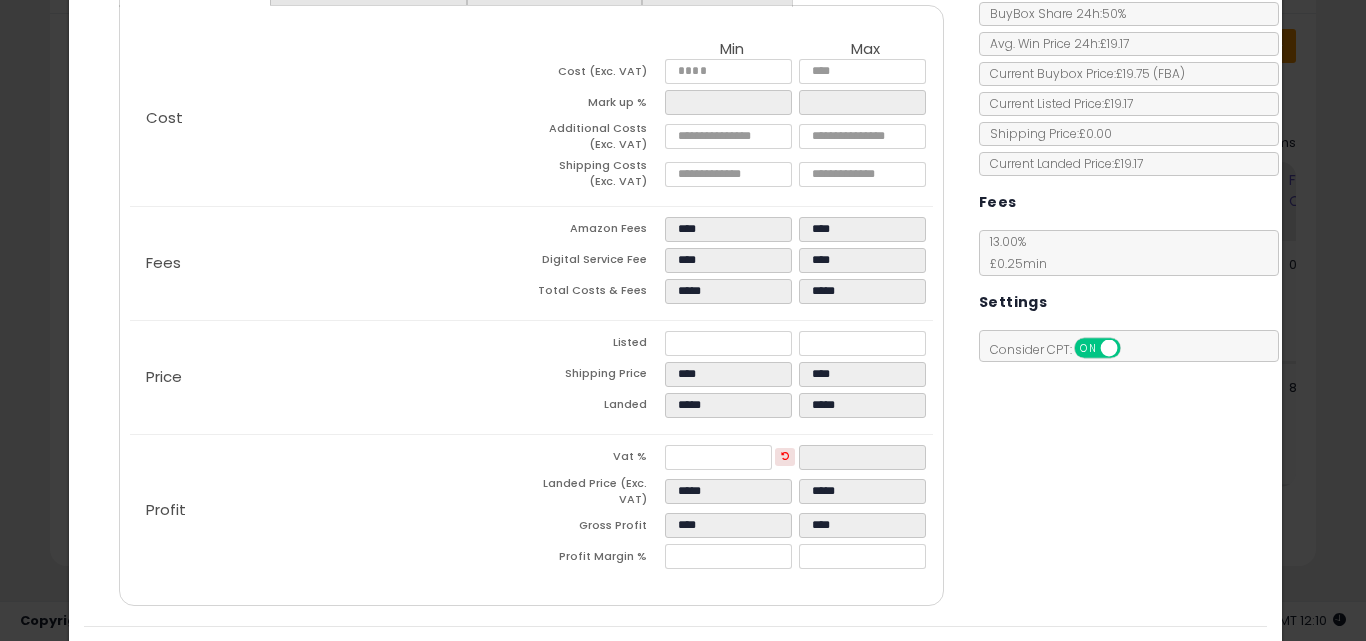 type on "*****" 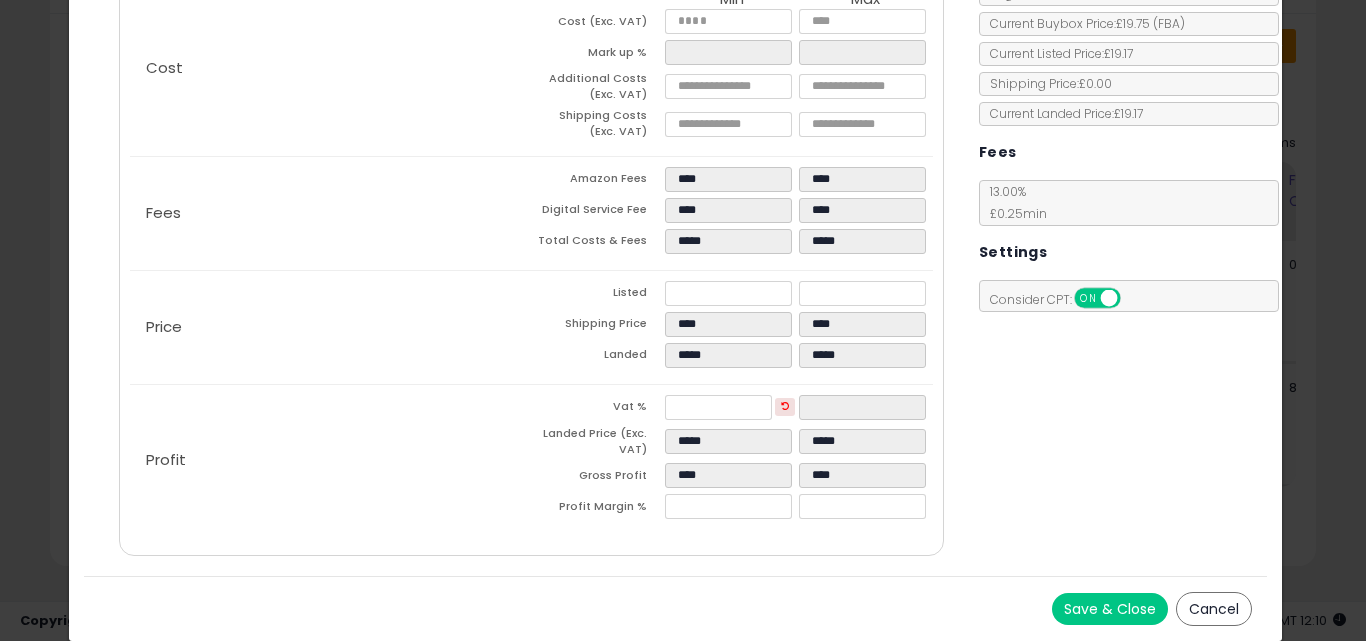 click on "Save & Close" at bounding box center [1110, 609] 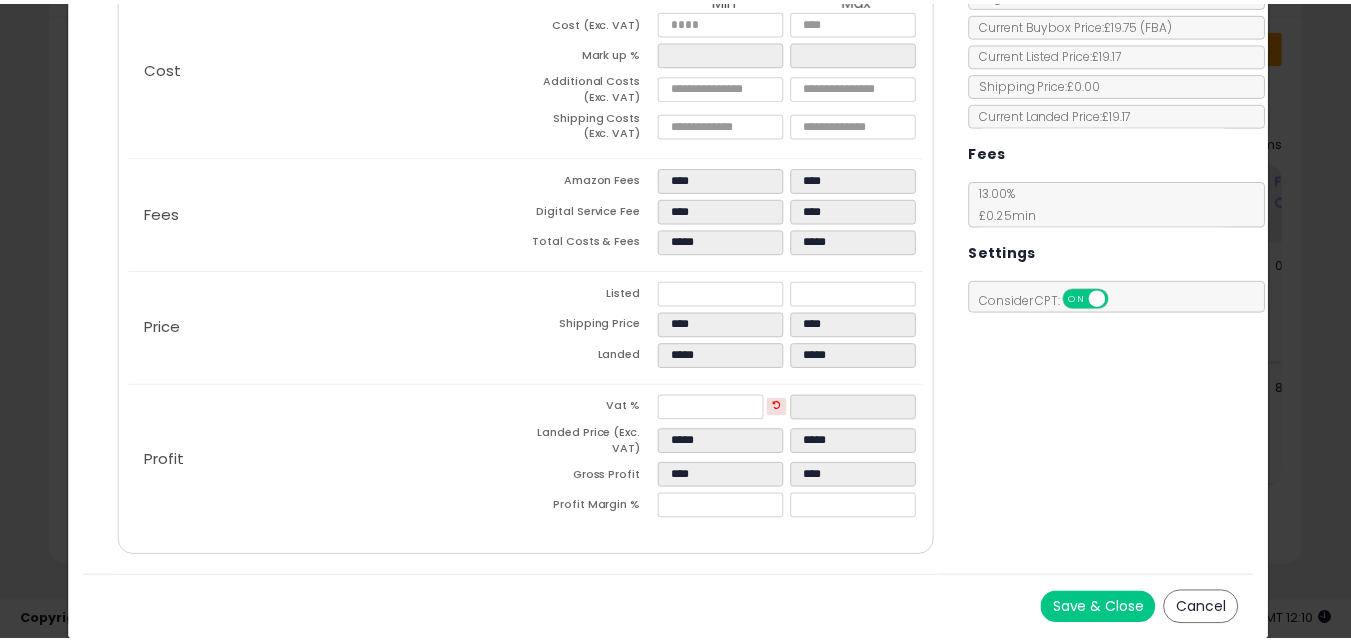 scroll, scrollTop: 0, scrollLeft: 0, axis: both 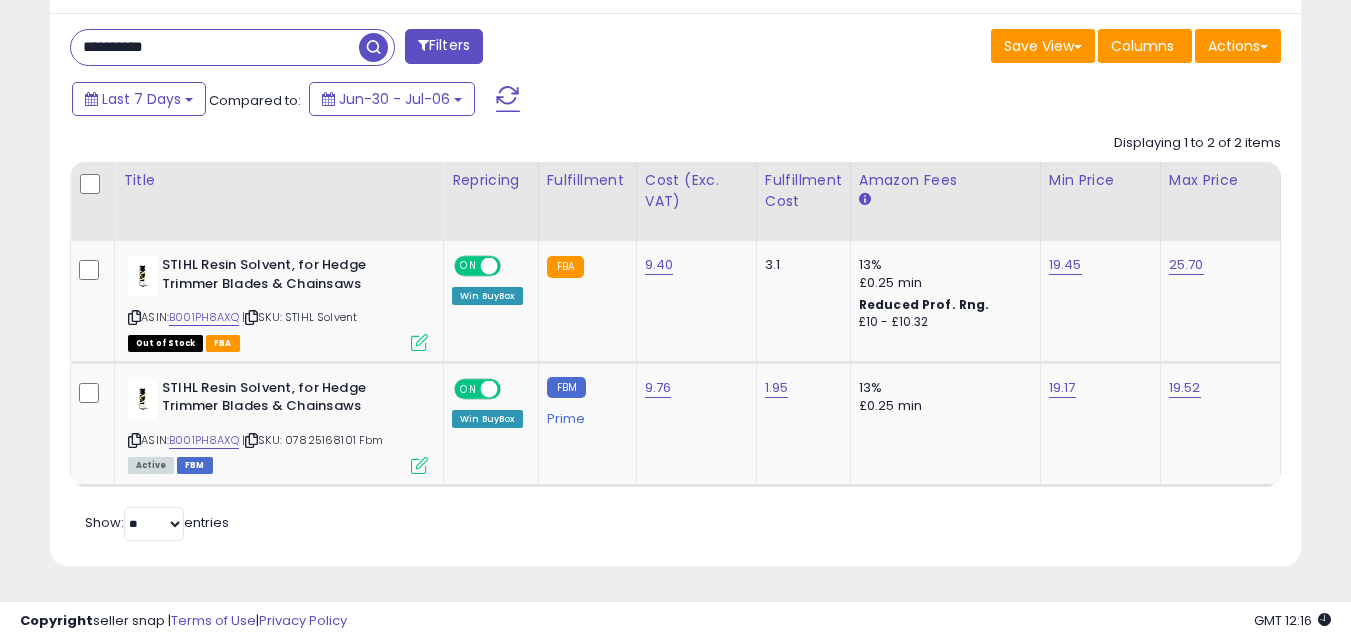 click on "**********" at bounding box center [215, 47] 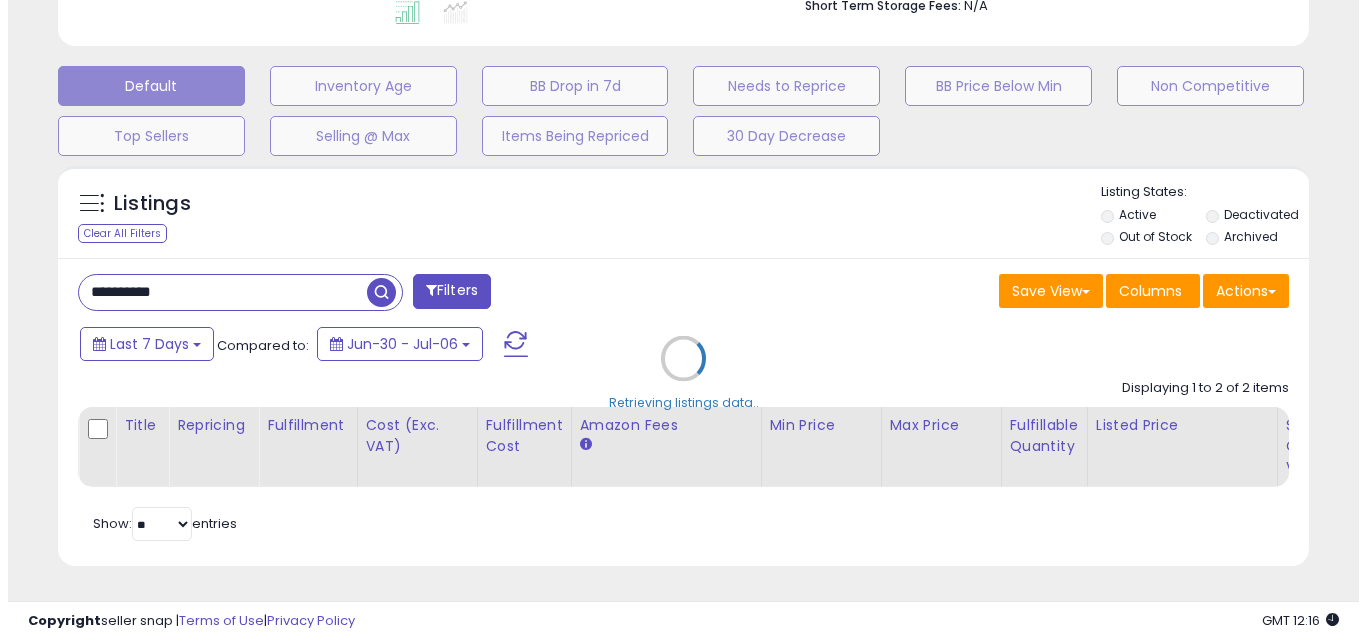 scroll, scrollTop: 579, scrollLeft: 0, axis: vertical 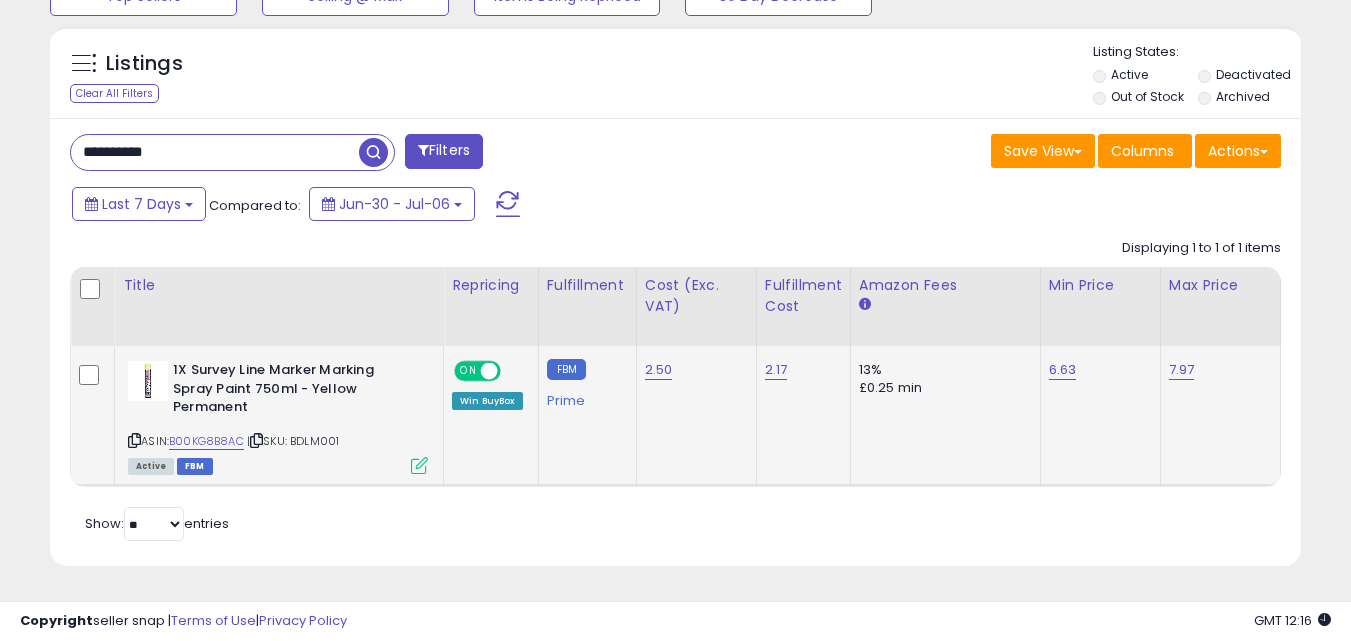 click on "Active FBM" at bounding box center [278, 465] 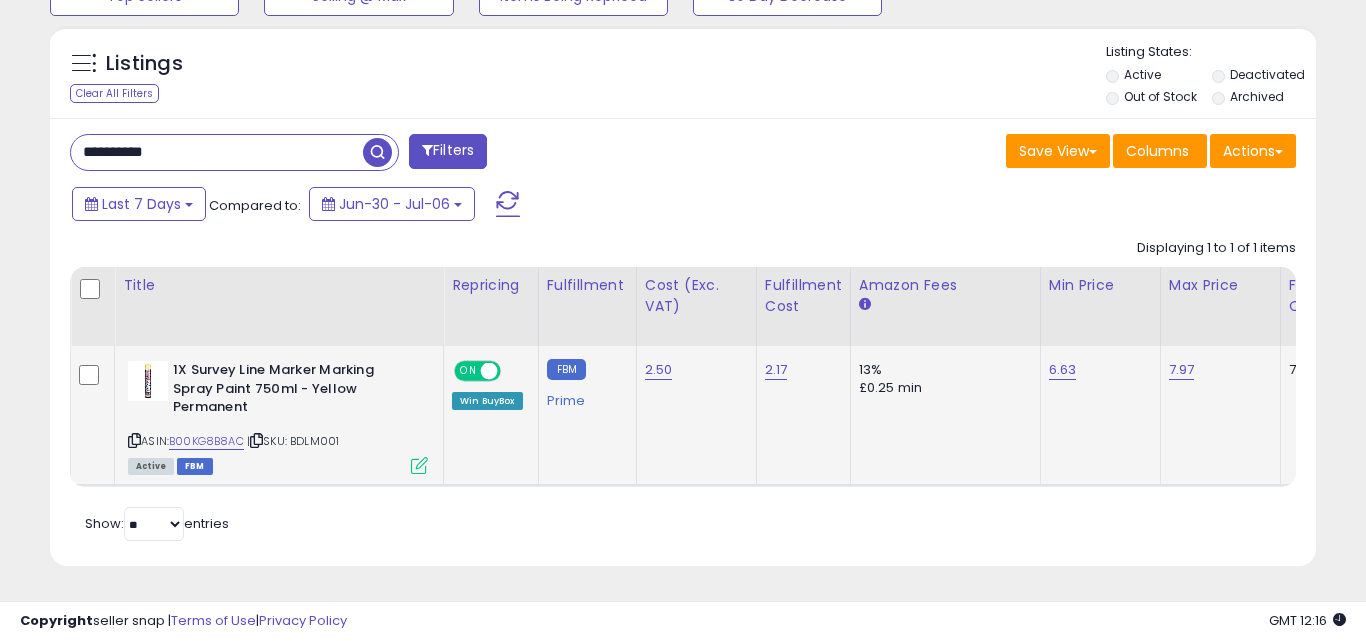 scroll, scrollTop: 999590, scrollLeft: 999267, axis: both 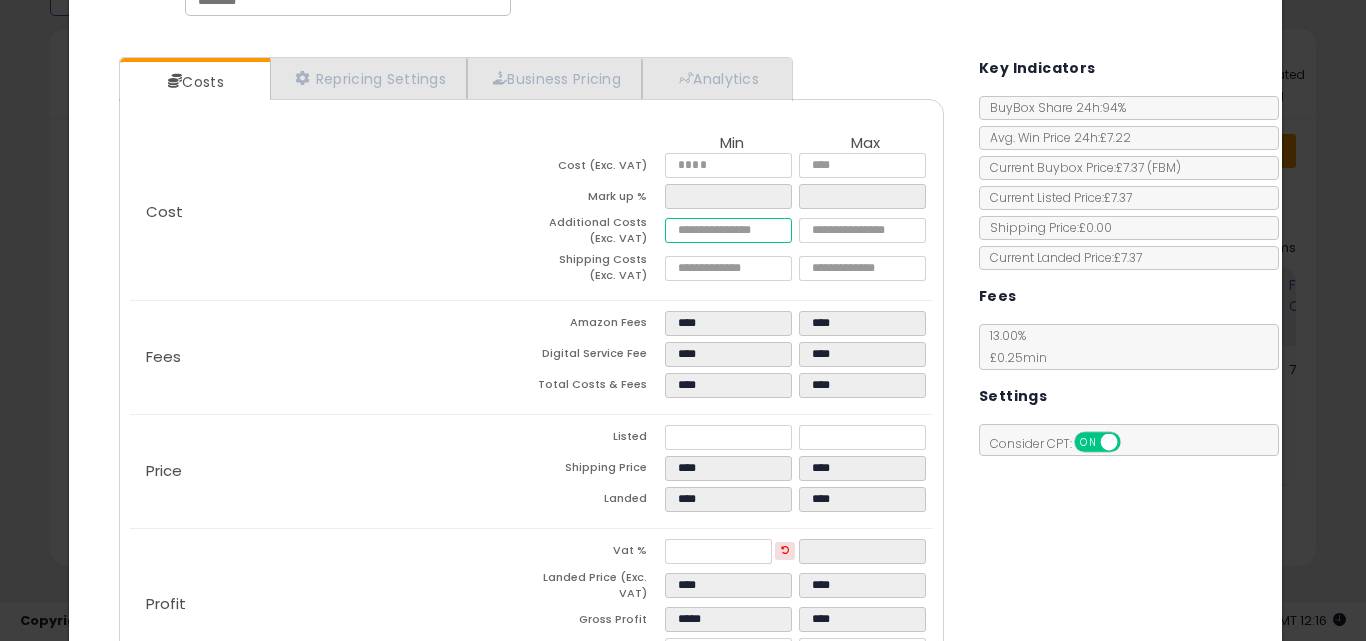 click on "****" at bounding box center (728, 230) 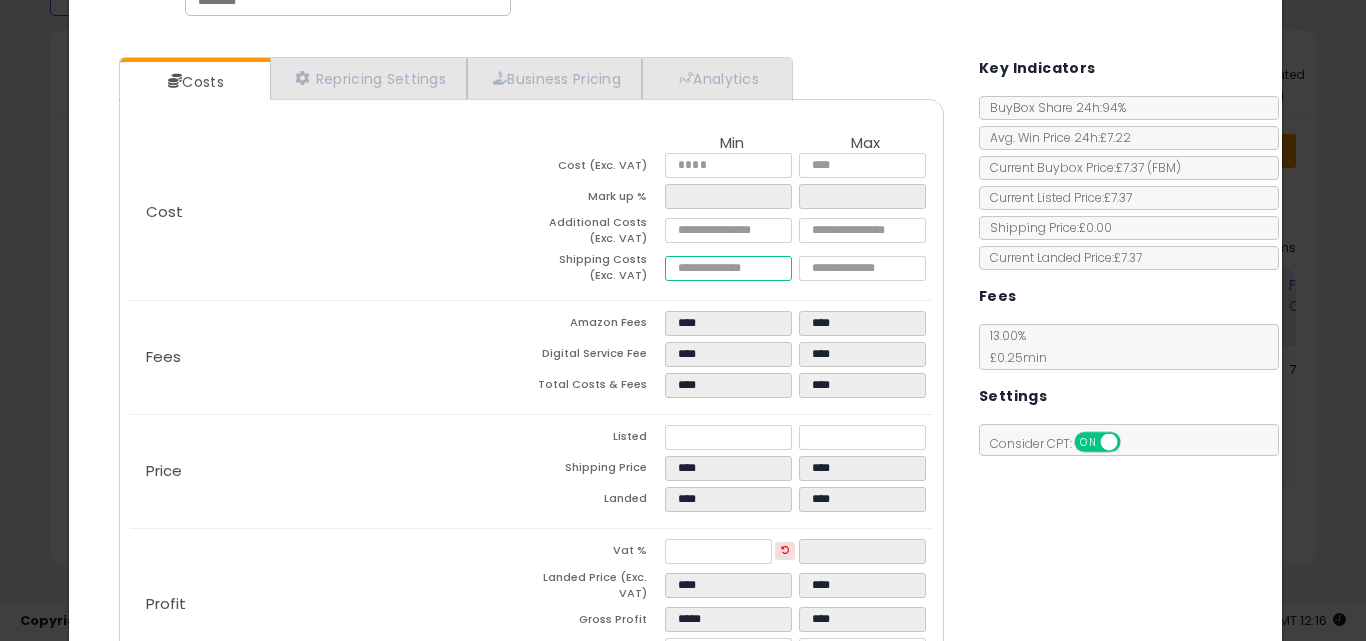 type on "******" 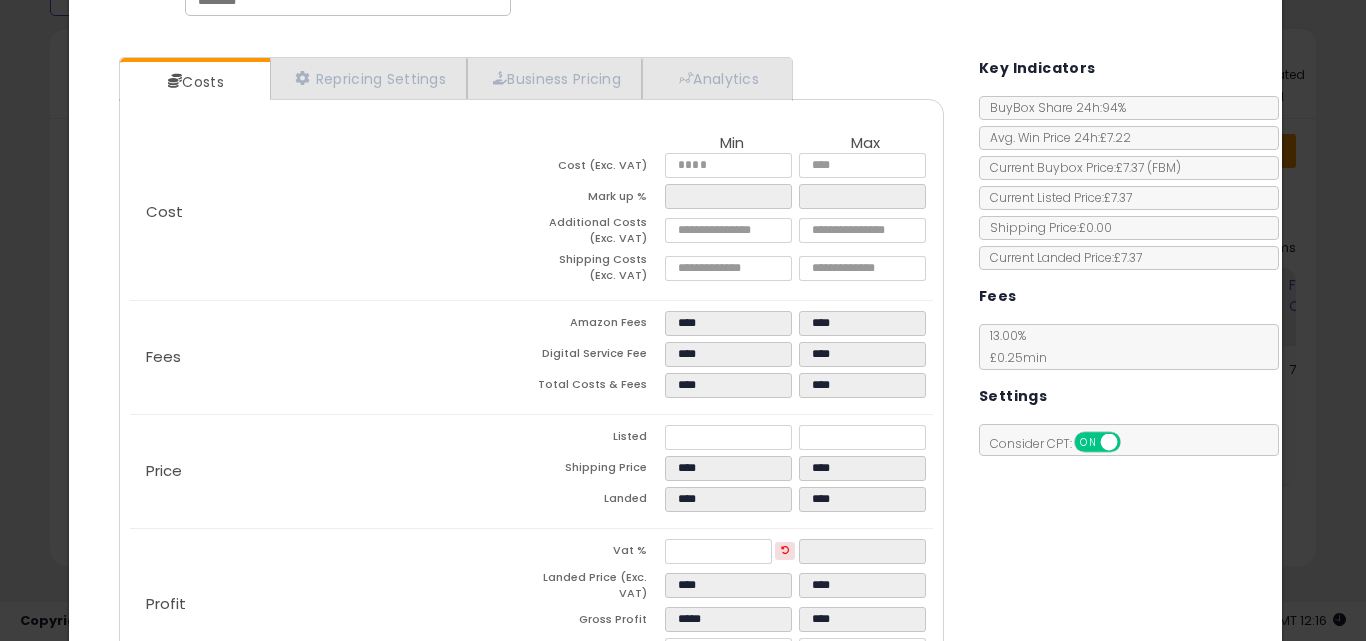 type on "******" 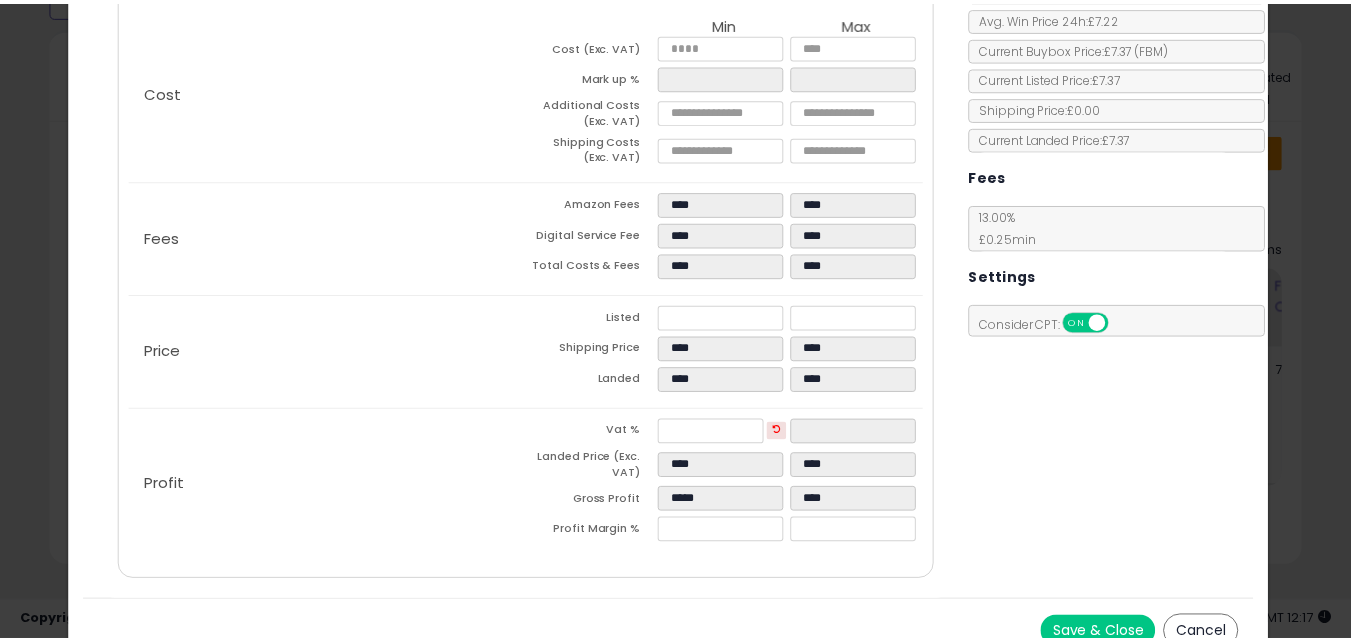 scroll, scrollTop: 0, scrollLeft: 0, axis: both 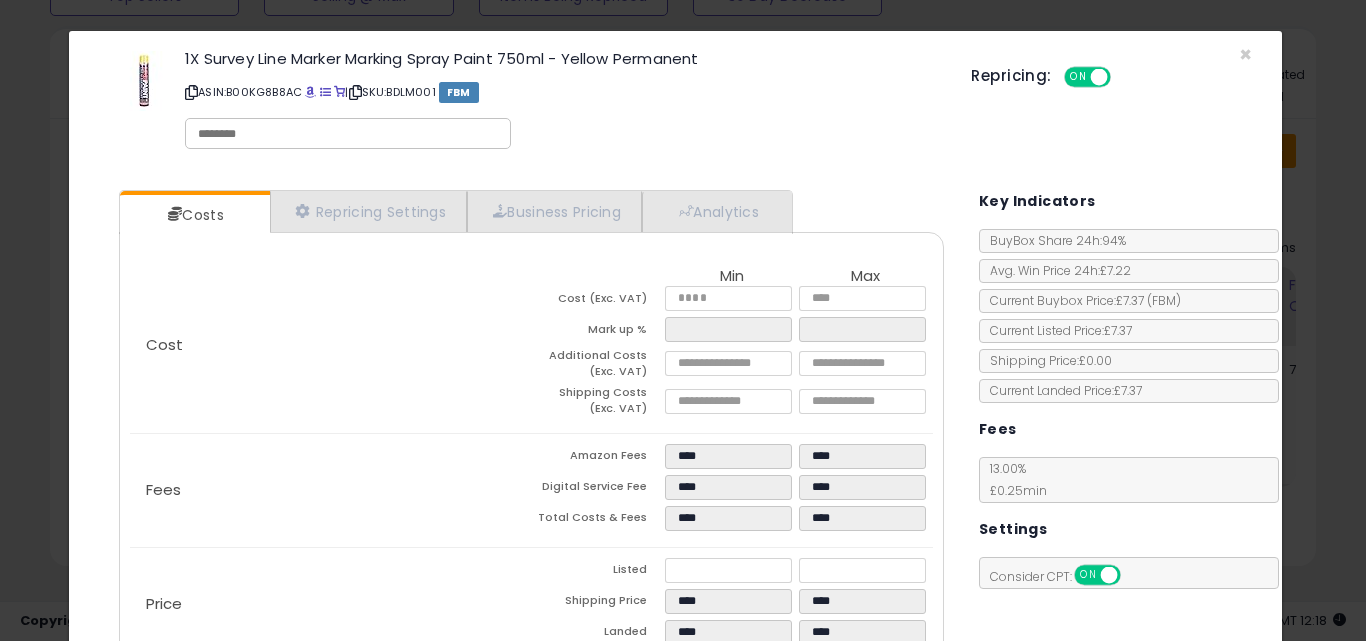 click on "1X Survey Line Marker Marking Spray Paint 750ml - Yellow Permanent
ASIN:  B00KG8B8AC
|
SKU:  BDLM001
FBM
Repricing:
ON   OFF" at bounding box center [676, 103] 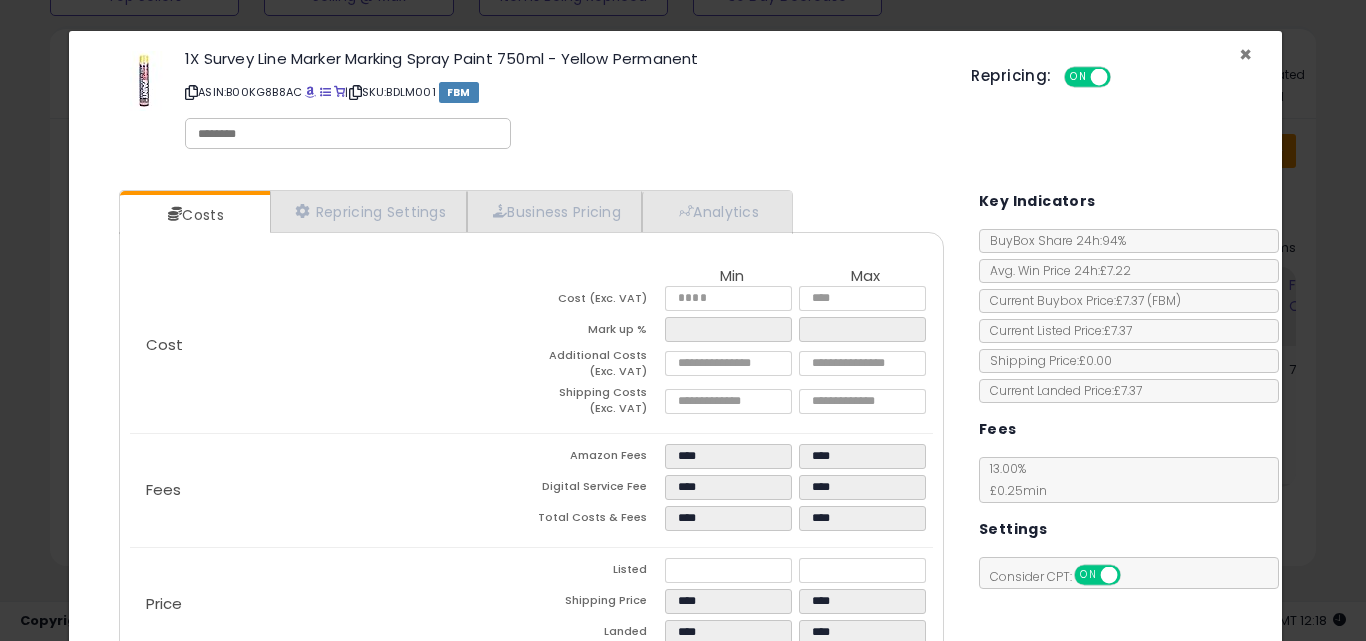 click on "×" at bounding box center (1245, 54) 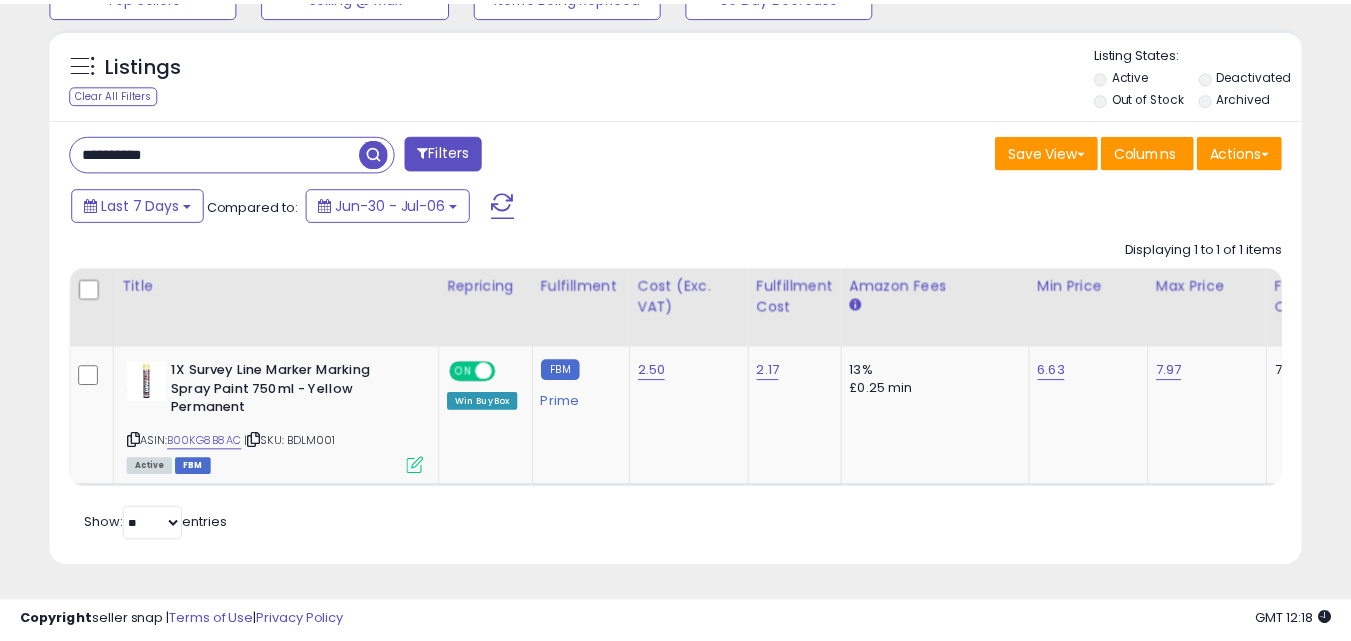 scroll, scrollTop: 410, scrollLeft: 724, axis: both 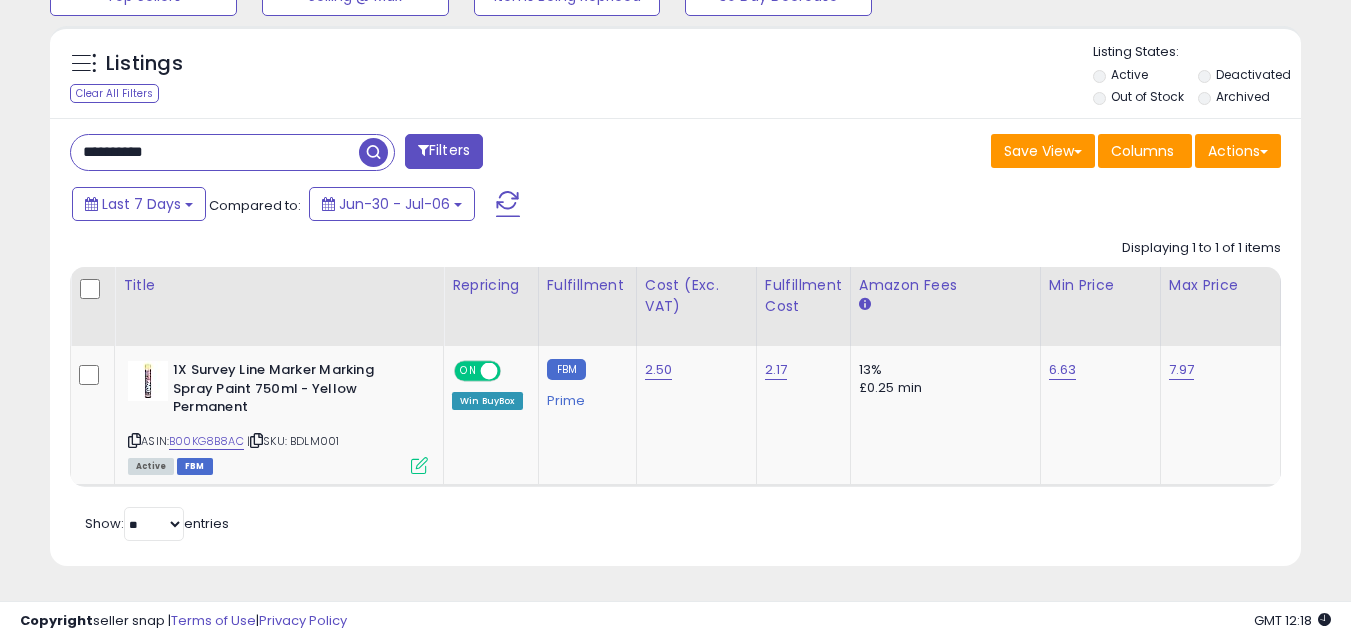 click on "**********" at bounding box center (215, 152) 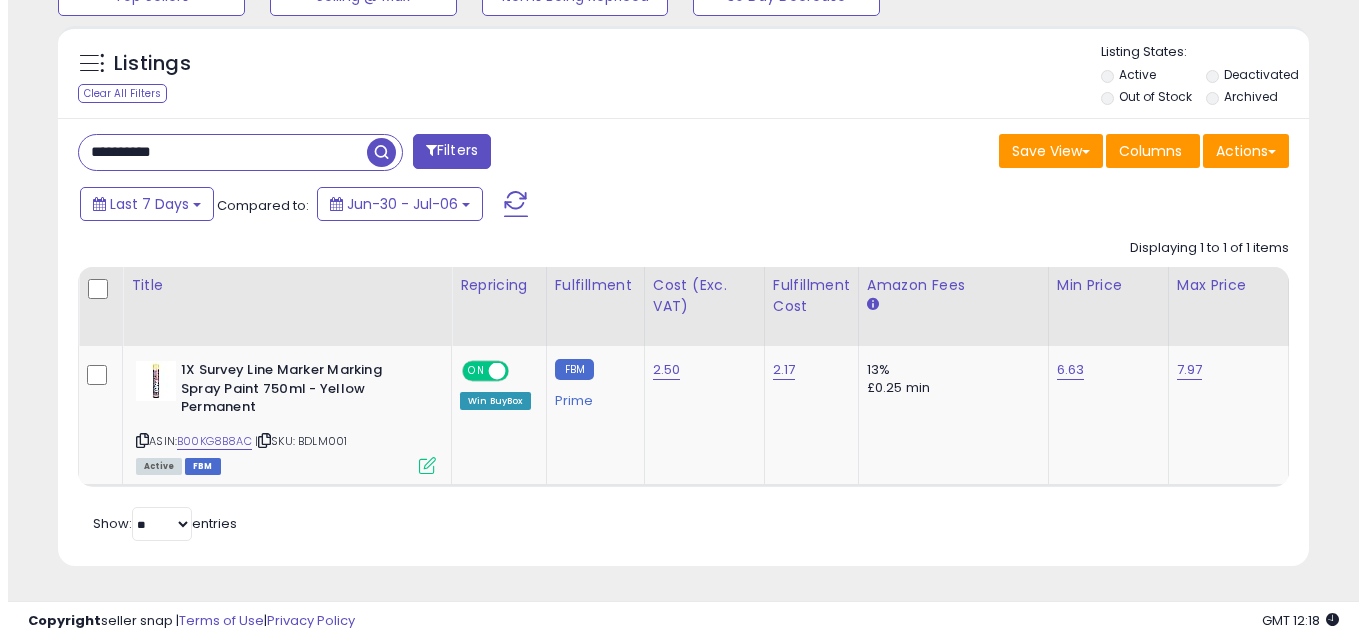 scroll, scrollTop: 579, scrollLeft: 0, axis: vertical 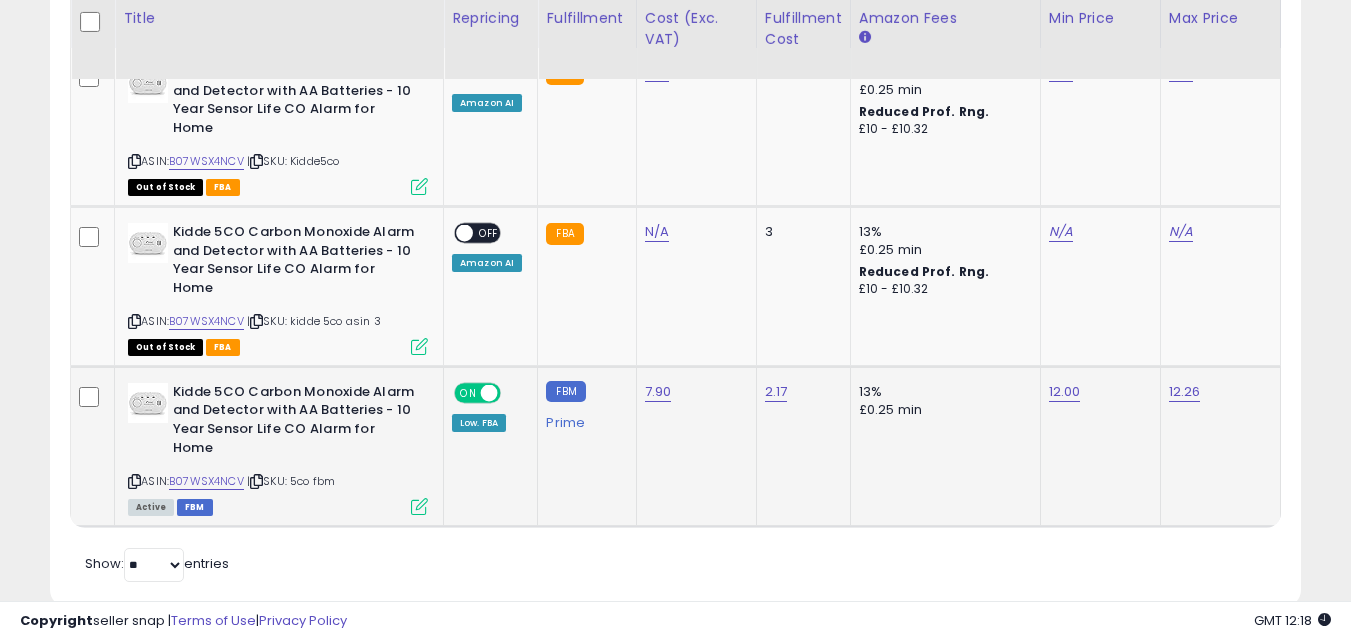 type on "**********" 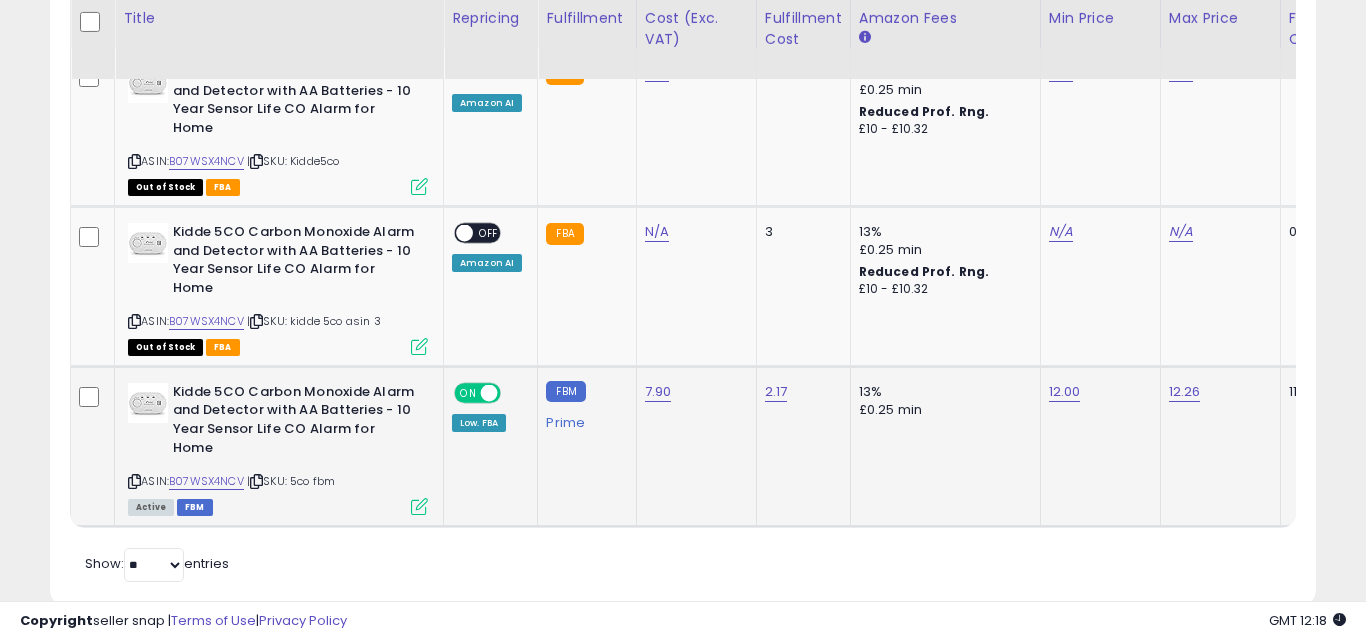 scroll, scrollTop: 999590, scrollLeft: 999267, axis: both 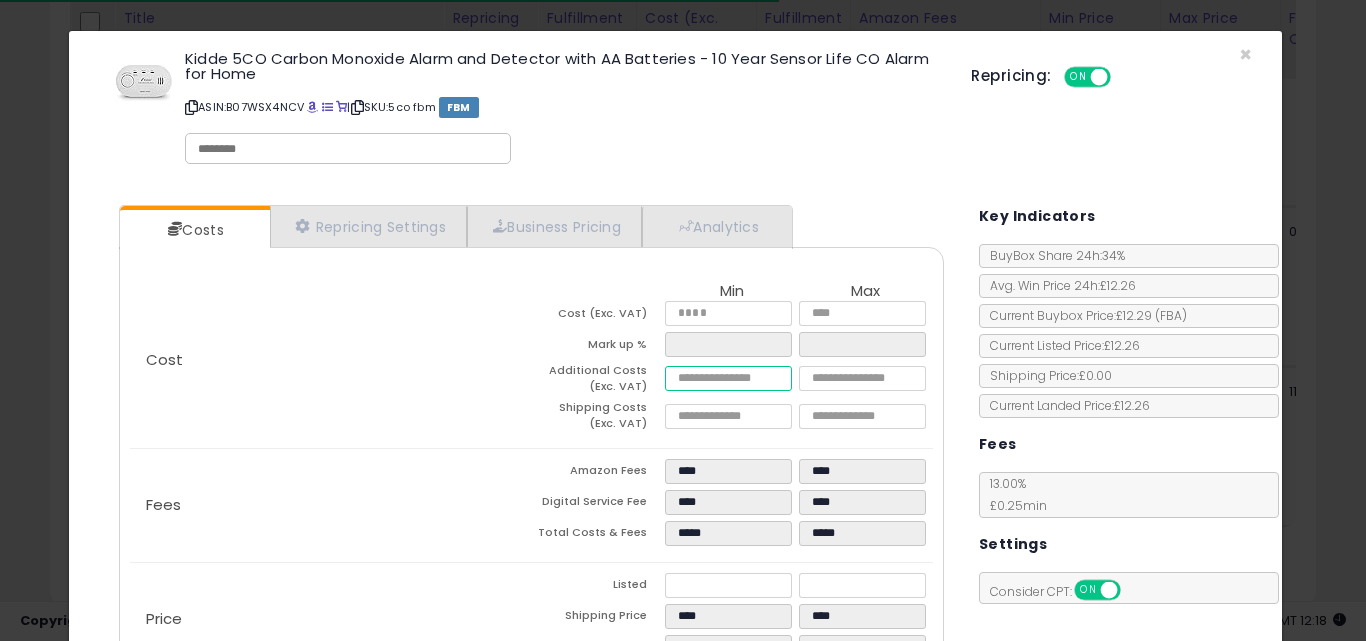 click on "****" at bounding box center [728, 378] 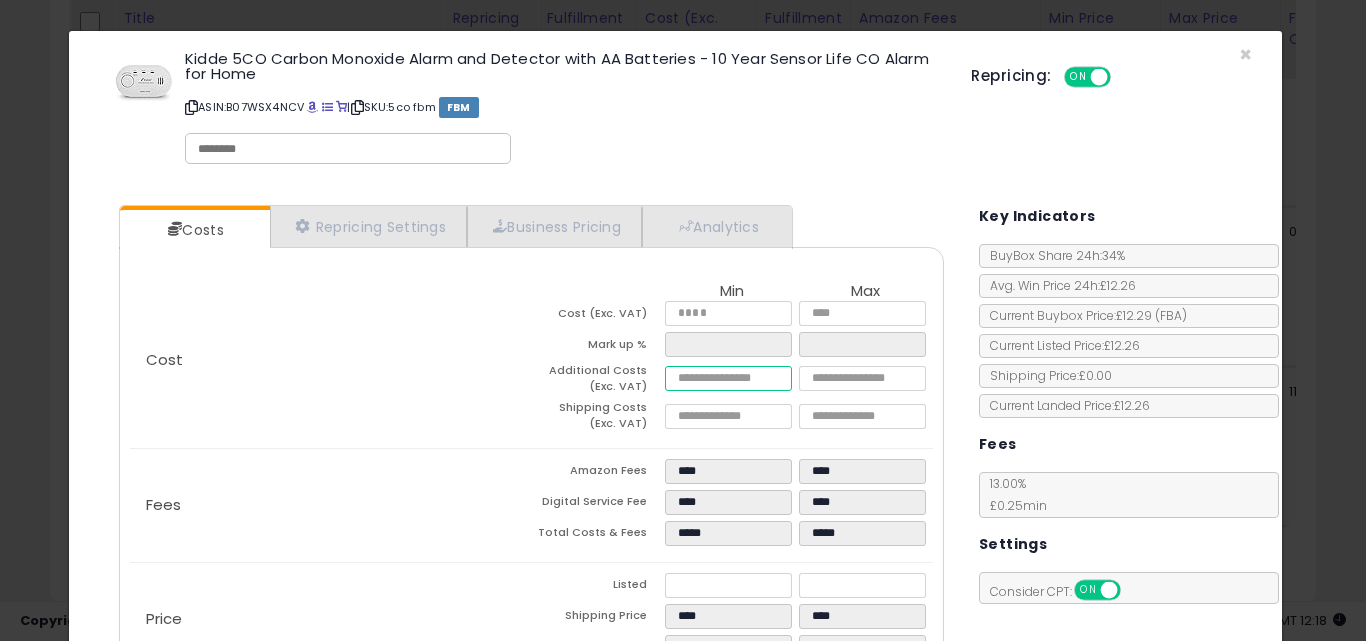 click on "****" at bounding box center (728, 378) 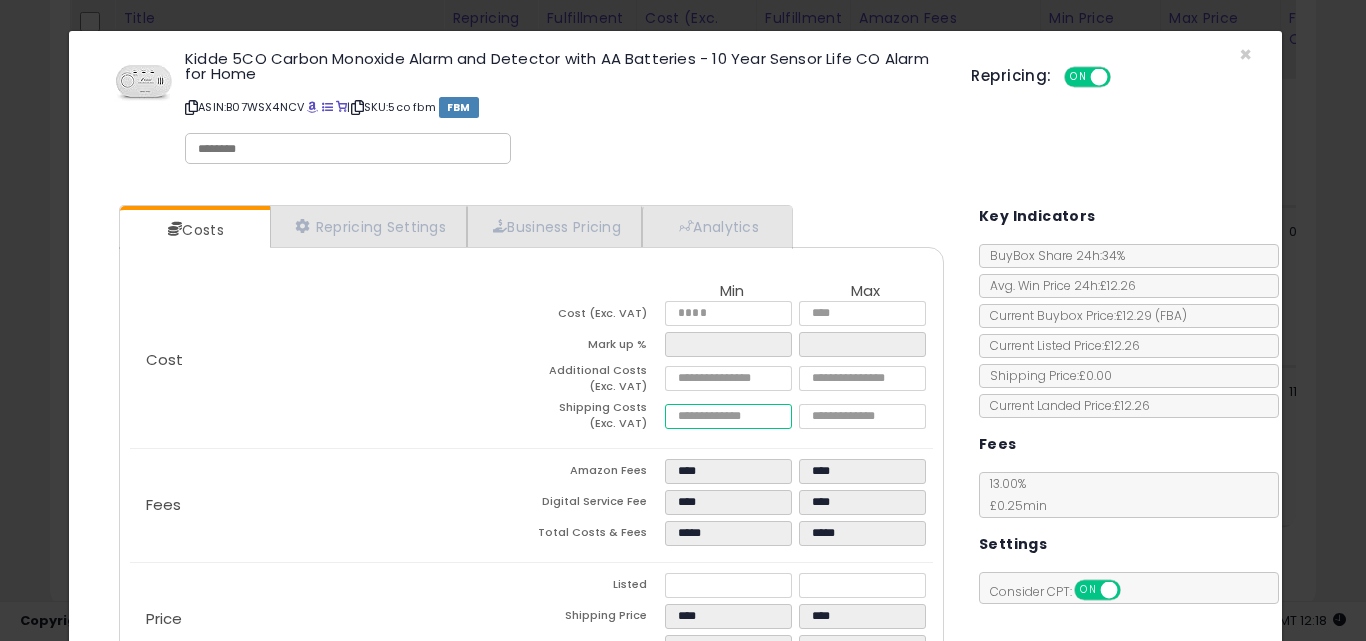 type on "******" 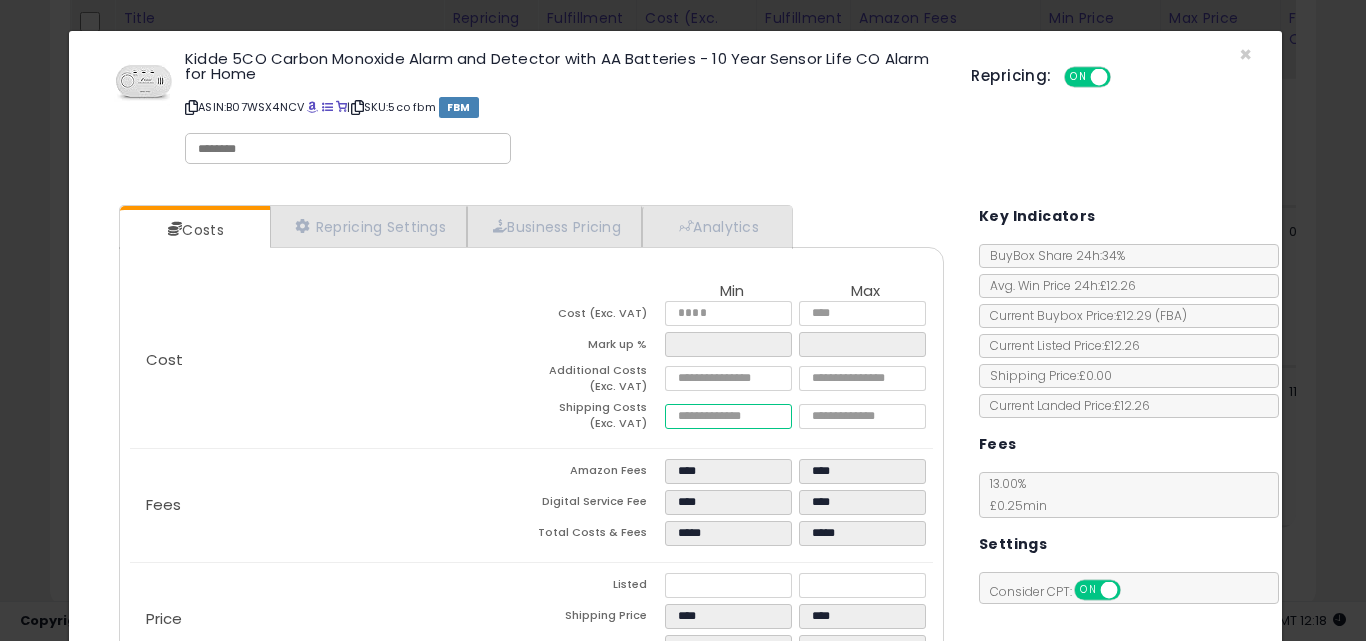 type on "******" 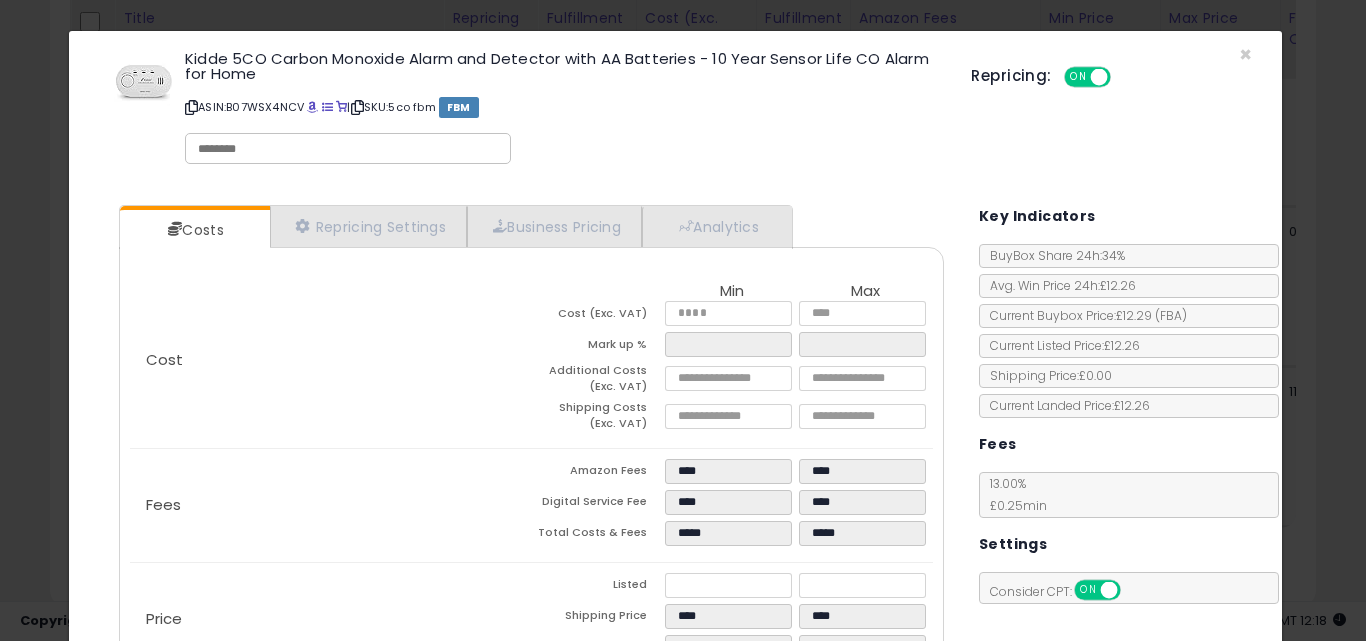 click on "Cost
Min
Max
Cost (Exc. VAT)
****
****
Mark up %
******
******
Additional Costs (Exc. VAT)
****
****
Shipping Costs (Exc. VAT)
****
****" at bounding box center (531, 360) 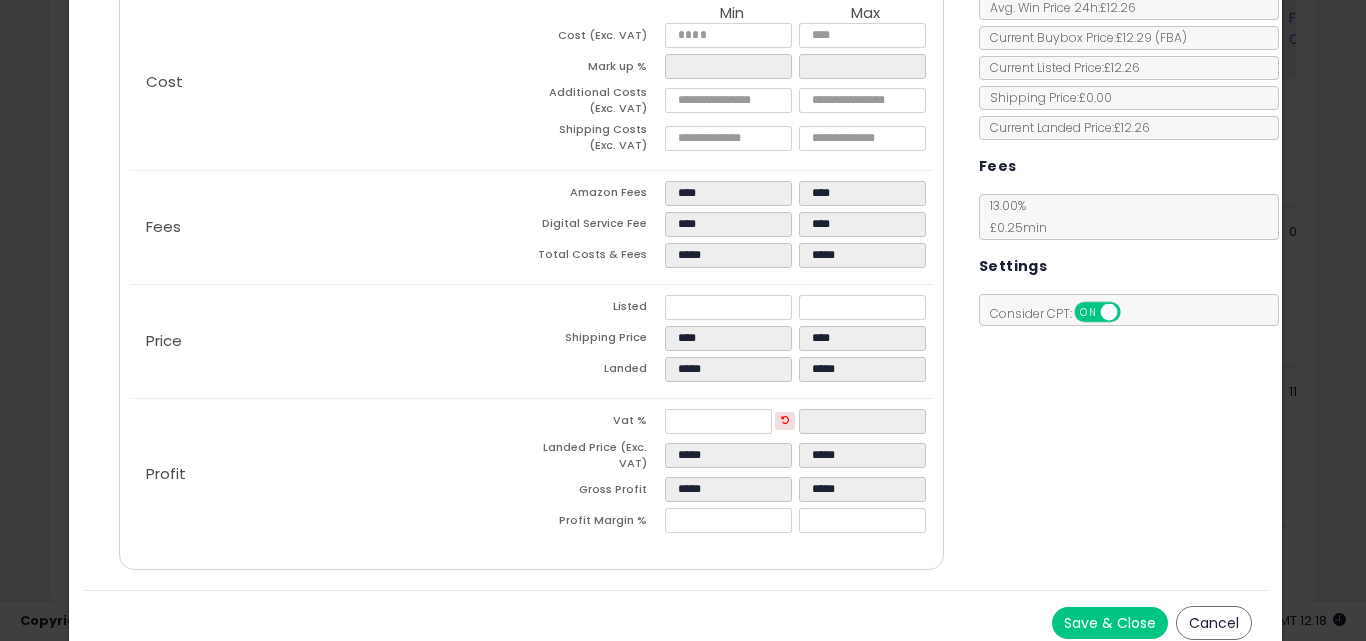 scroll, scrollTop: 292, scrollLeft: 0, axis: vertical 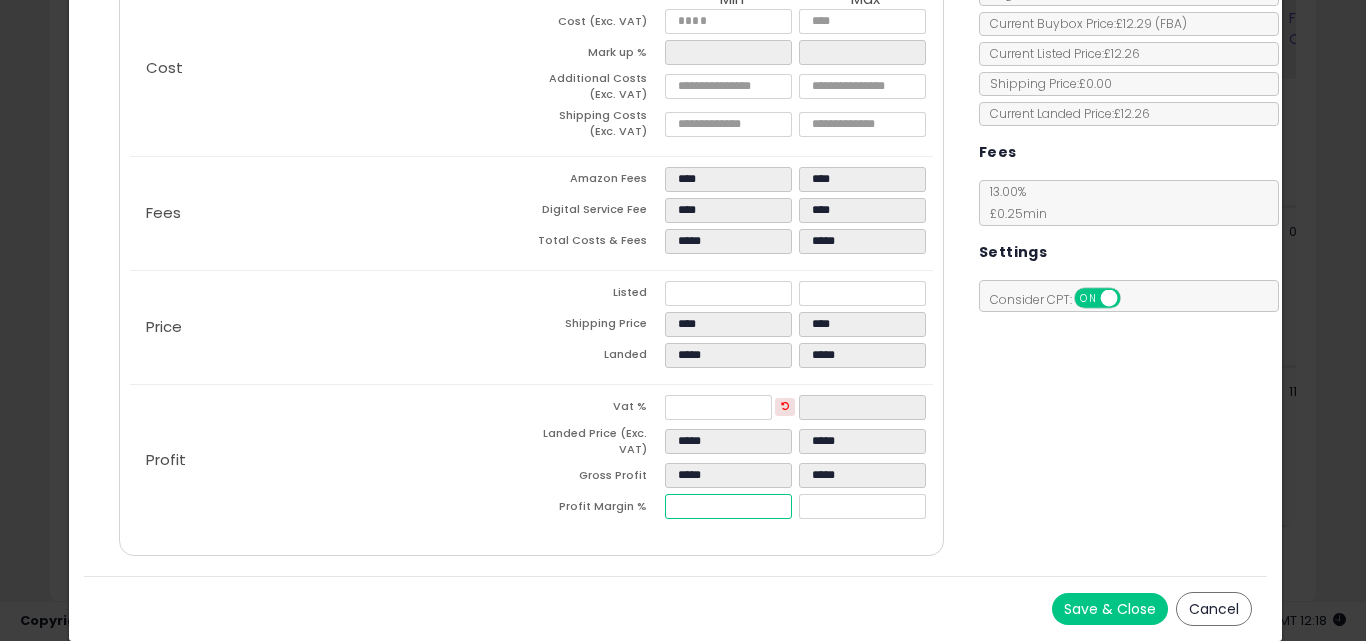click on "******" at bounding box center (728, 506) 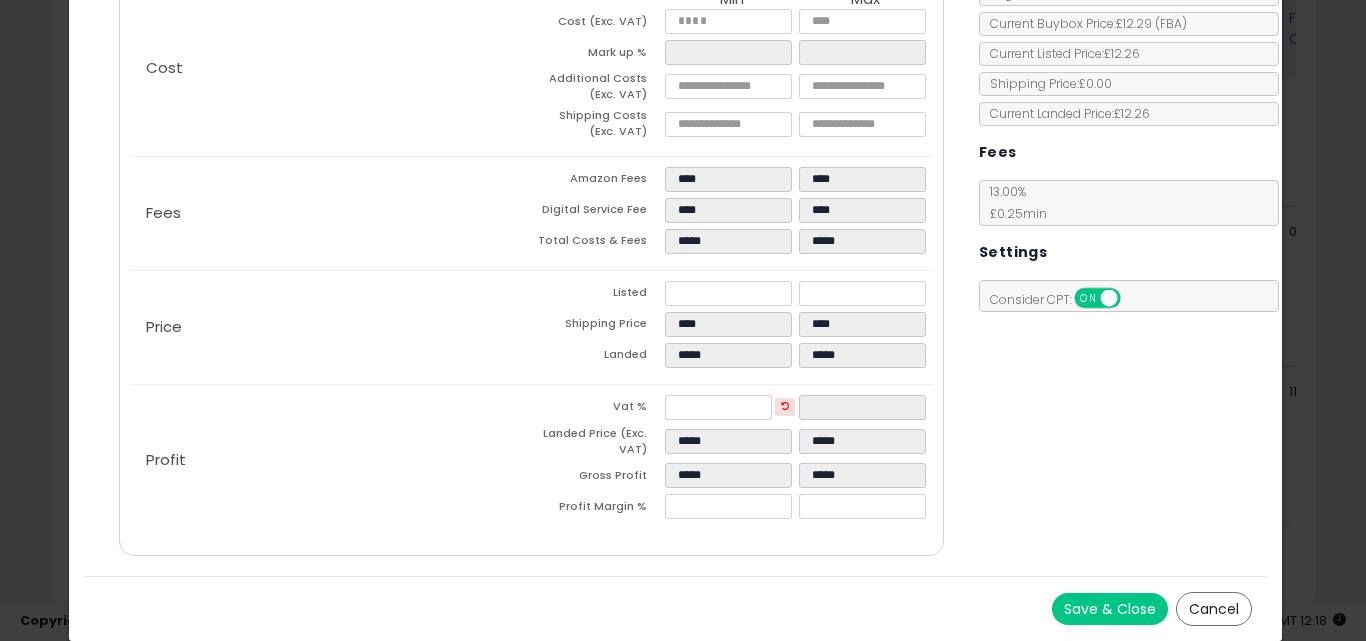 click on "Costs
Repricing Settings
Business Pricing
Analytics
Cost" at bounding box center (676, 237) 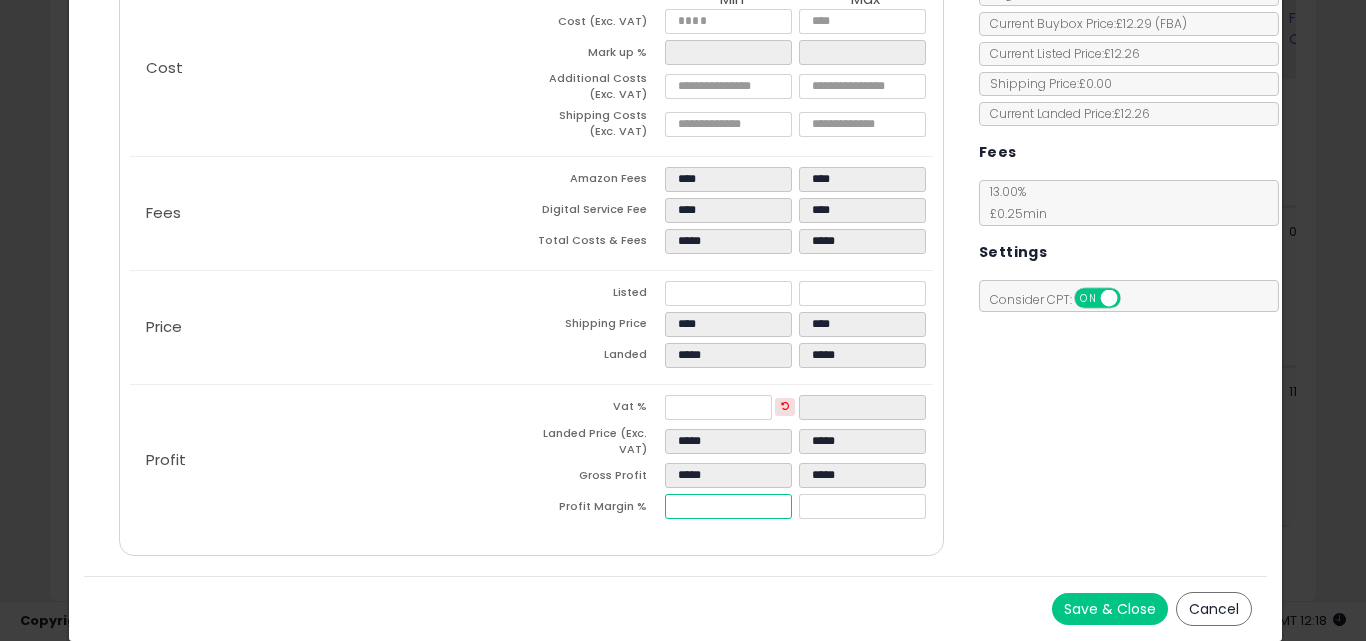 click on "******" at bounding box center (728, 506) 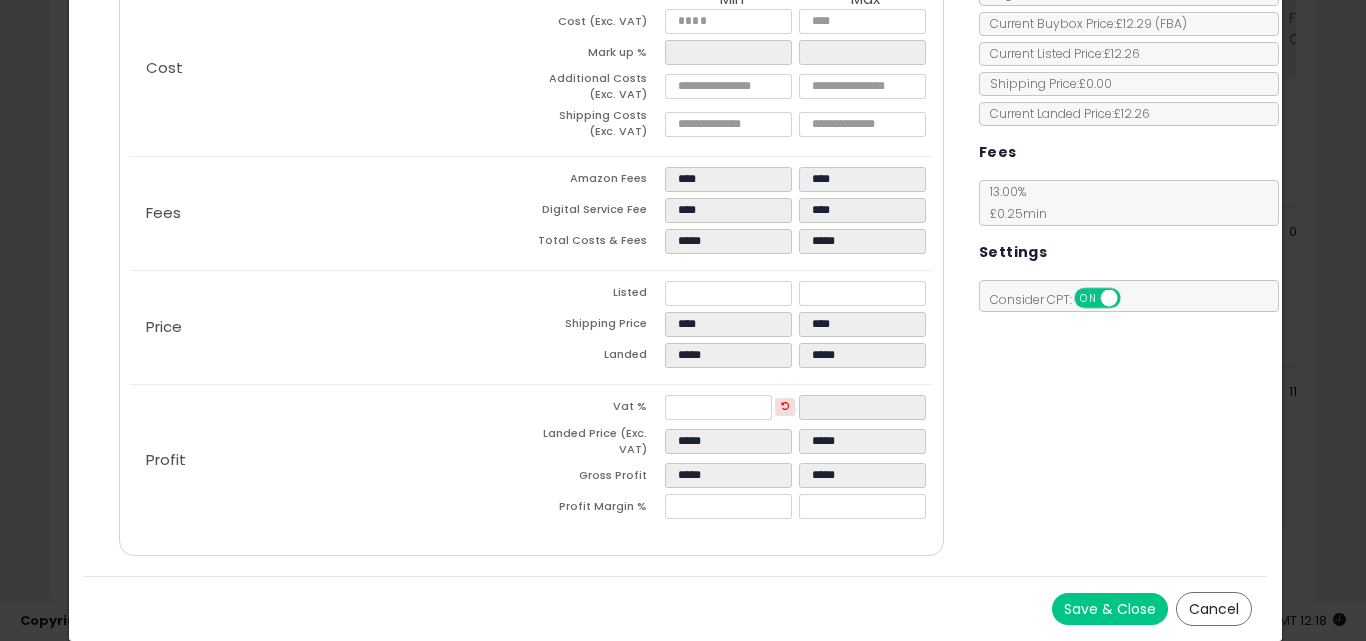 click on "Save & Close
Cancel" at bounding box center [676, 608] 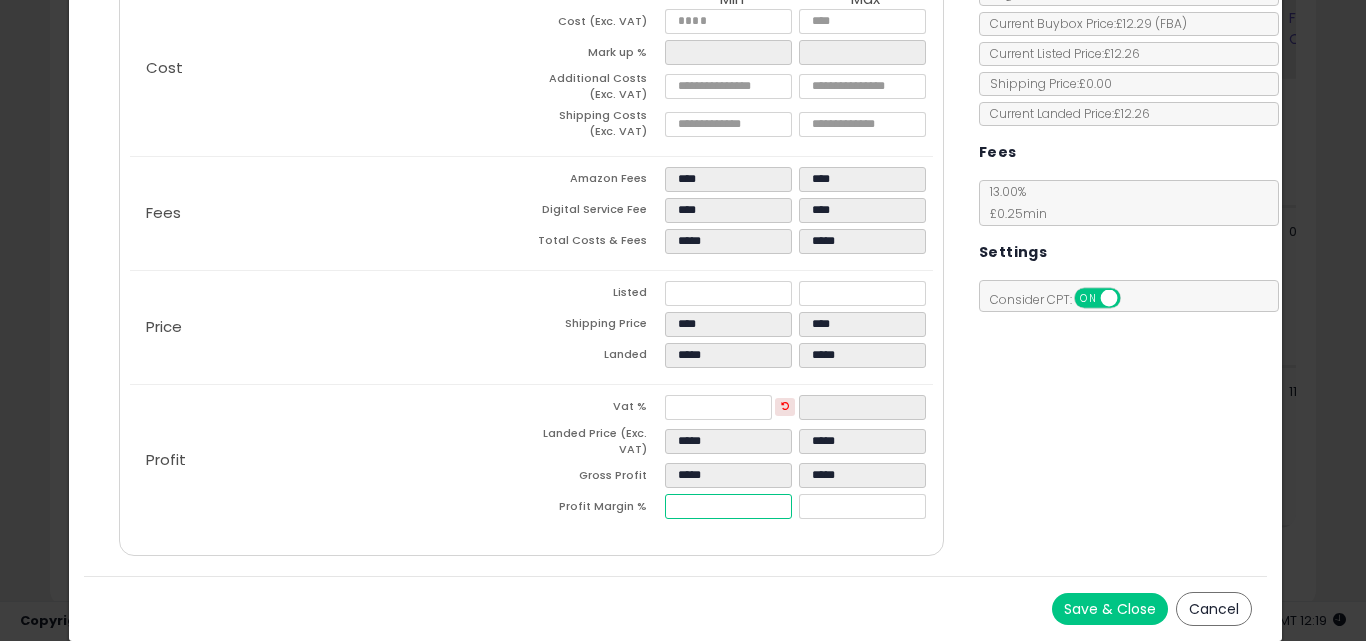 click on "******" at bounding box center [728, 506] 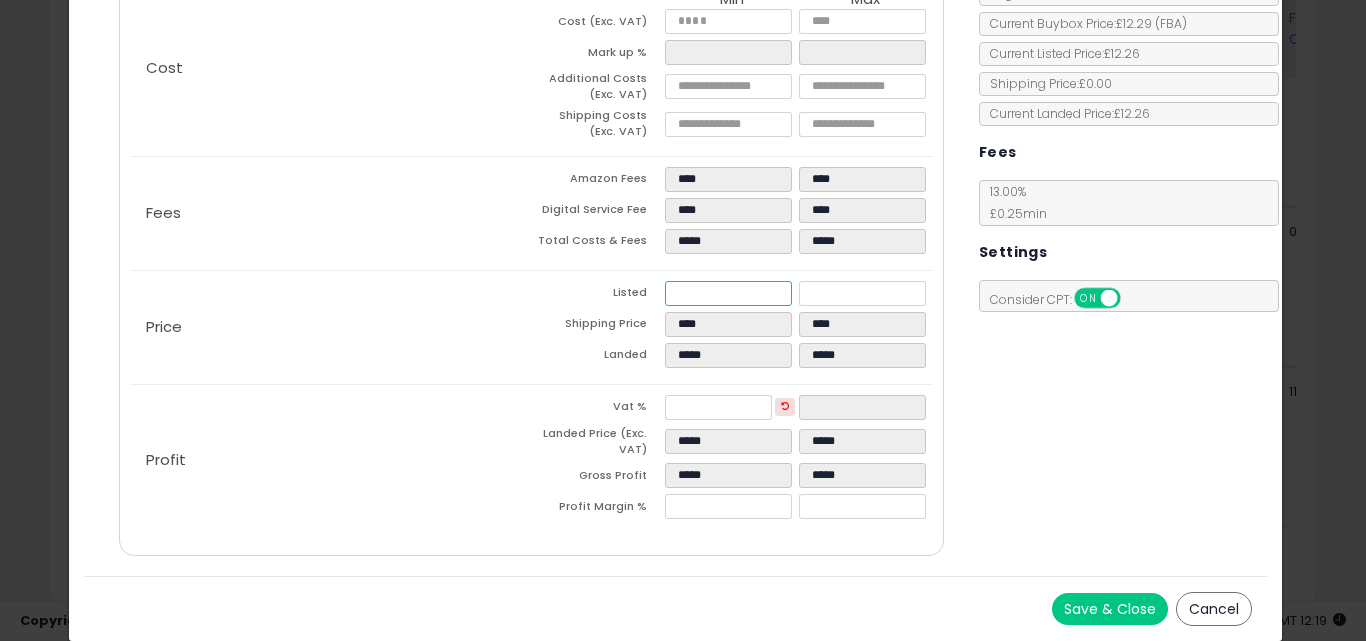 click on "*****" at bounding box center [728, 293] 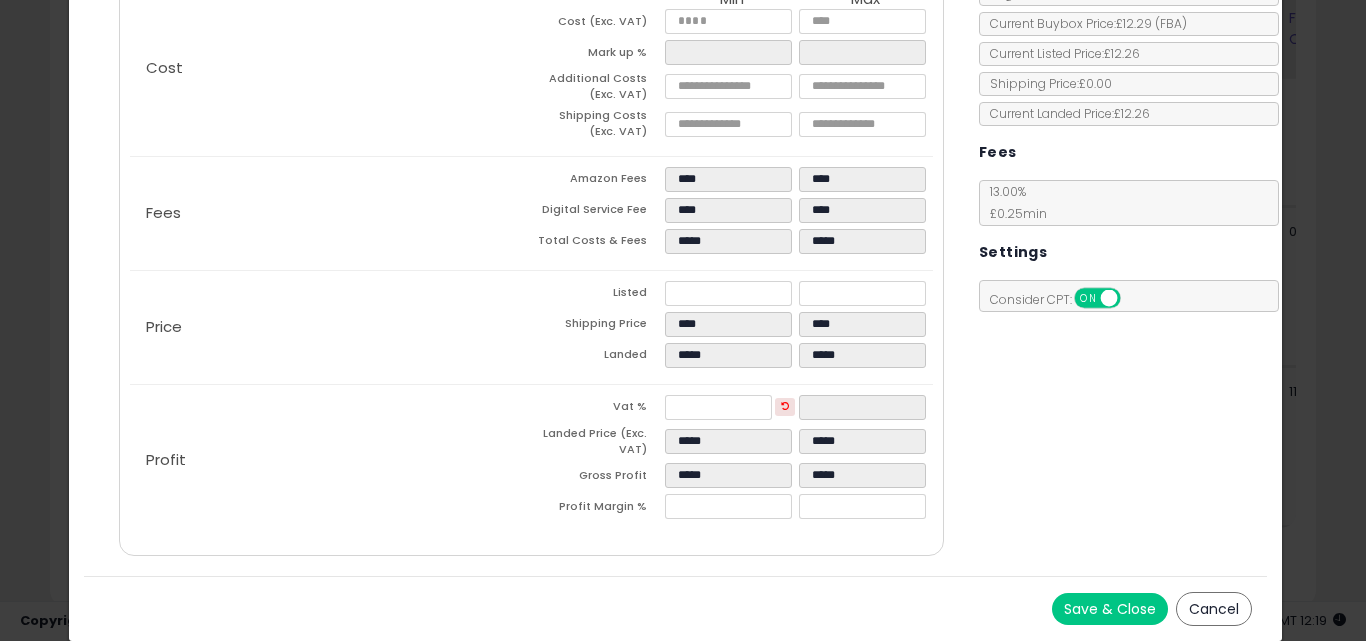 click on "Costs
Repricing Settings
Business Pricing
Analytics
Cost" at bounding box center [676, 237] 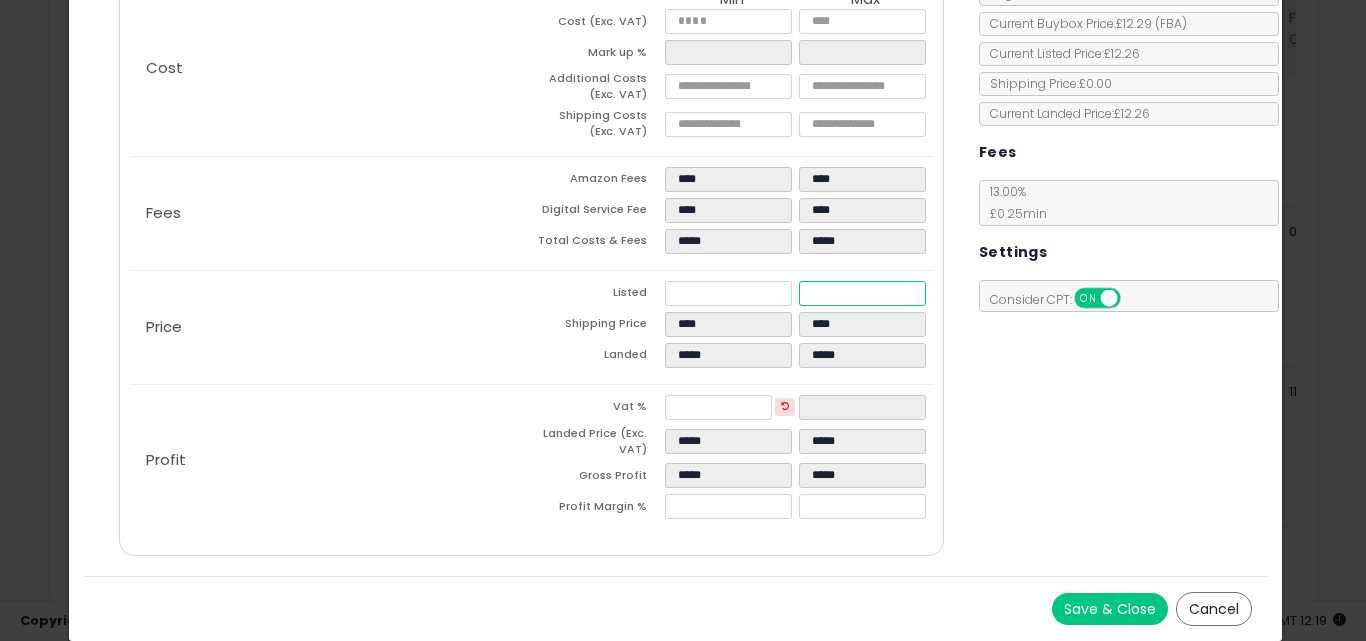 click on "*****" at bounding box center [862, 293] 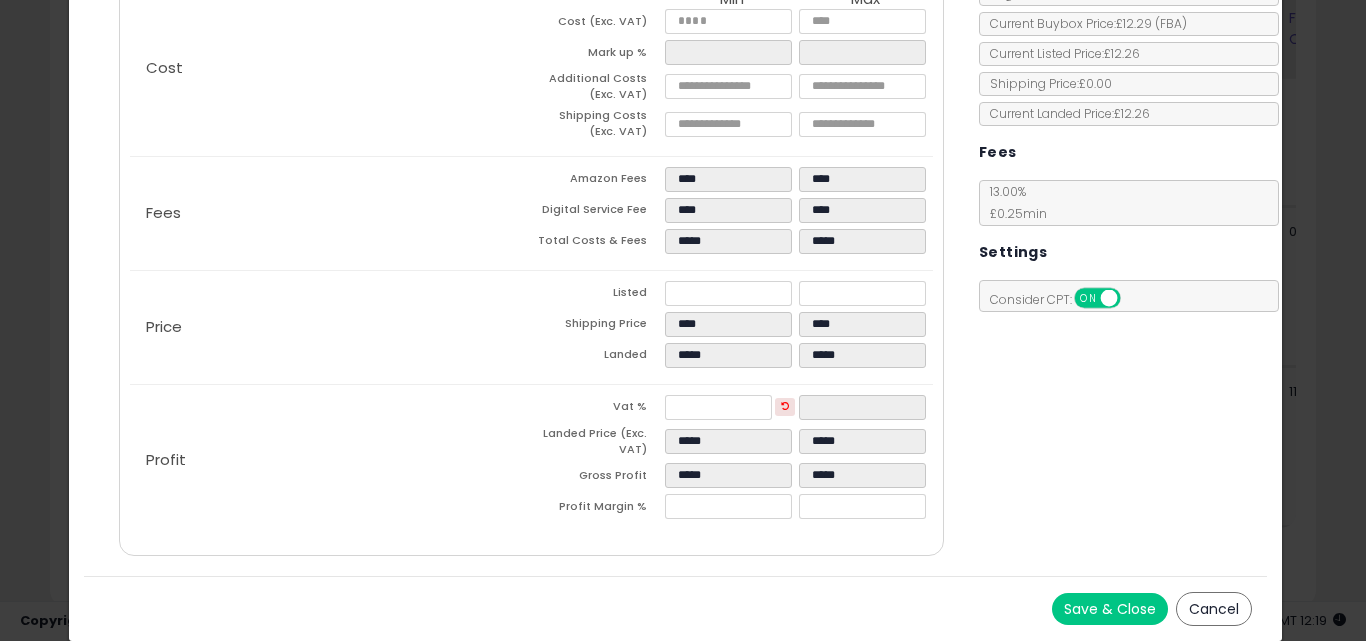 click on "Costs
Repricing Settings
Business Pricing
Analytics
Cost" at bounding box center [676, 237] 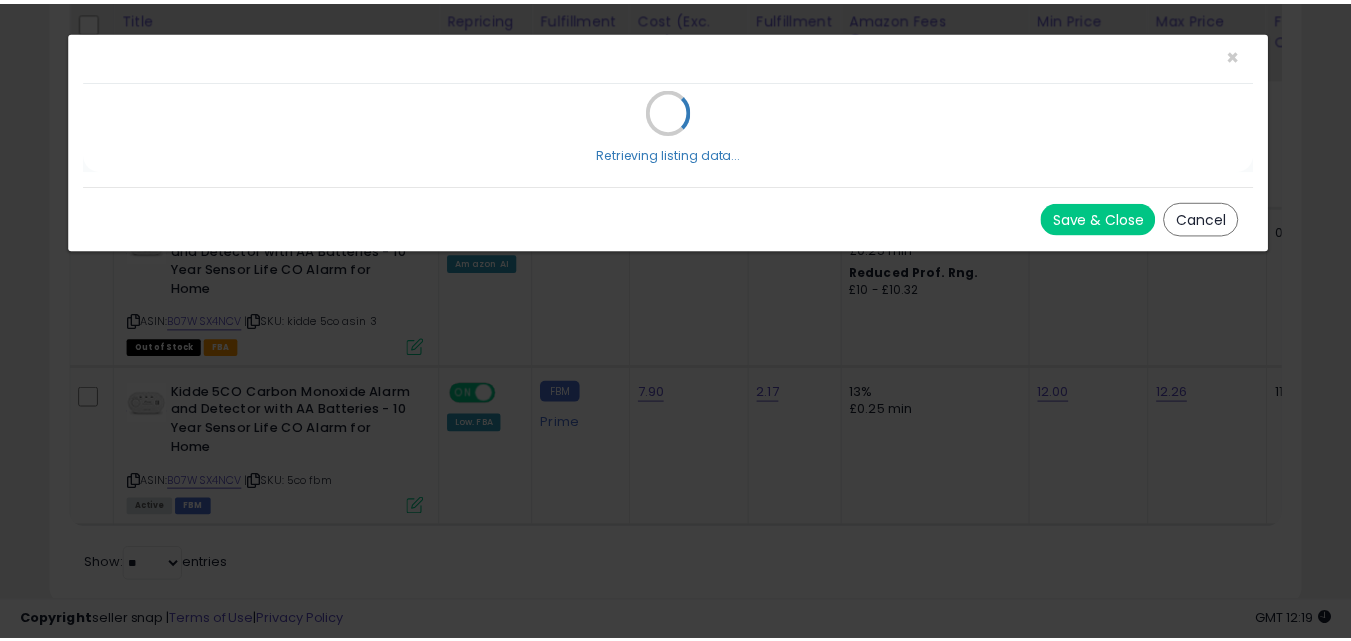 scroll, scrollTop: 0, scrollLeft: 0, axis: both 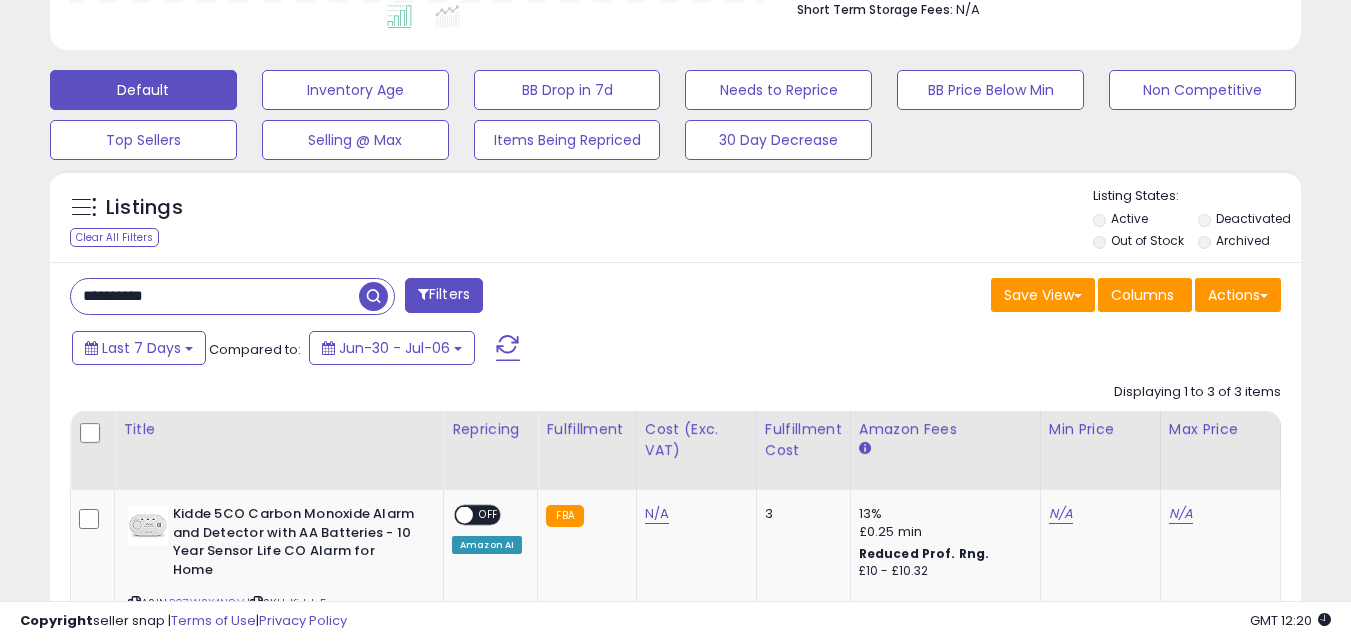 click on "**********" at bounding box center [215, 296] 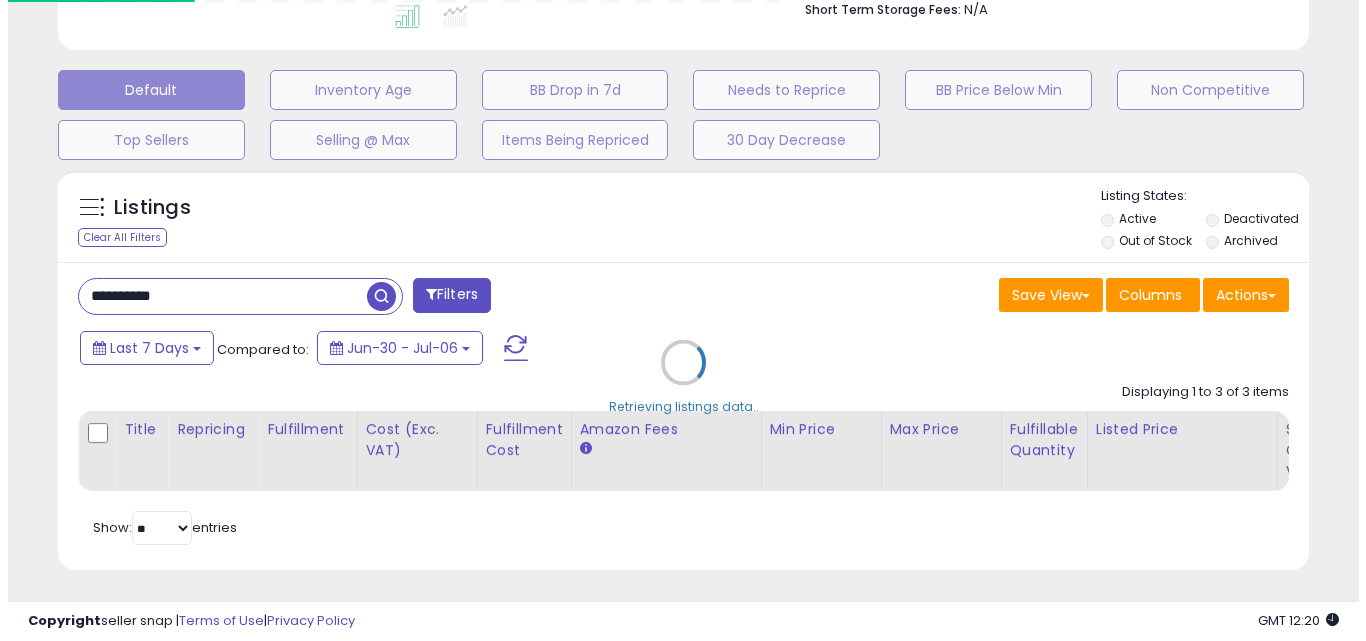 scroll, scrollTop: 999590, scrollLeft: 999267, axis: both 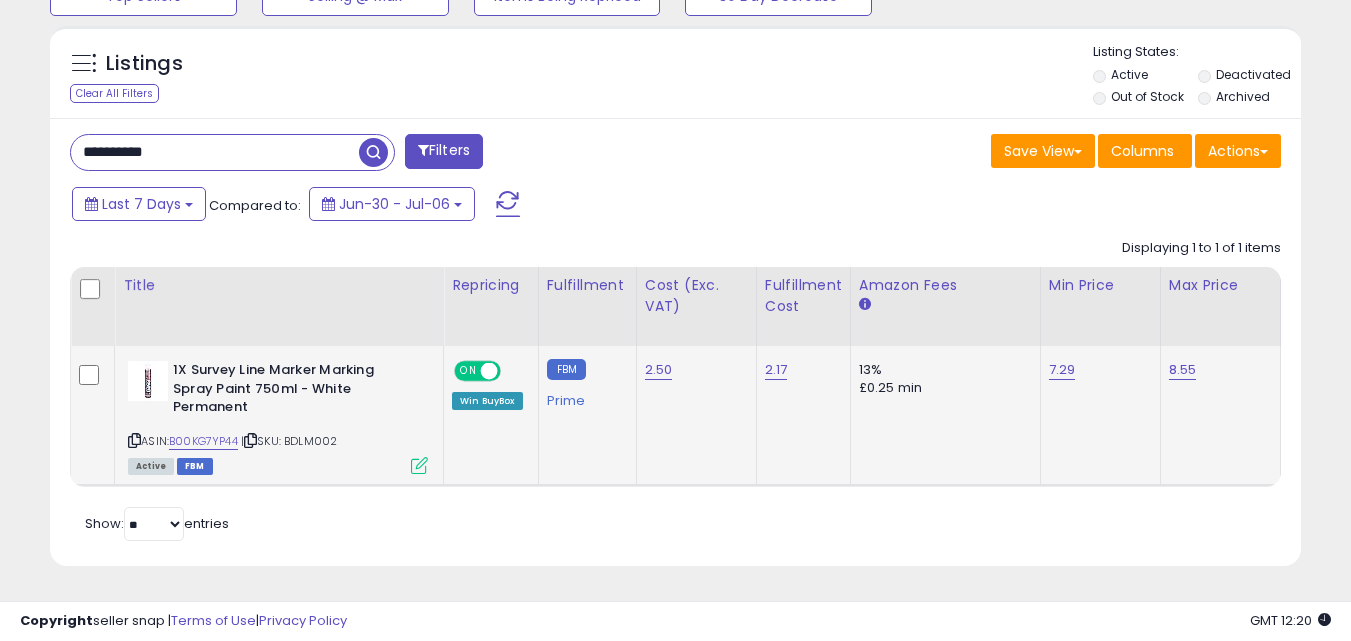 click at bounding box center [419, 465] 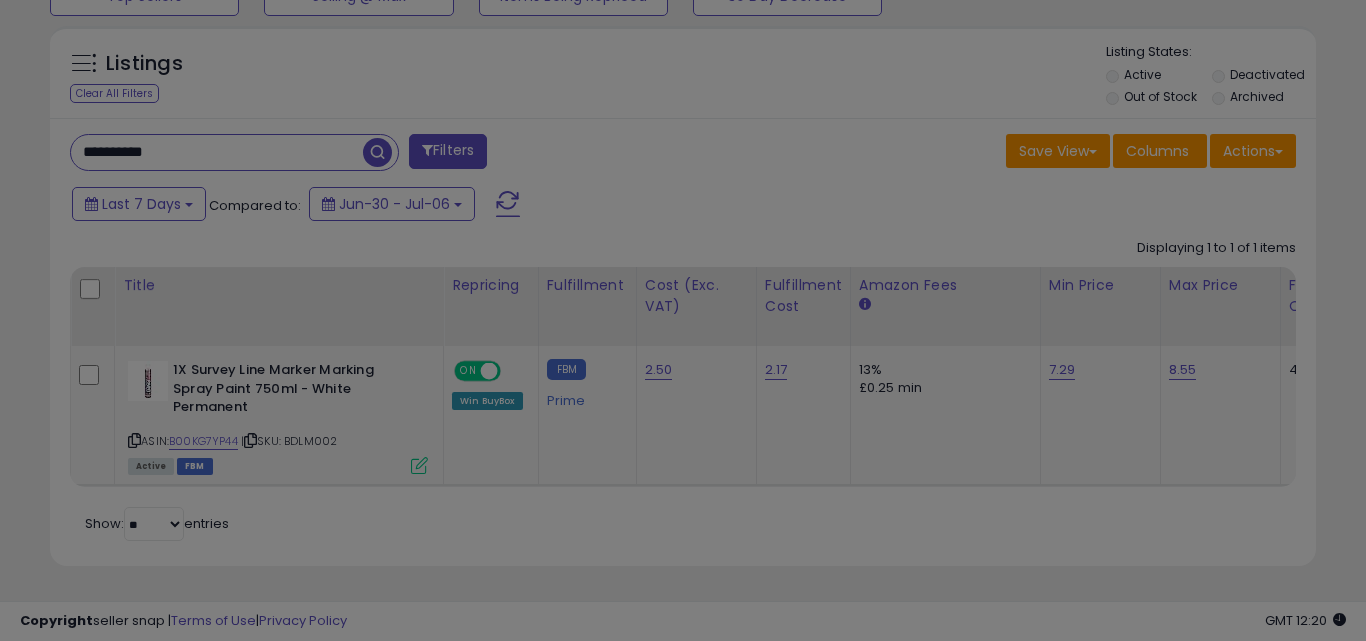 scroll, scrollTop: 999590, scrollLeft: 999267, axis: both 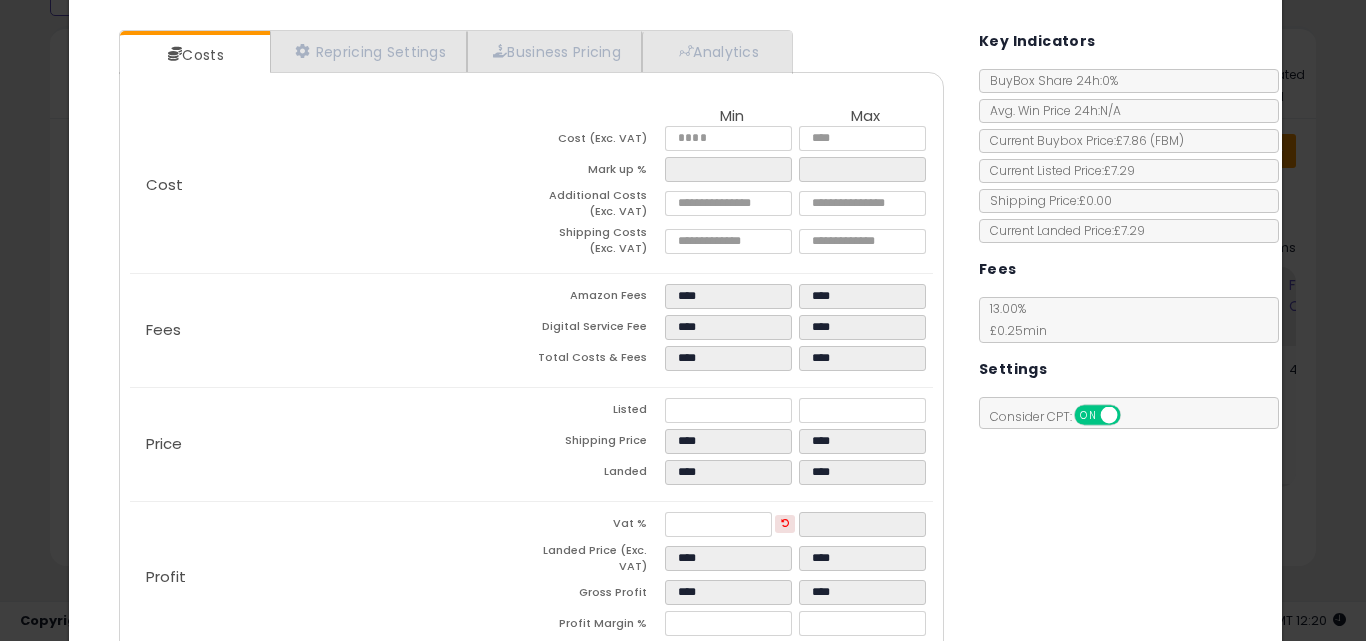 click on "****" at bounding box center [732, 172] 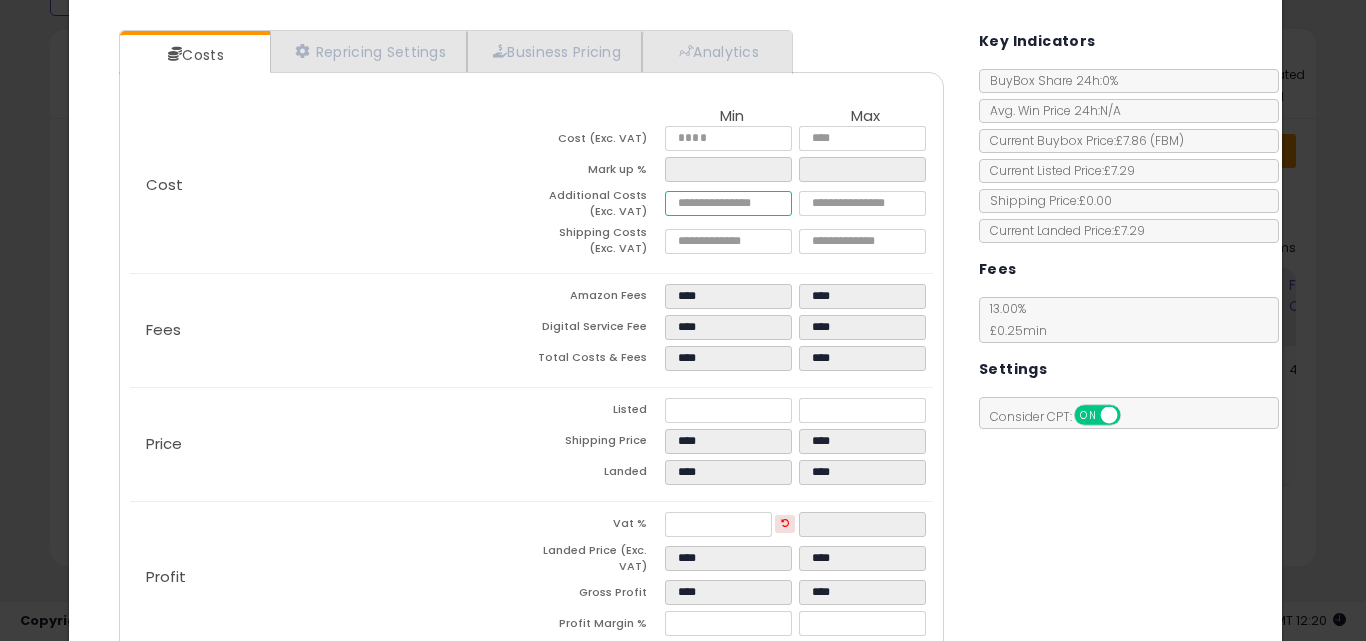 click on "****" at bounding box center (728, 203) 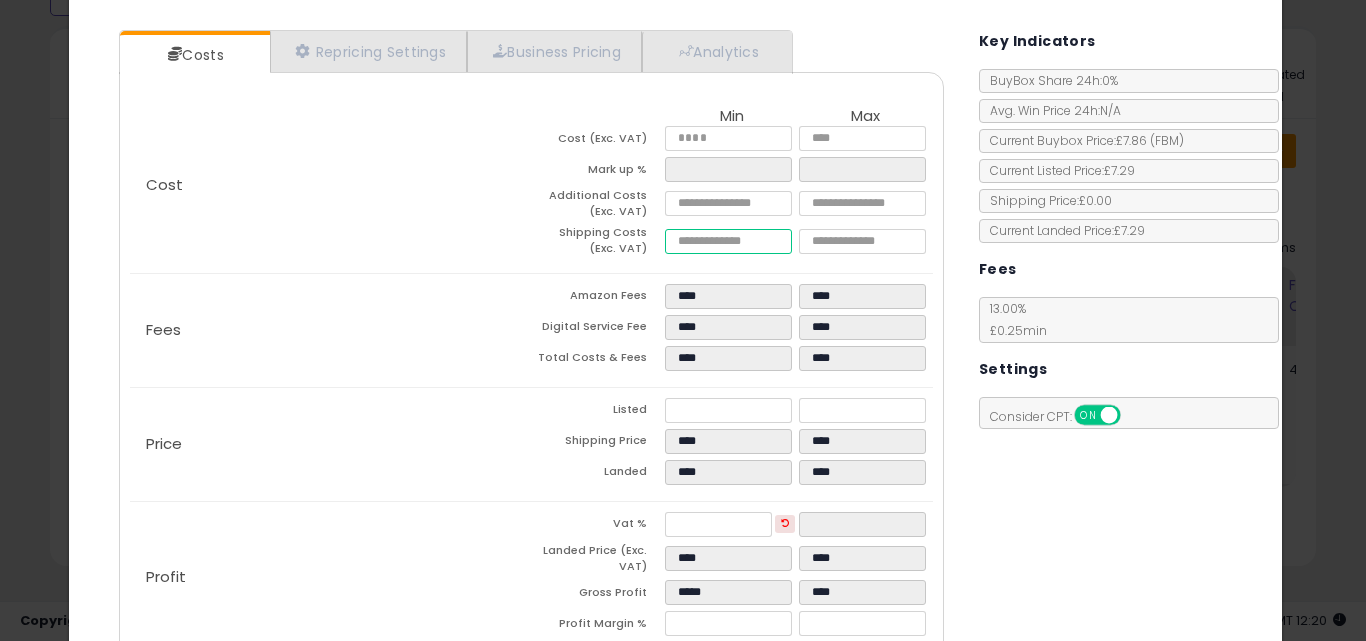 click on "****" at bounding box center (728, 241) 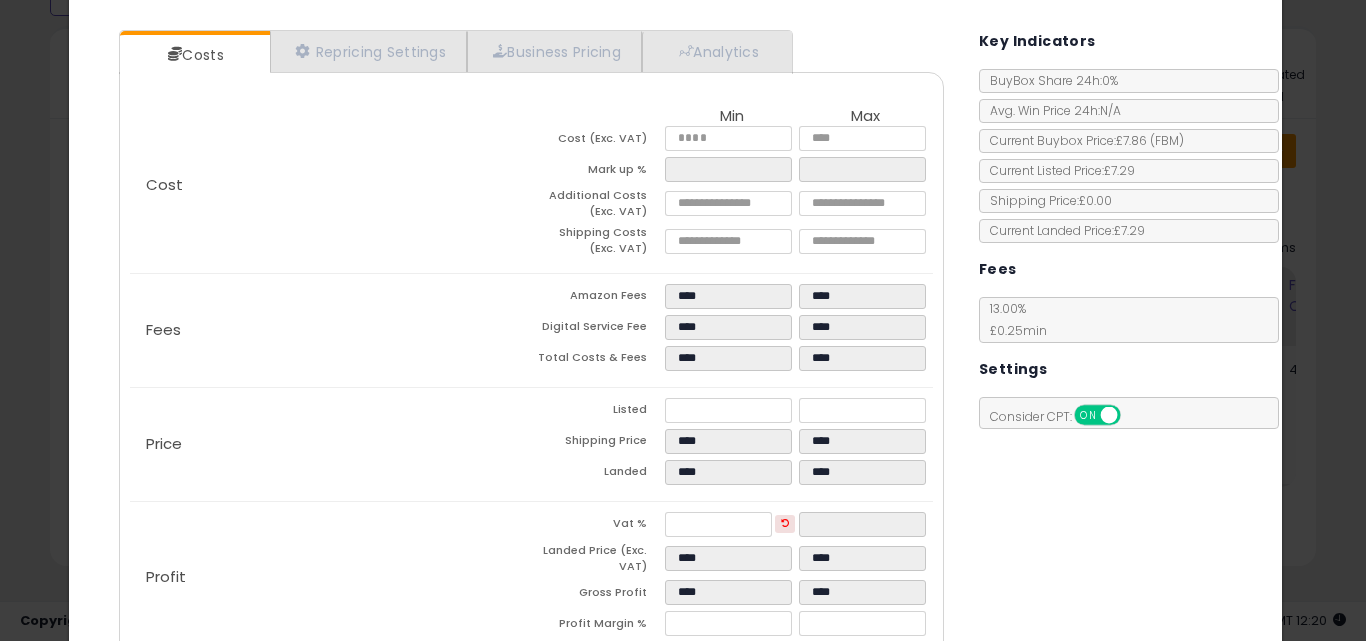 click on "Costs
Repricing Settings
Business Pricing
Analytics
Cost" at bounding box center [676, 354] 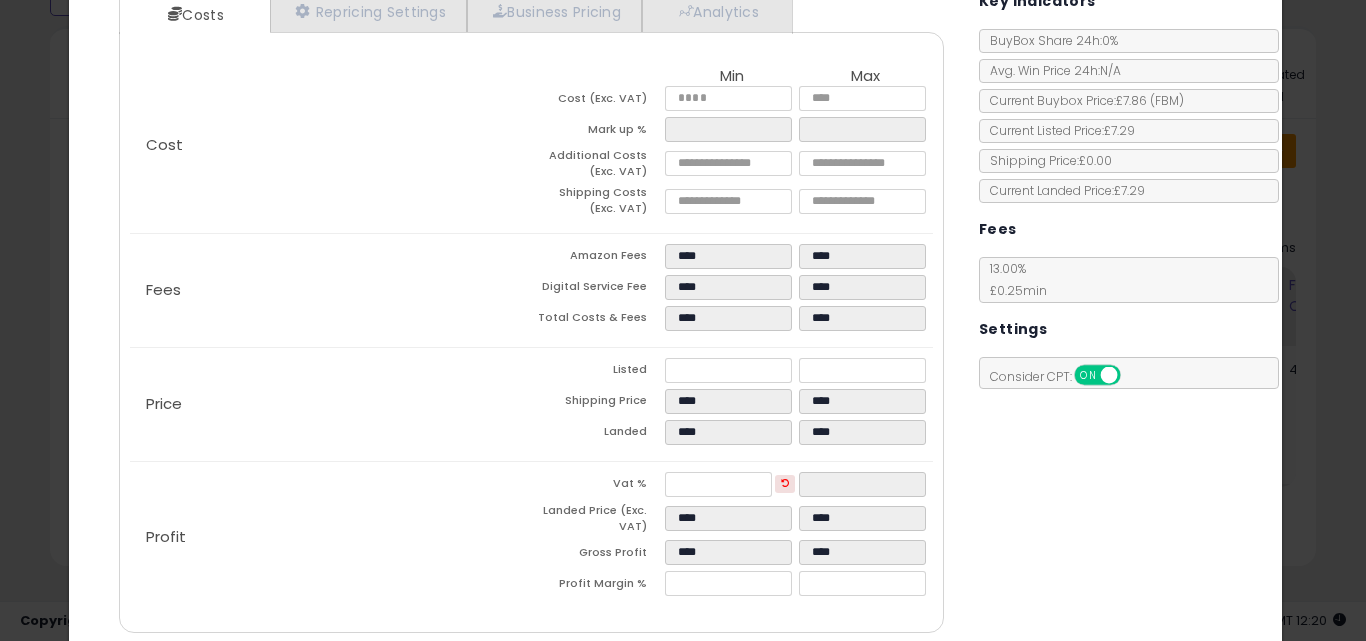 scroll, scrollTop: 277, scrollLeft: 0, axis: vertical 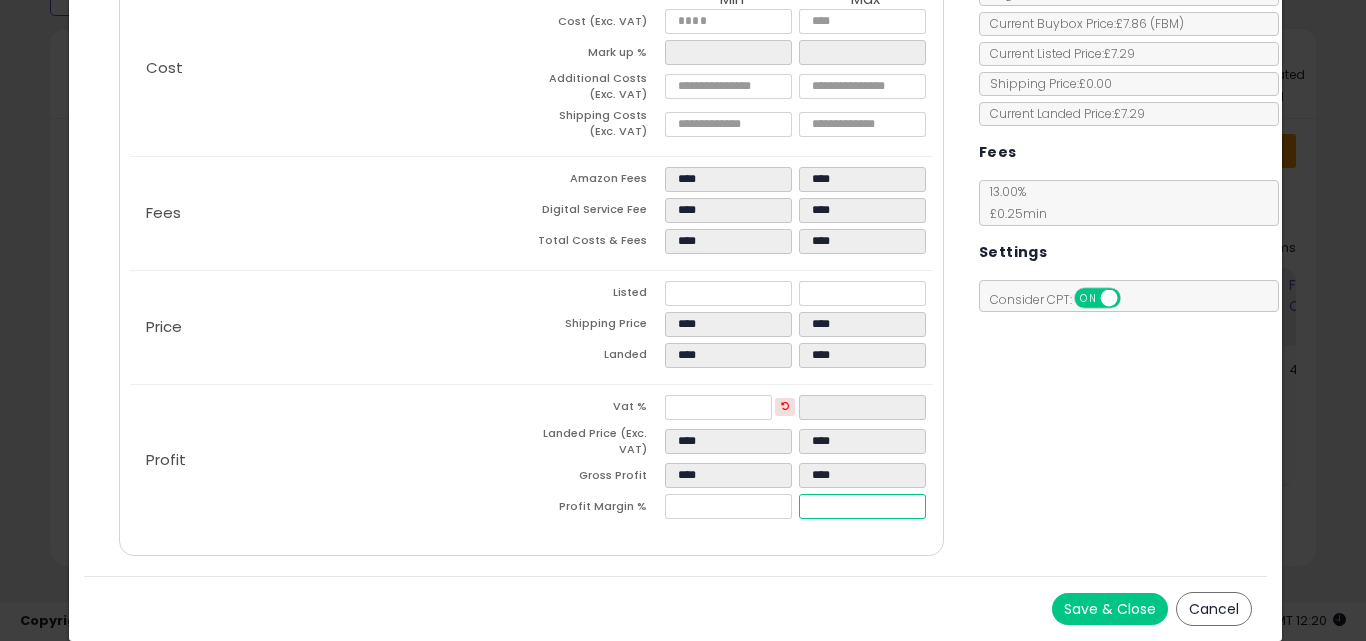 click on "*****" at bounding box center (862, 506) 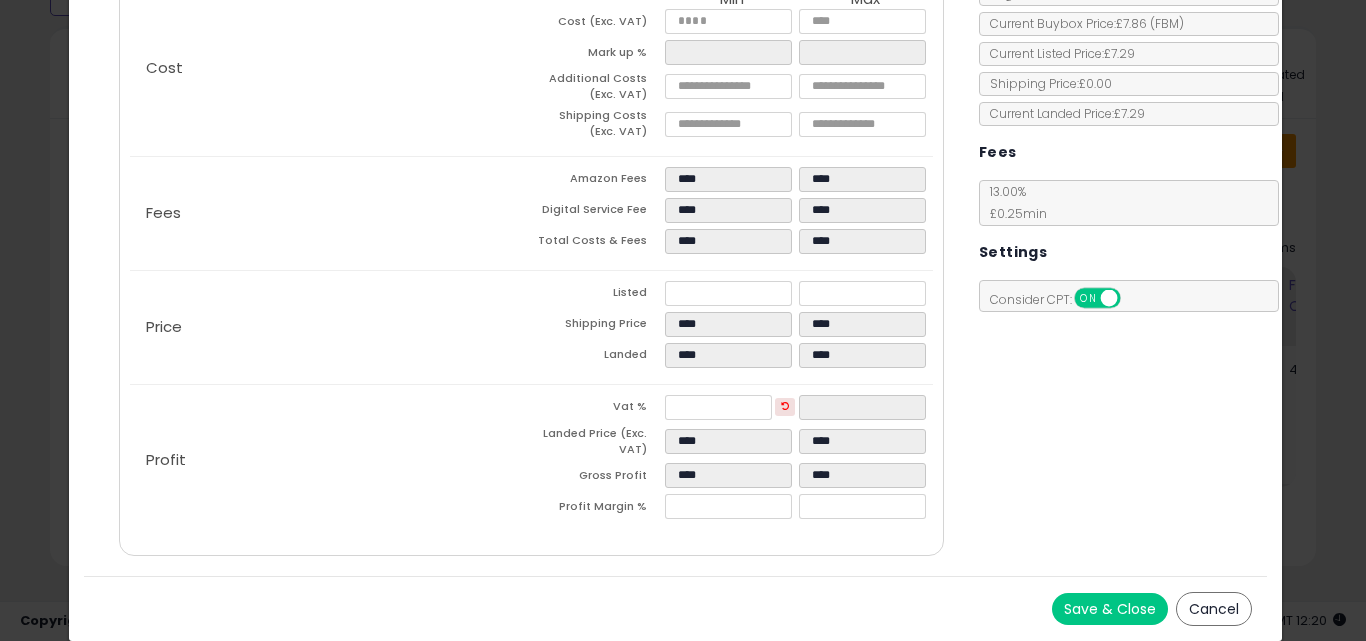 click on "Costs
Repricing Settings
Business Pricing
Analytics
Cost" at bounding box center (676, 237) 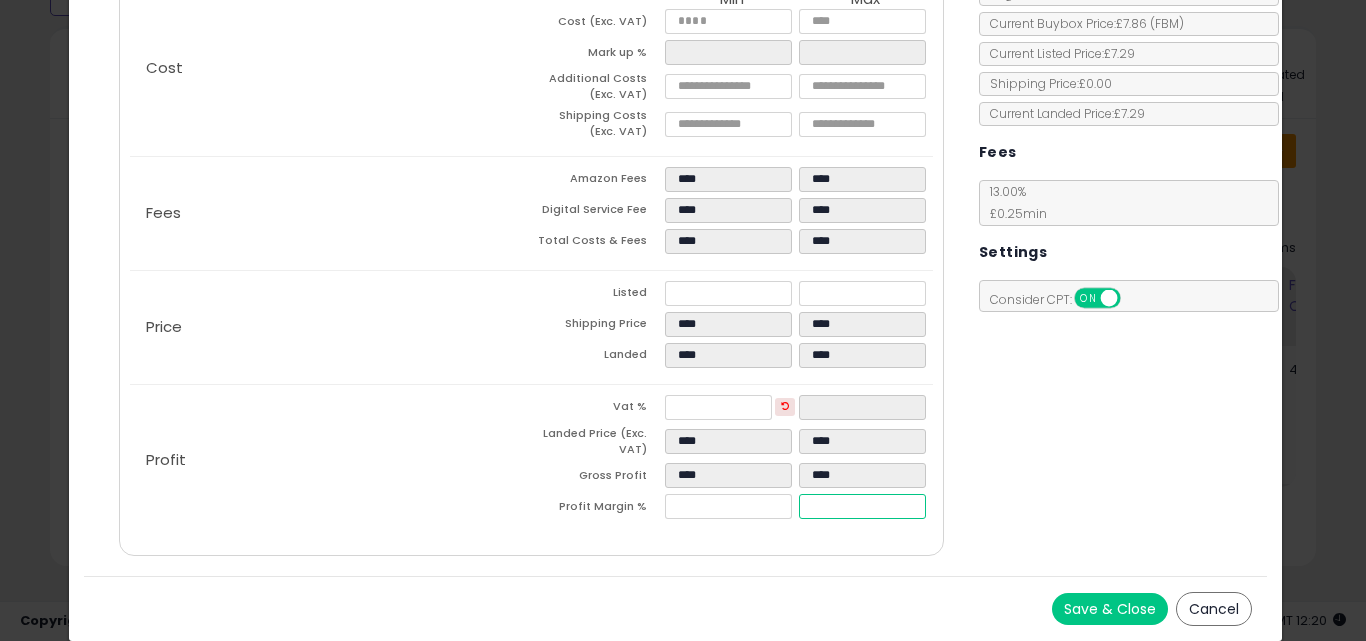 click on "****" at bounding box center (862, 506) 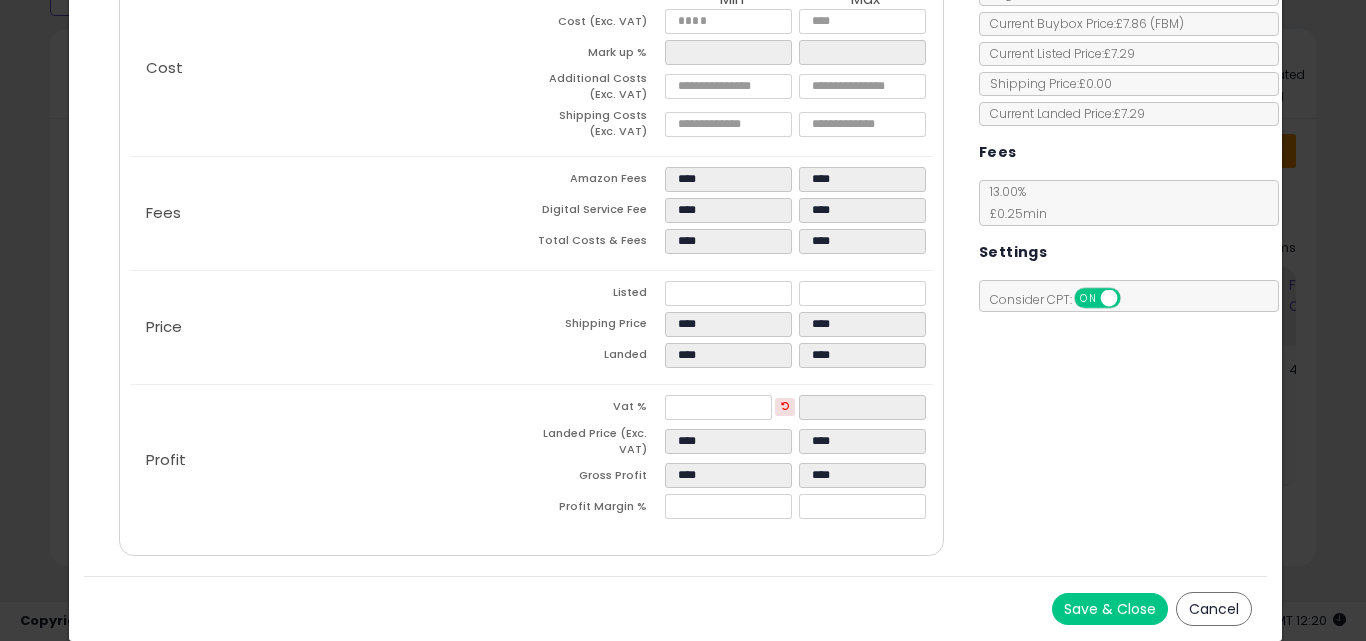 click on "Save & Close" at bounding box center (1110, 609) 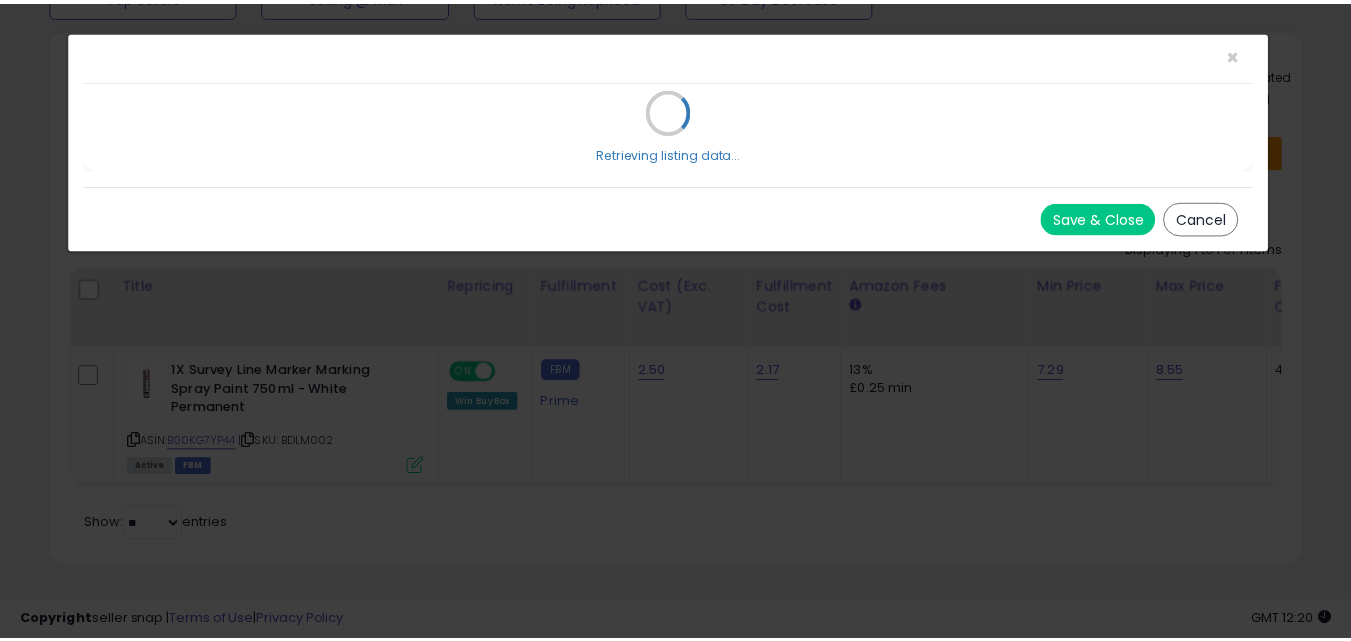scroll, scrollTop: 0, scrollLeft: 0, axis: both 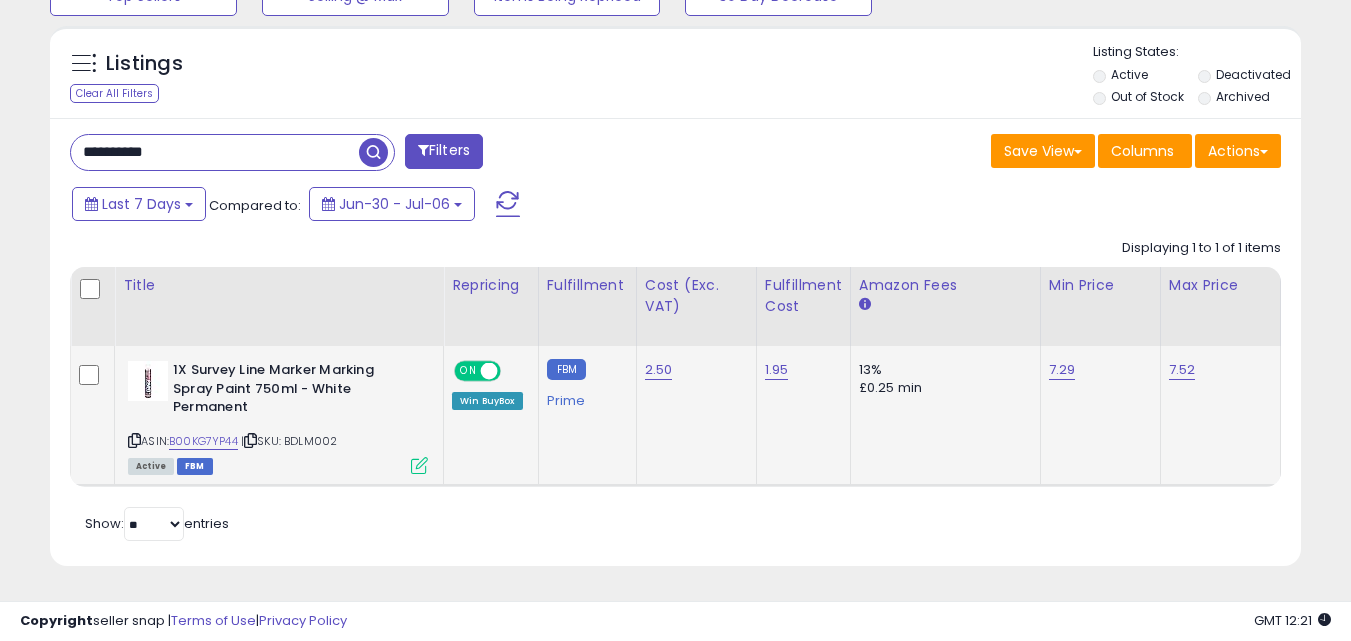 click at bounding box center [419, 465] 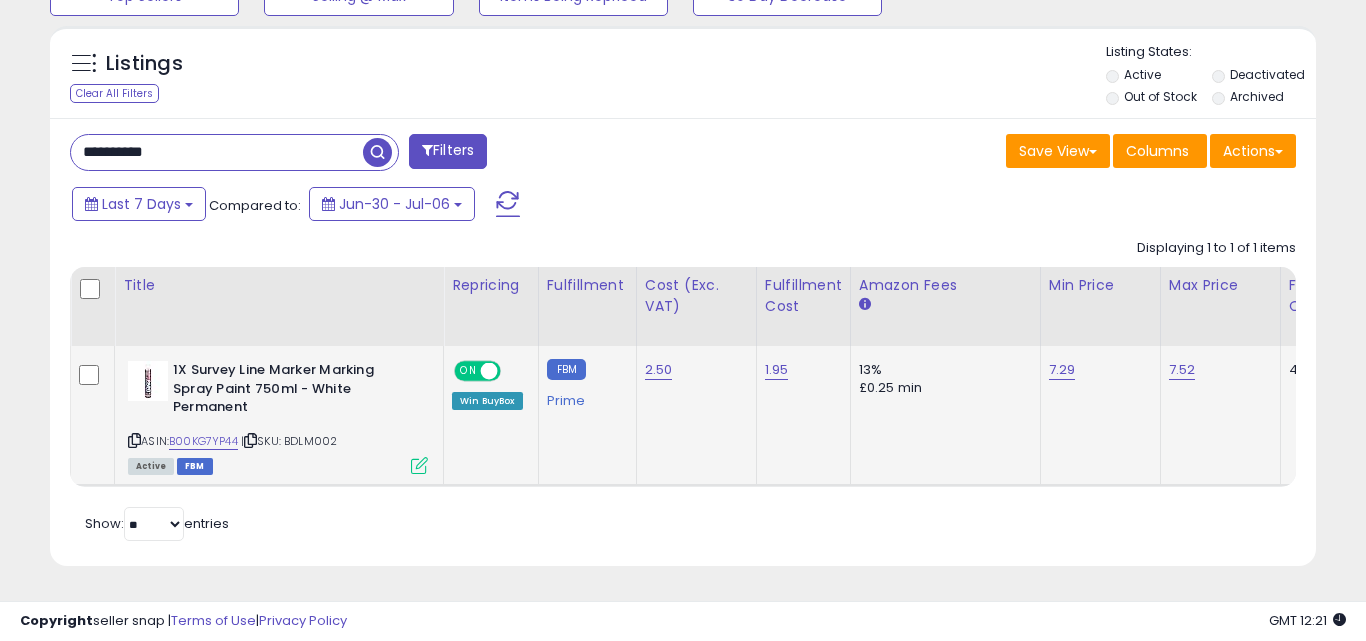 scroll, scrollTop: 999590, scrollLeft: 999267, axis: both 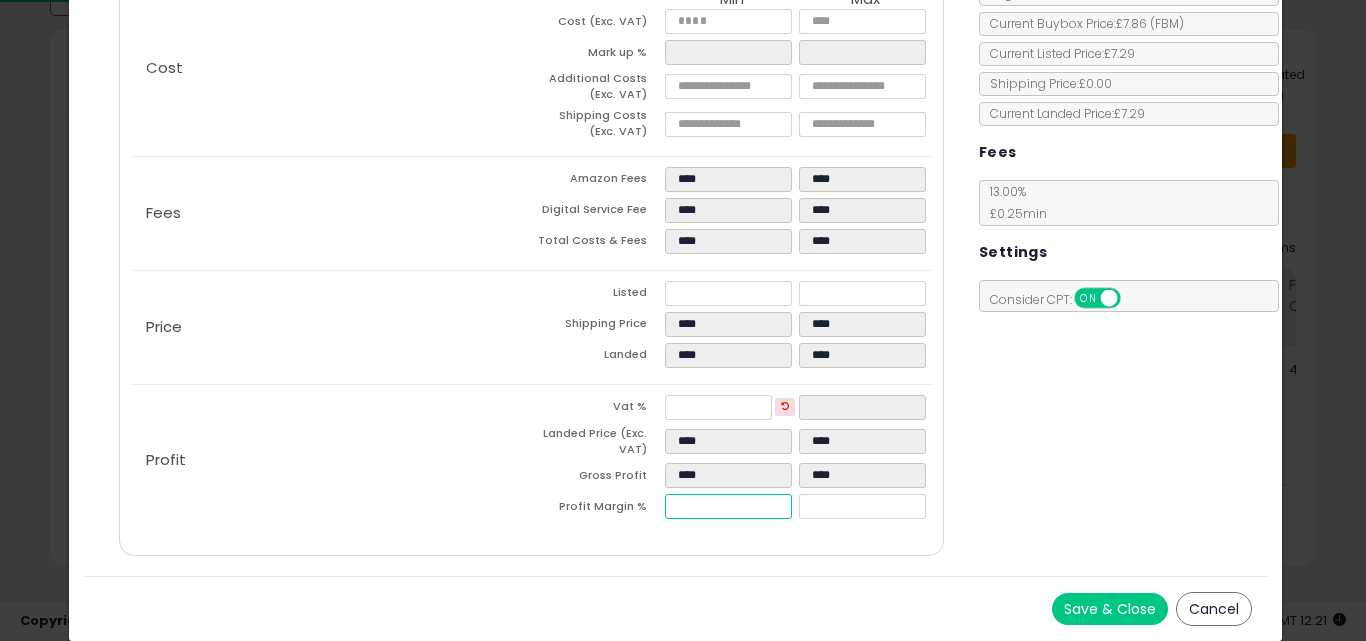 click on "****" at bounding box center [728, 506] 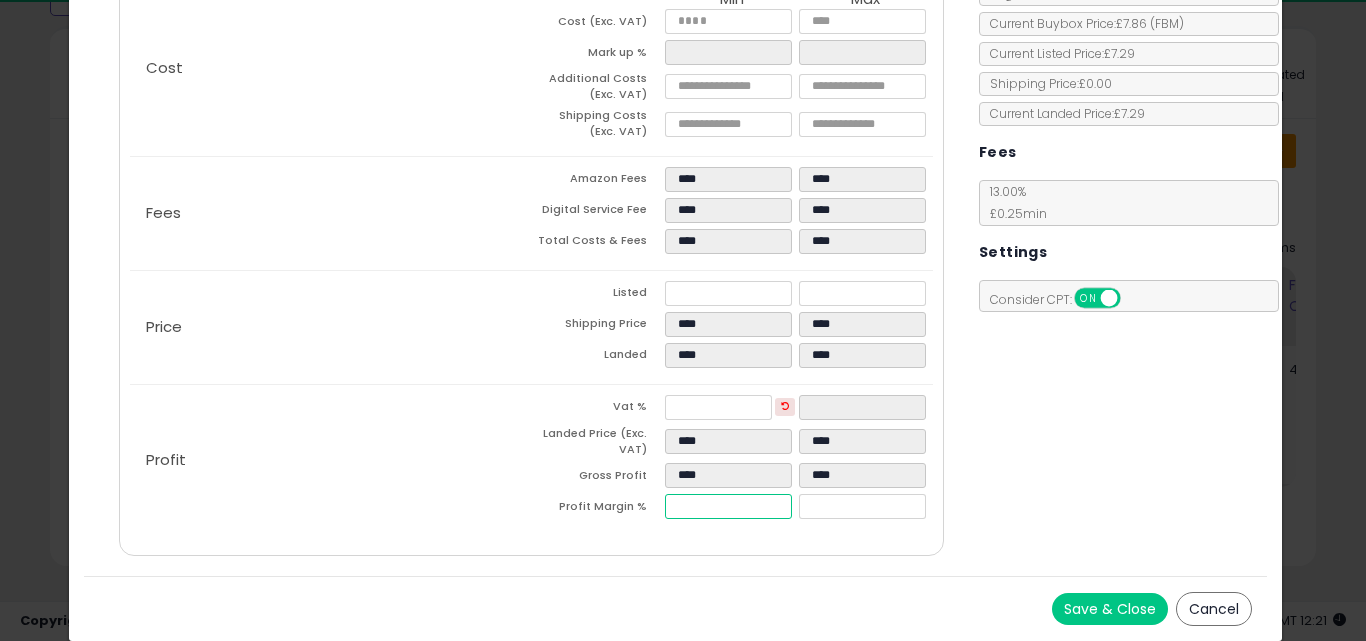 click on "****" at bounding box center [728, 506] 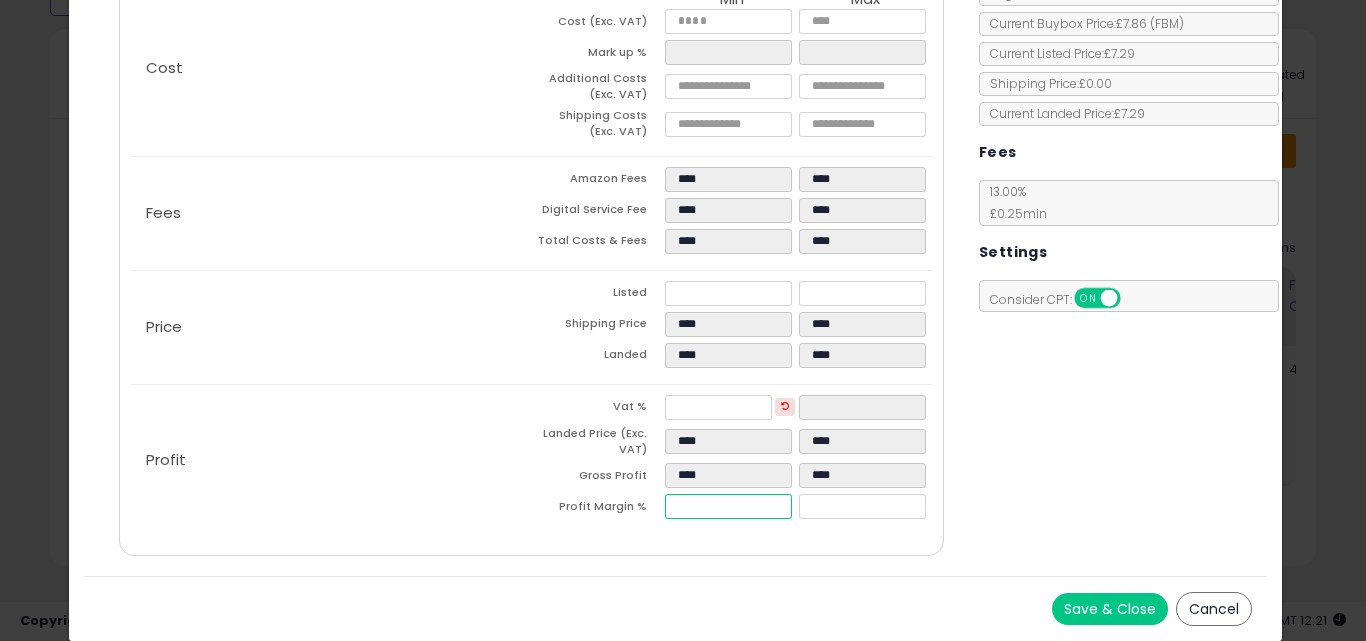 click on "****" at bounding box center [728, 506] 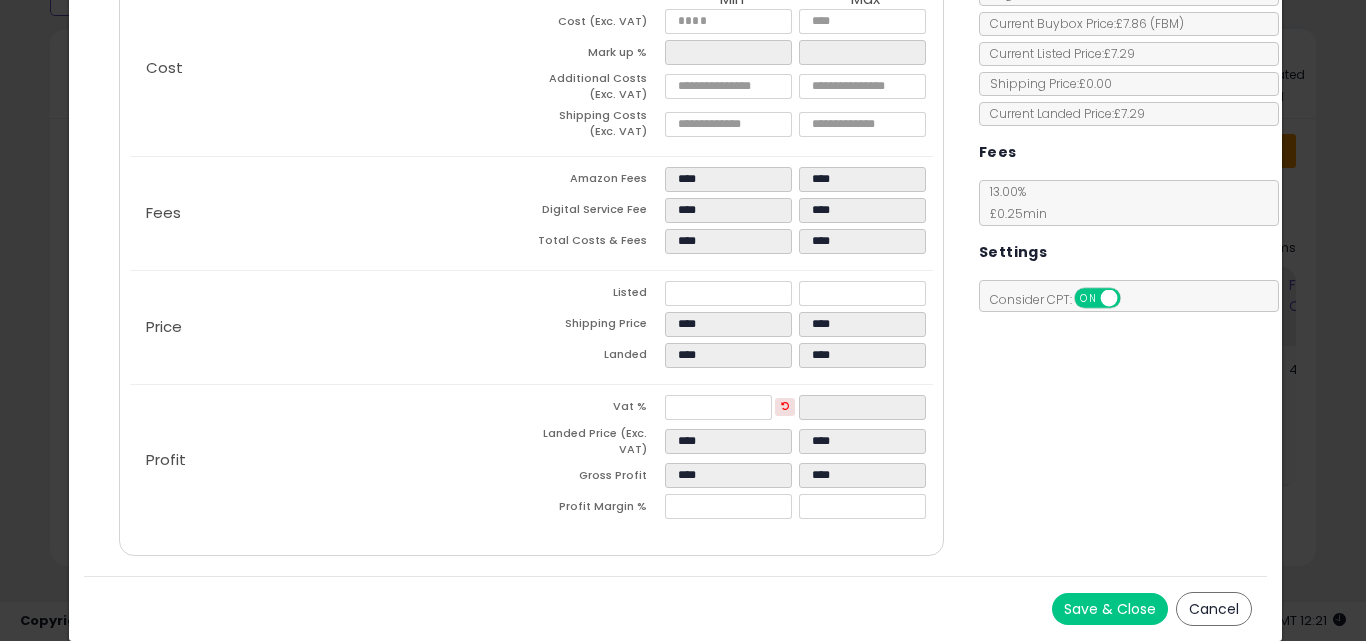 click on "Costs
Repricing Settings
Business Pricing
Analytics
Cost" at bounding box center [676, 237] 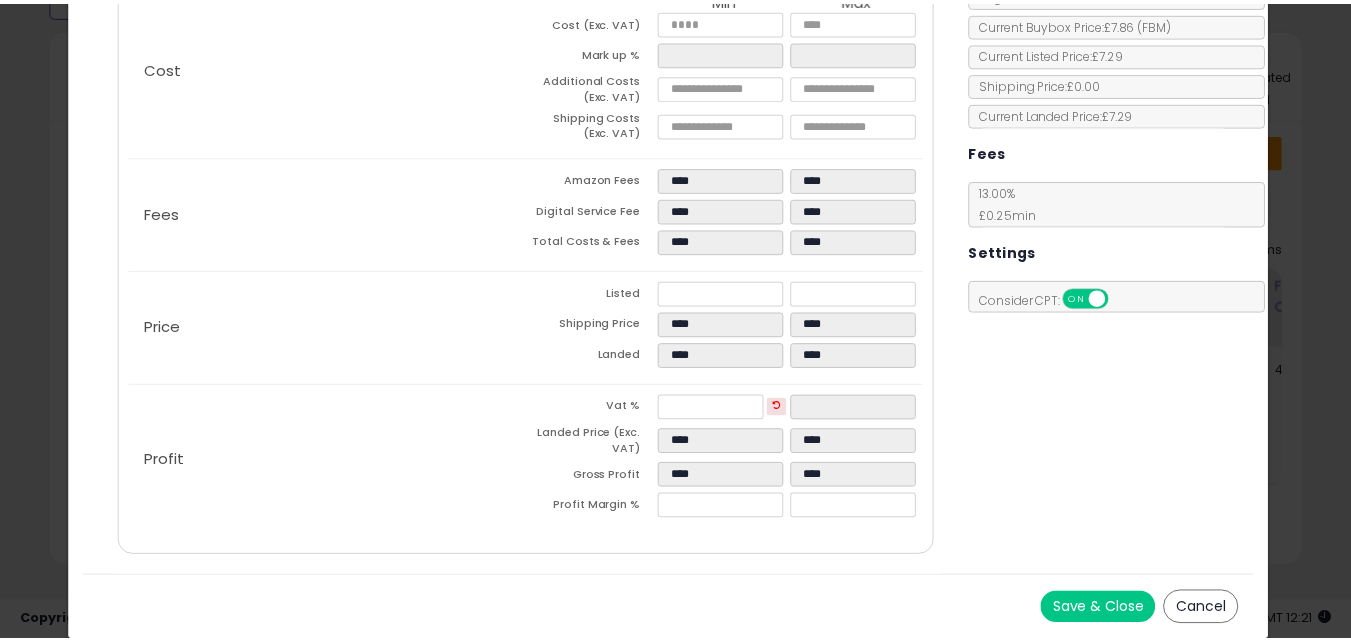 scroll, scrollTop: 0, scrollLeft: 0, axis: both 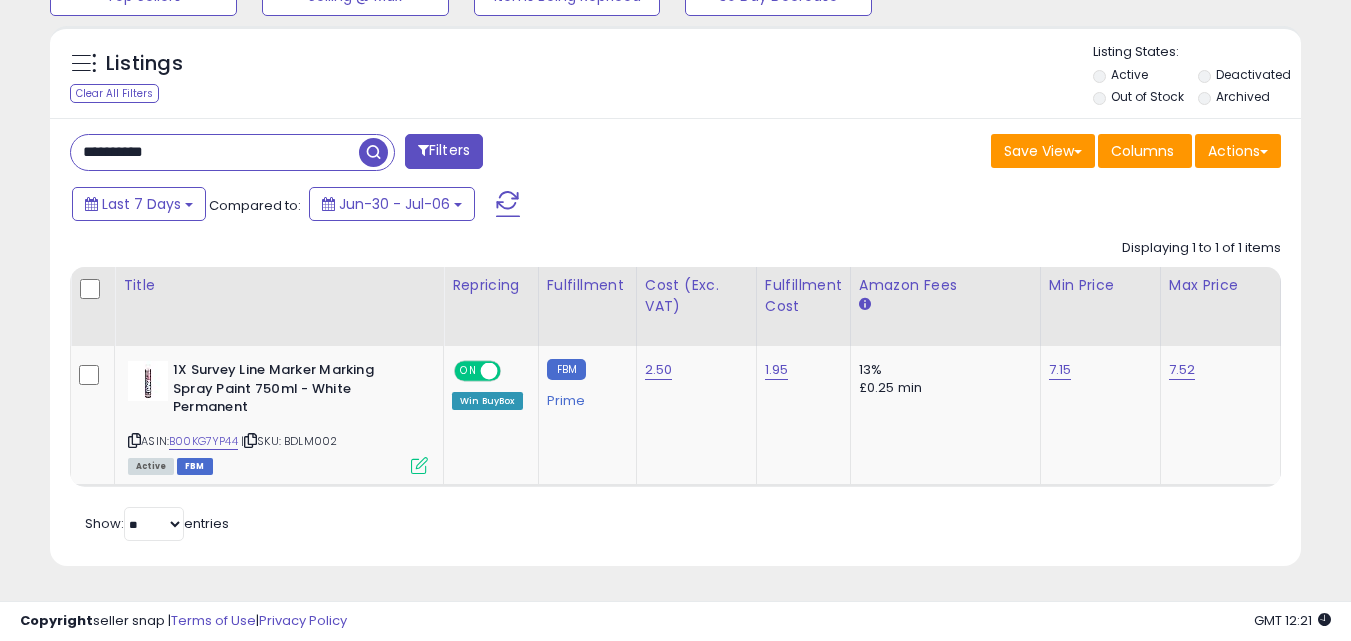 click on "**********" at bounding box center (215, 152) 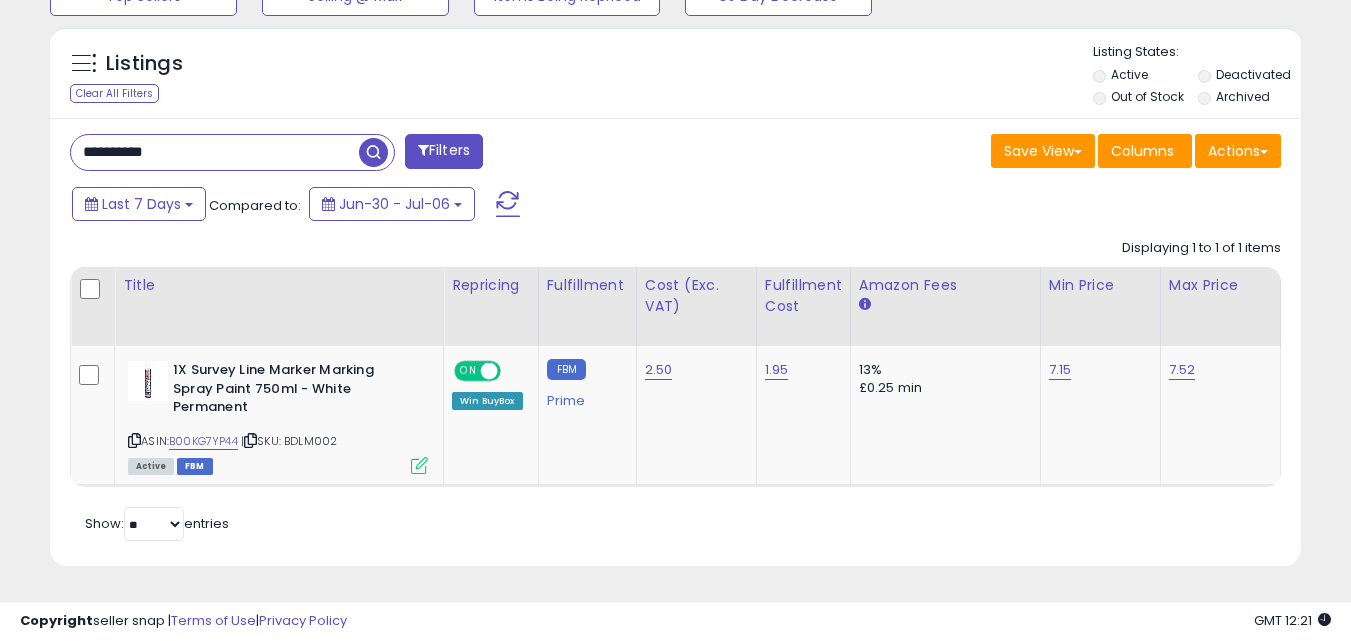 paste 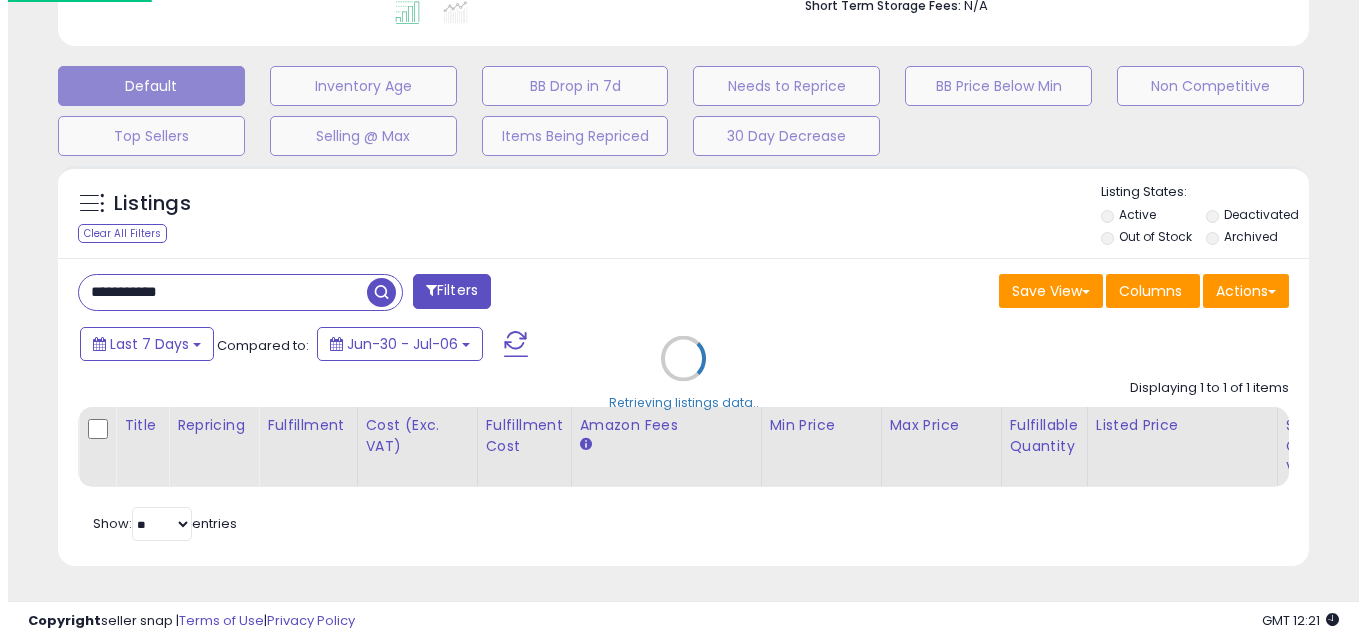 scroll, scrollTop: 579, scrollLeft: 0, axis: vertical 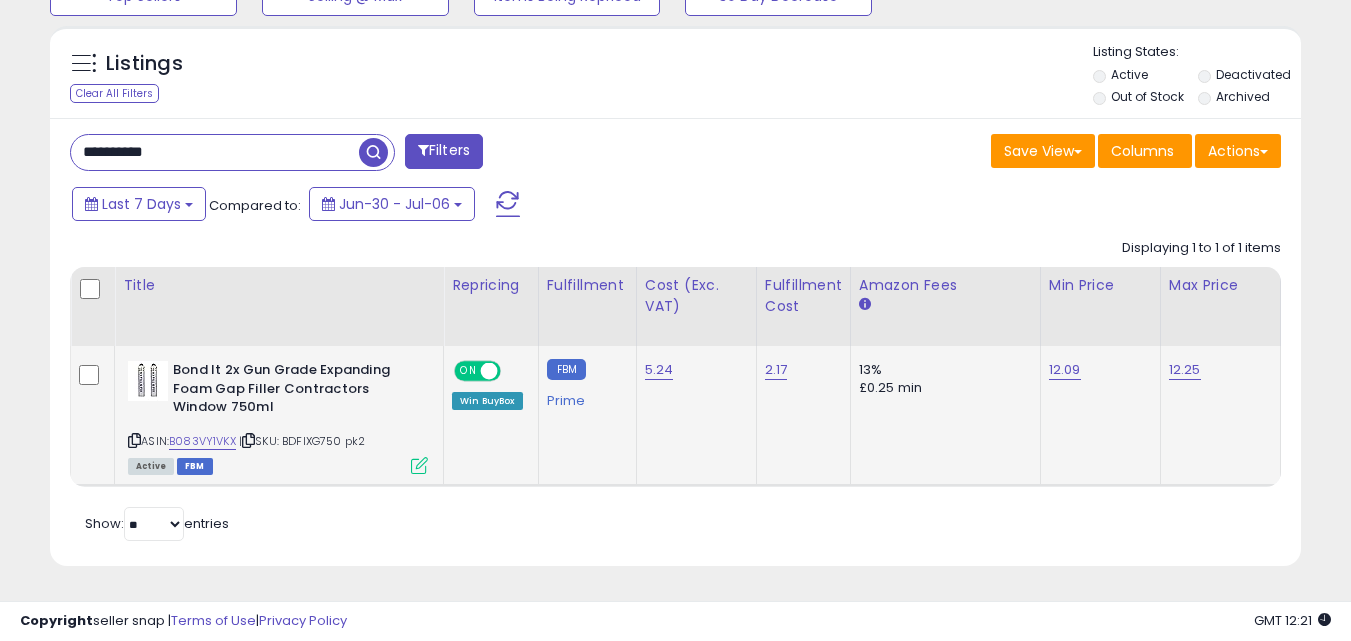 click at bounding box center [419, 465] 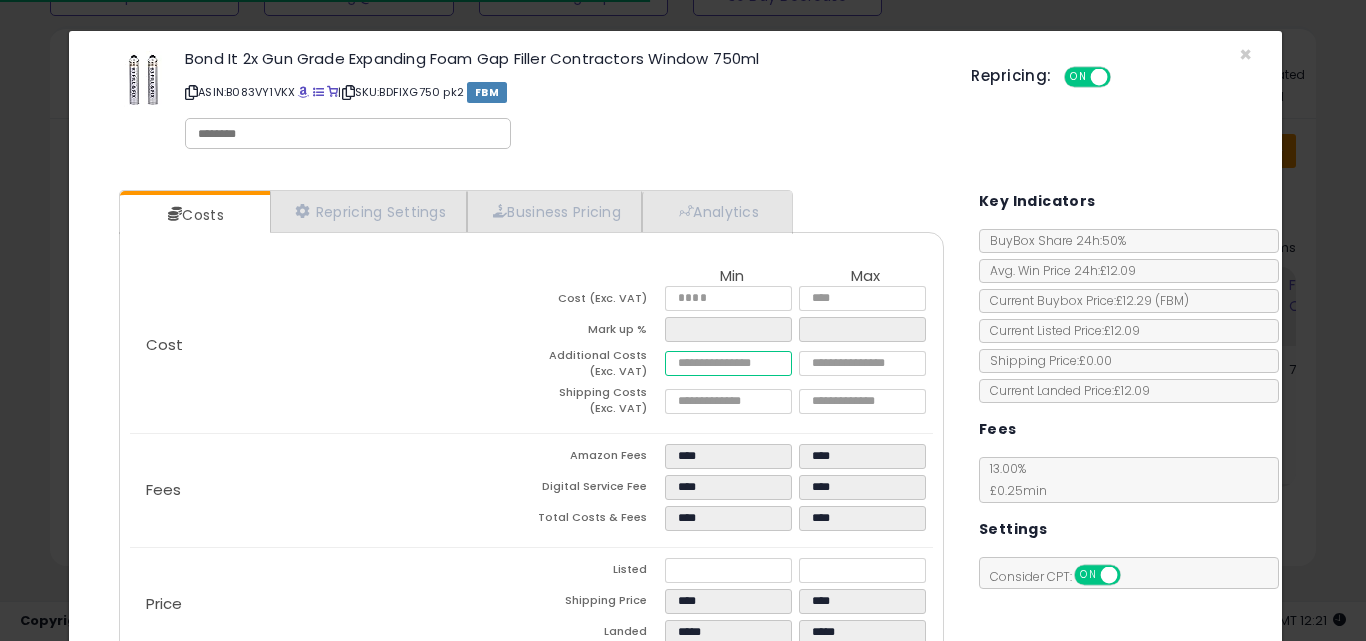 click on "****" at bounding box center [728, 363] 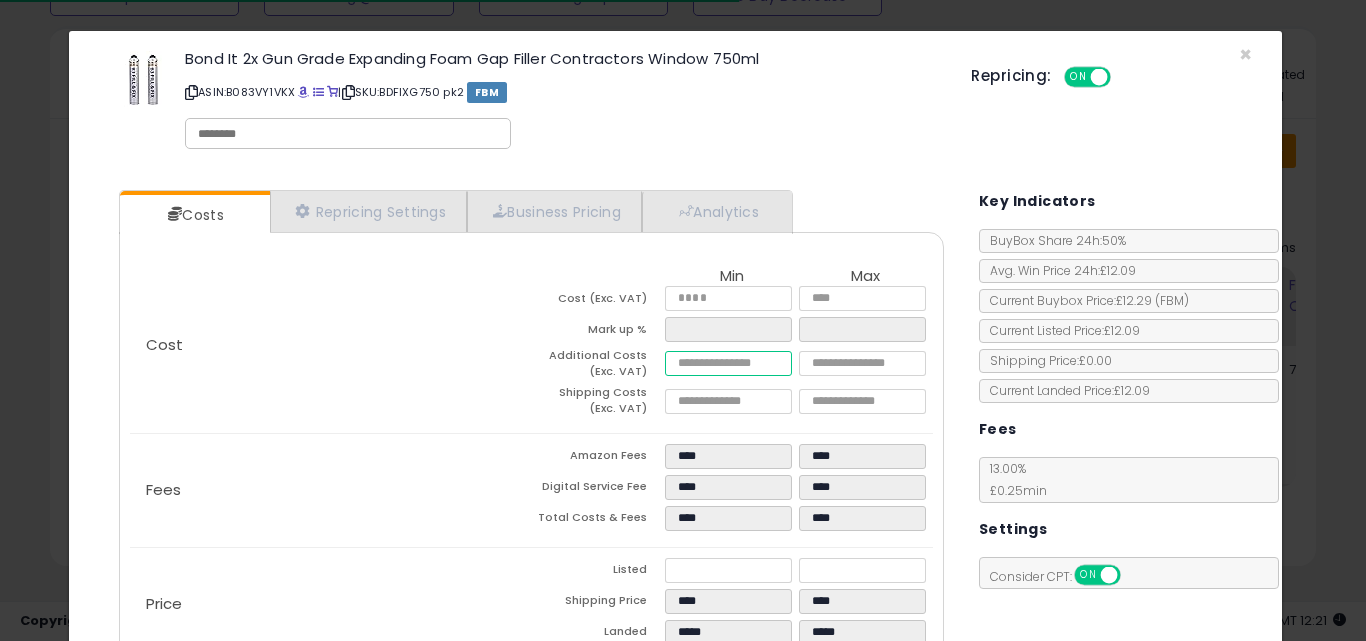 click on "****" at bounding box center (728, 363) 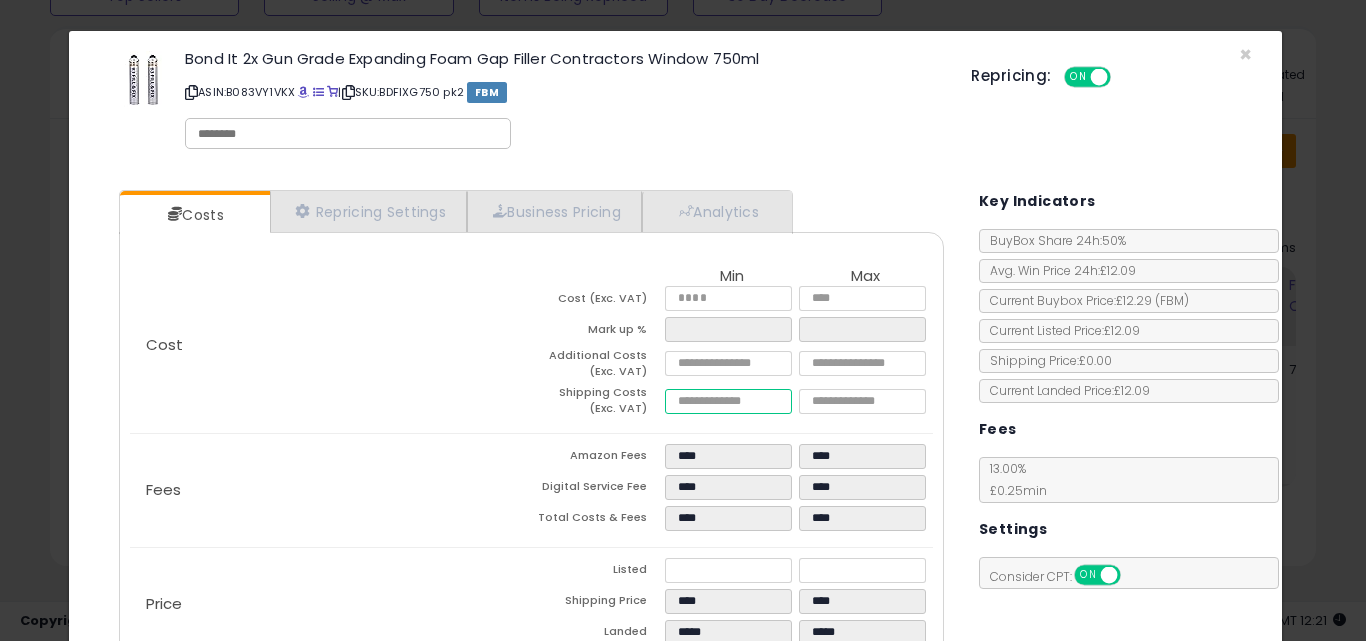 click on "****" at bounding box center (728, 401) 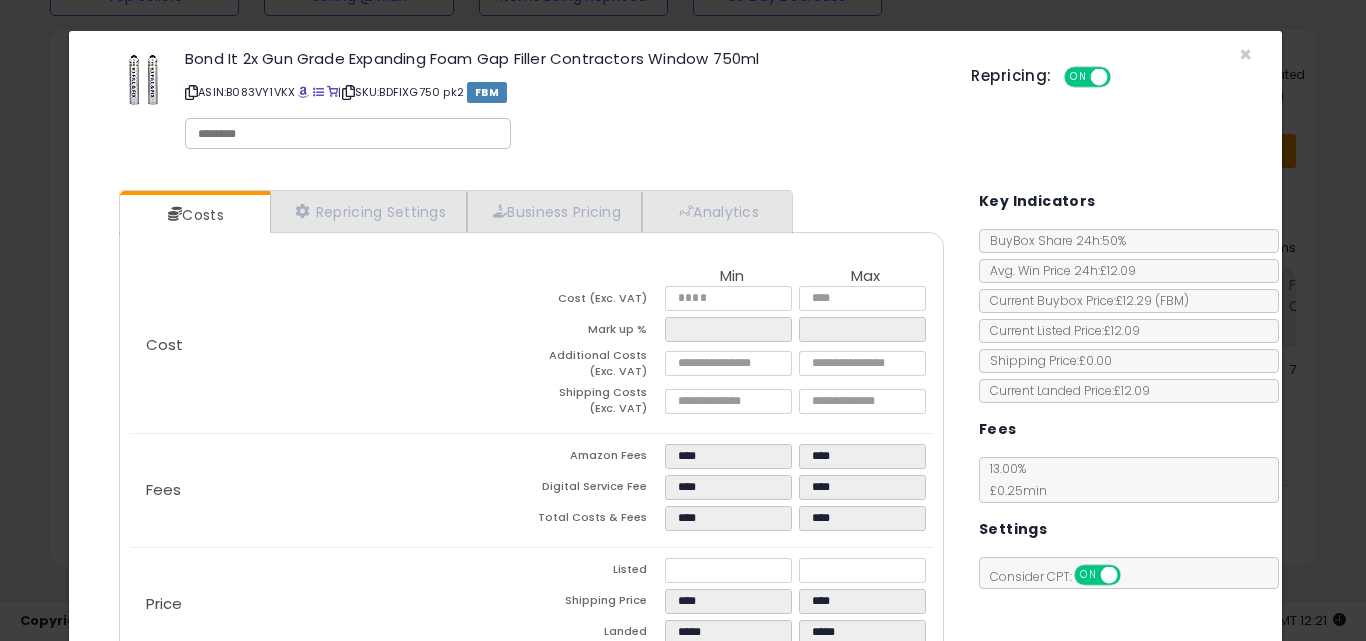 click on "Fees
Amazon Fees
****
****
Digital Service Fee
****
****
Total Costs & Fees
****
****" 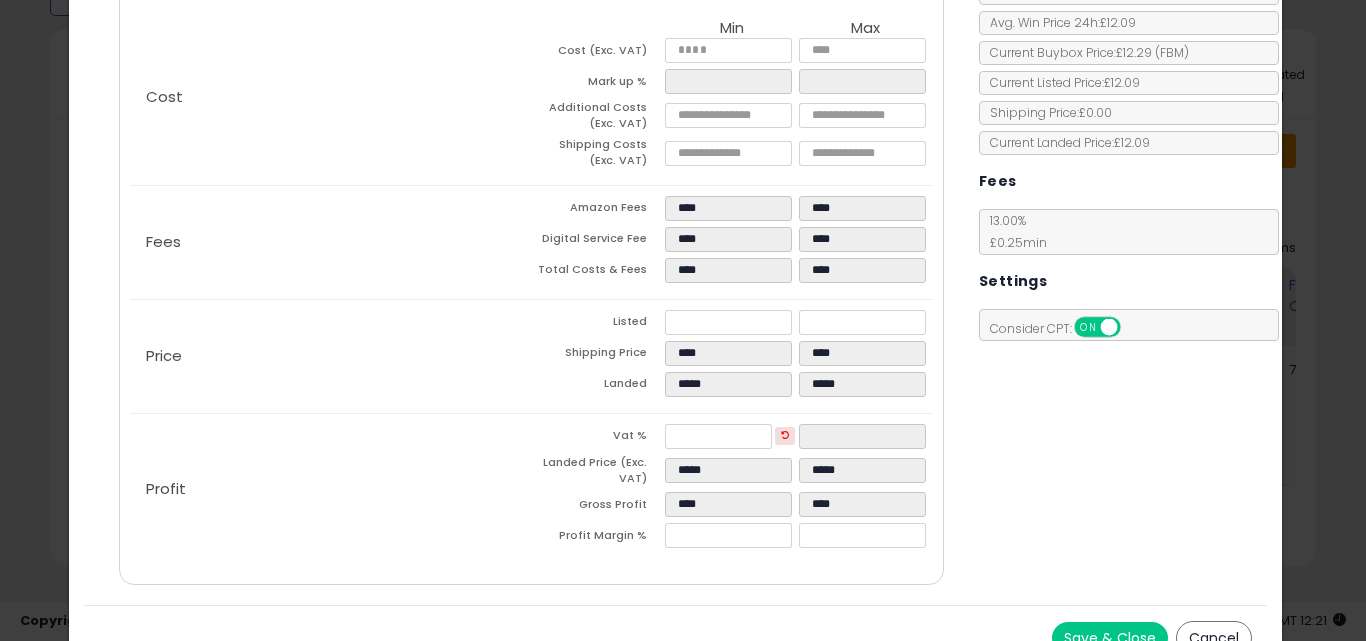 scroll, scrollTop: 277, scrollLeft: 0, axis: vertical 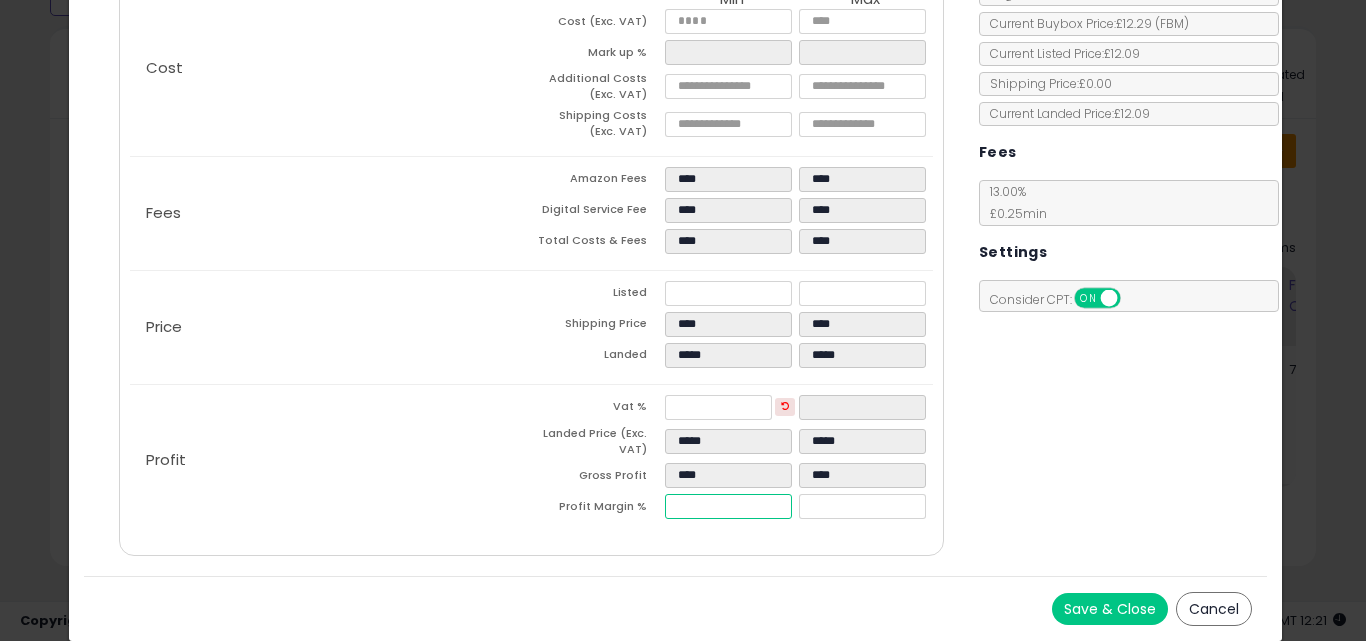 click on "****" at bounding box center [728, 506] 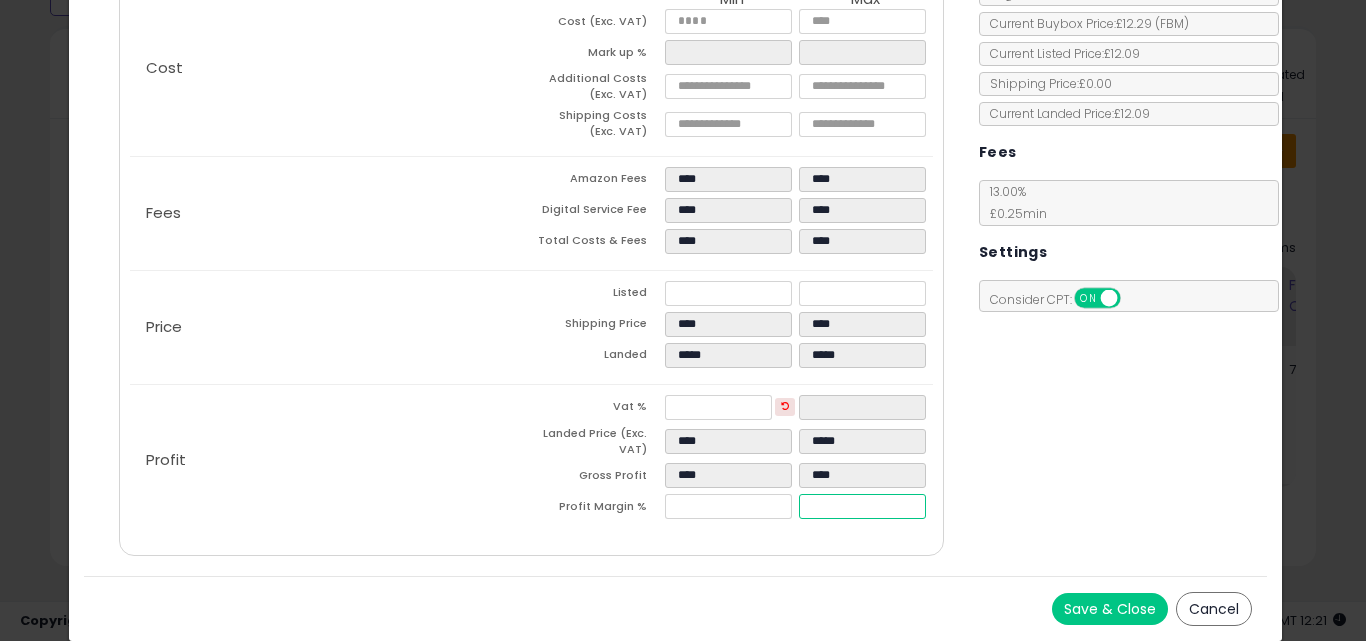 click on "****" at bounding box center [862, 506] 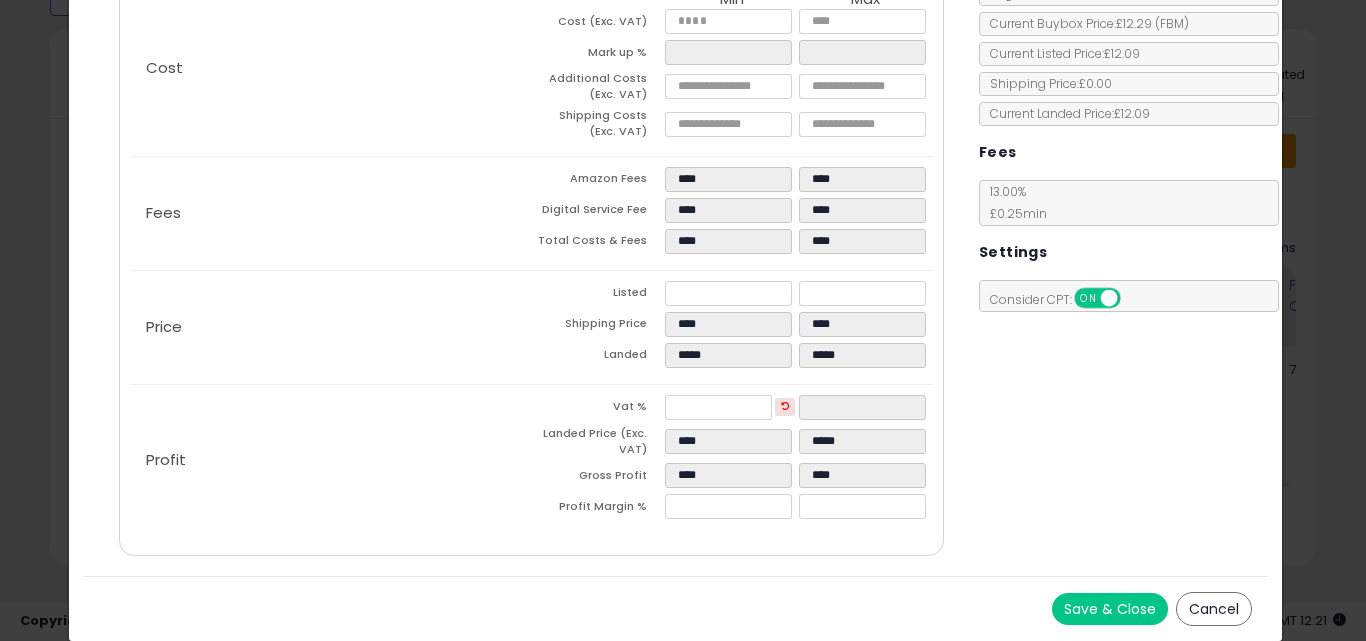 click on "Cost
Min
Max
Cost (Exc. VAT)
****
****
Mark up %
****
*****
Additional Costs (Exc. VAT)
****
****
**** ****" at bounding box center (531, 255) 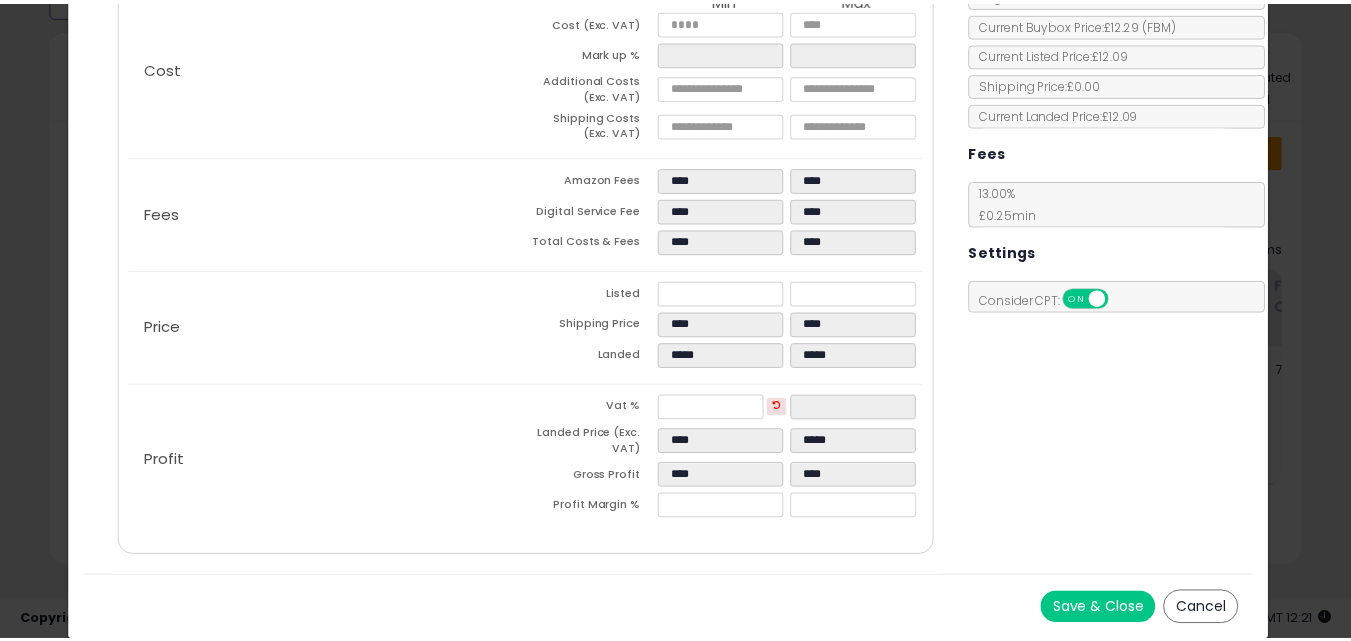 scroll, scrollTop: 0, scrollLeft: 0, axis: both 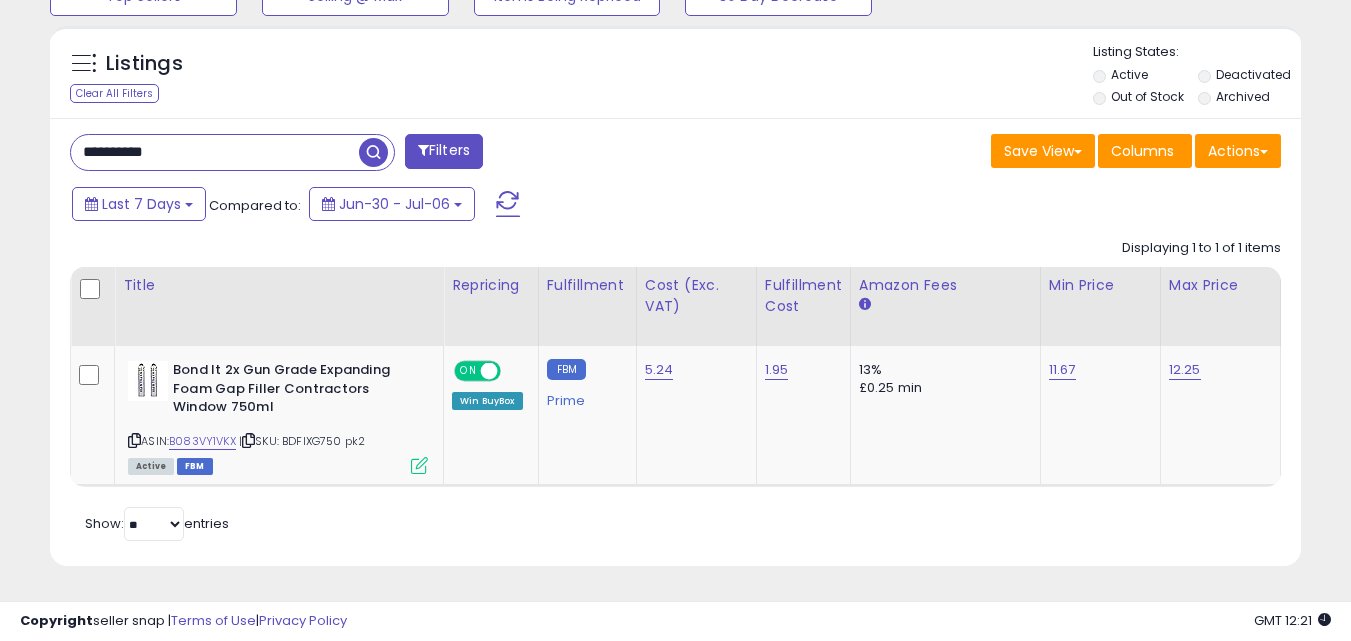 click on "**********" at bounding box center (215, 152) 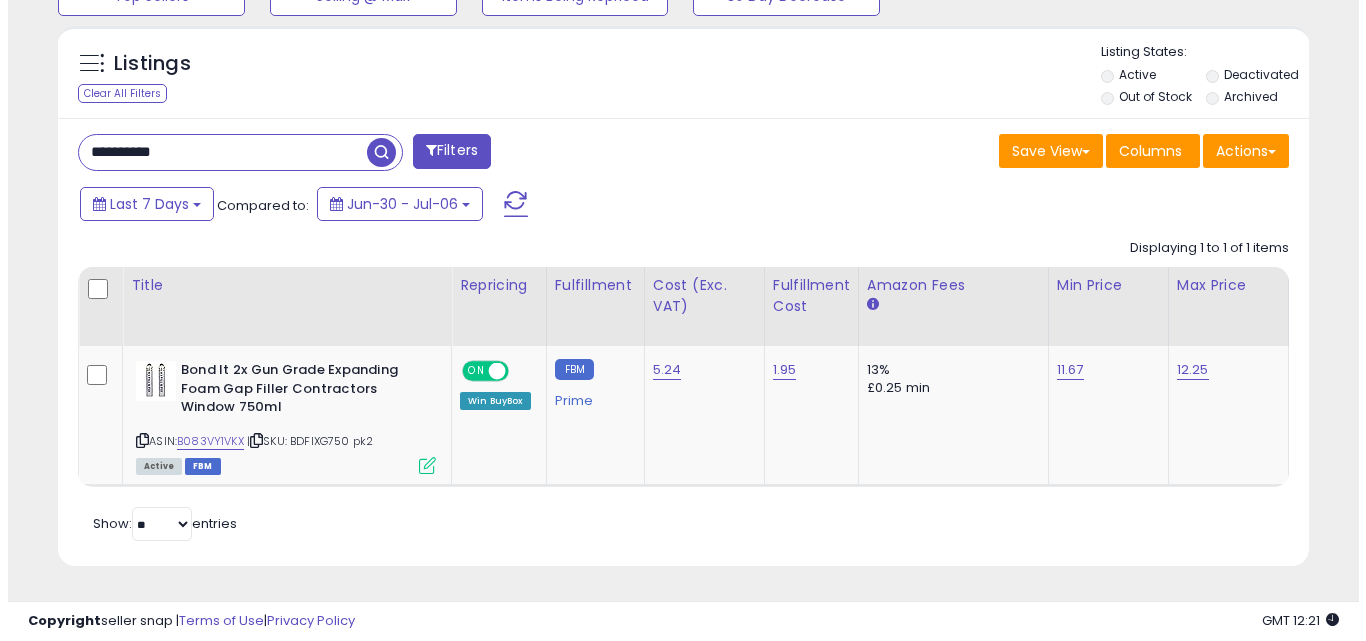 scroll, scrollTop: 579, scrollLeft: 0, axis: vertical 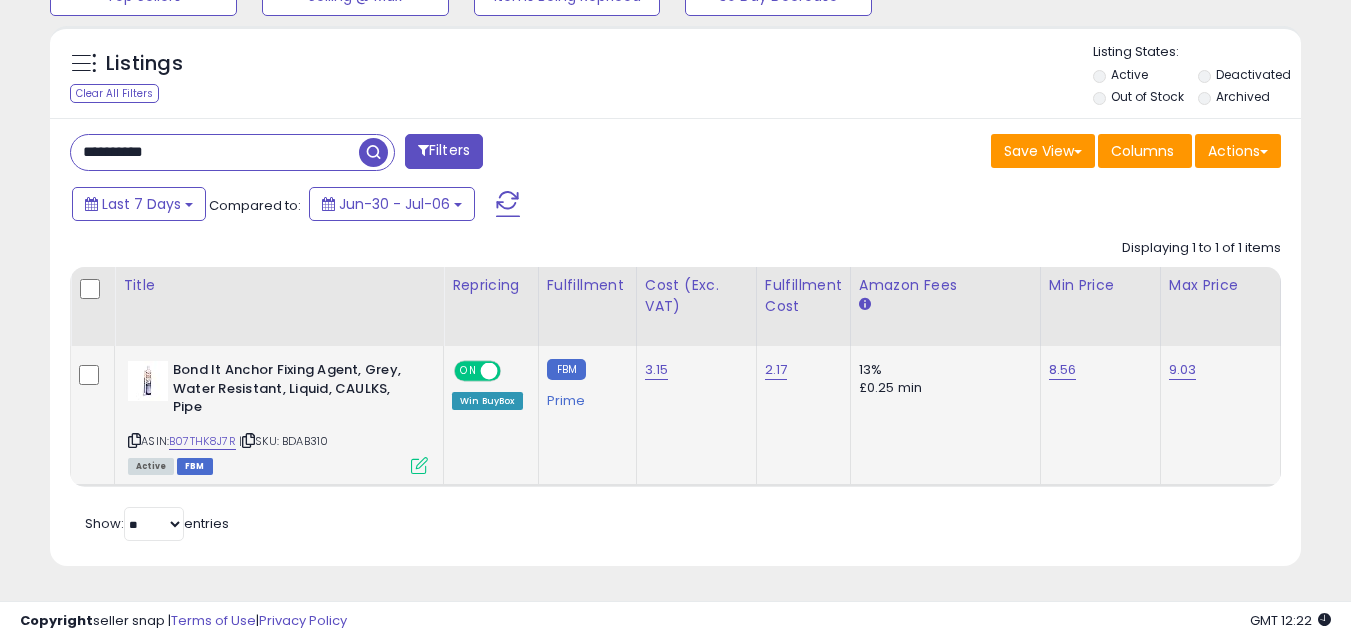 click at bounding box center [419, 465] 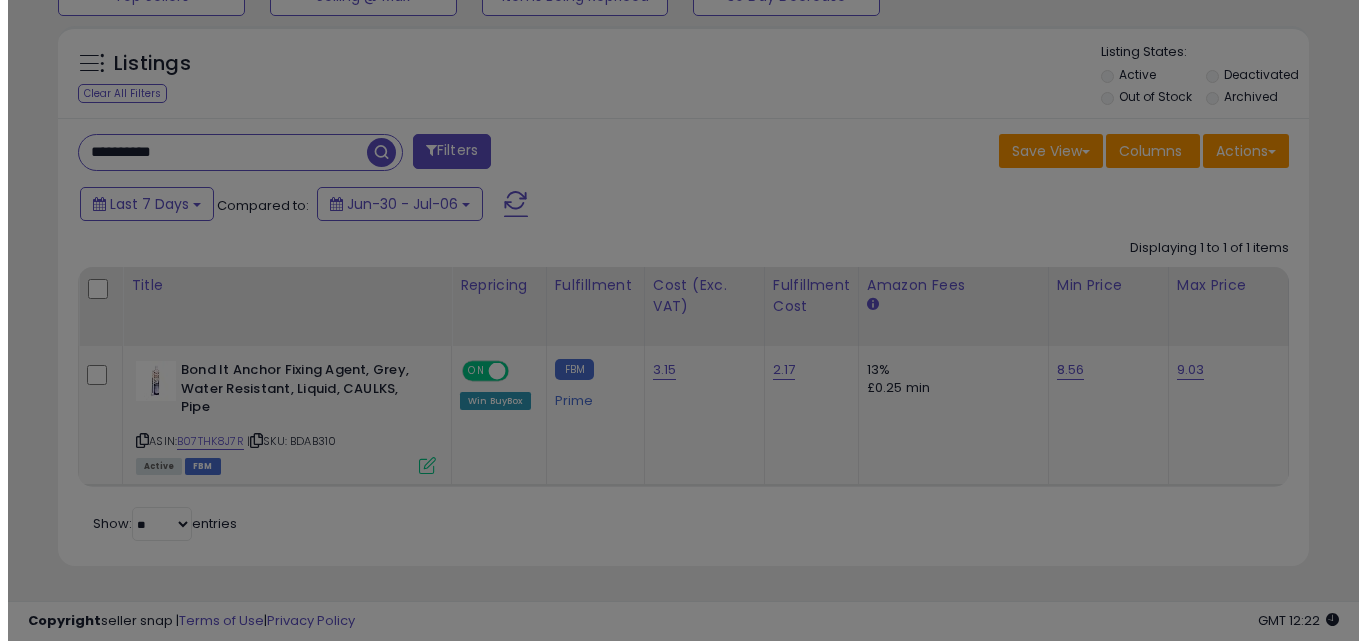 scroll, scrollTop: 999590, scrollLeft: 999267, axis: both 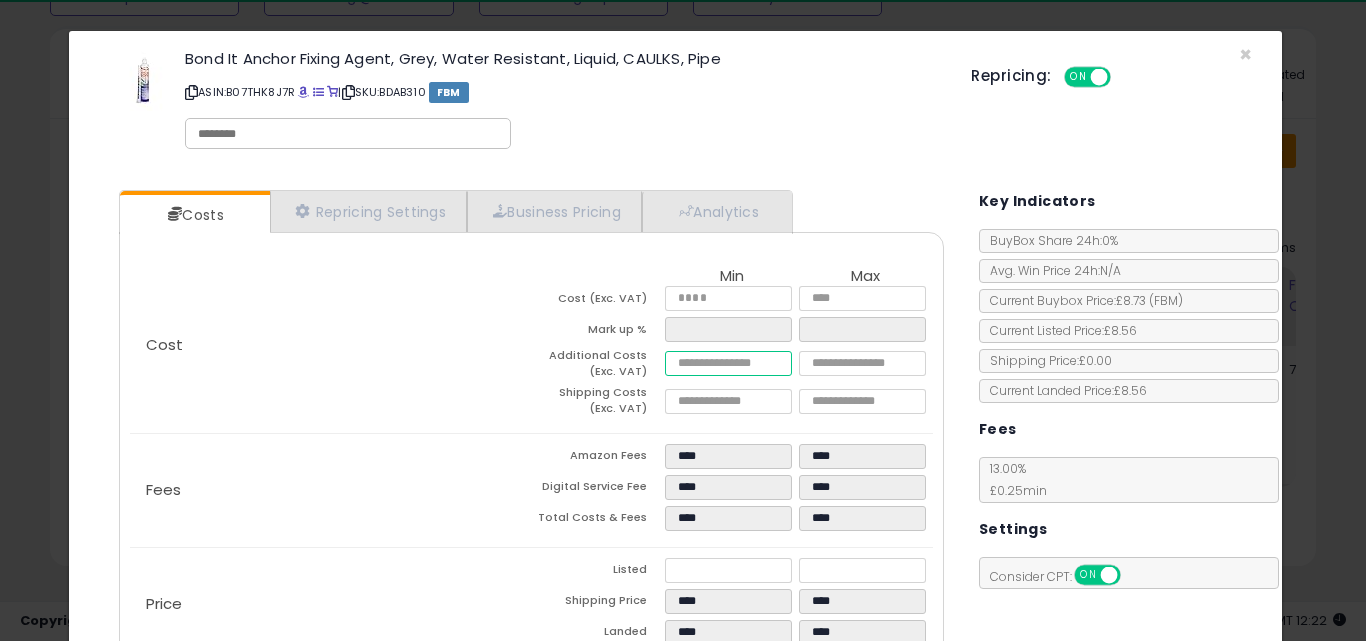 click on "****" at bounding box center (728, 363) 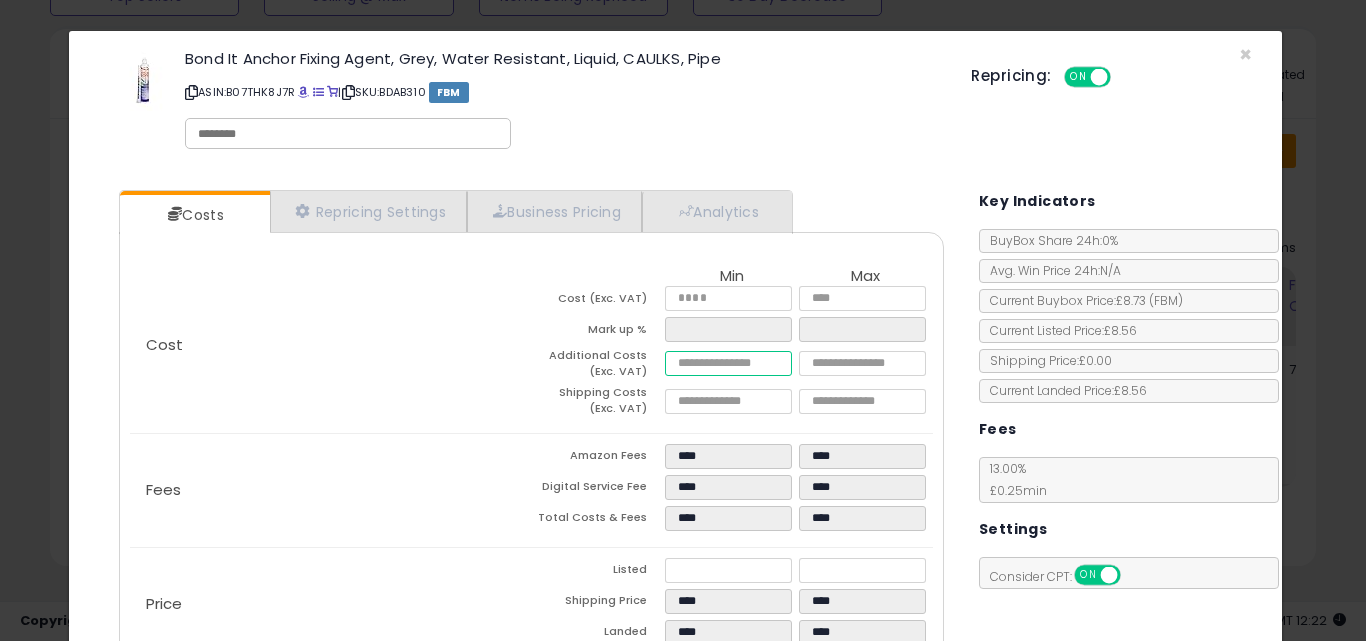 click on "****" at bounding box center [728, 363] 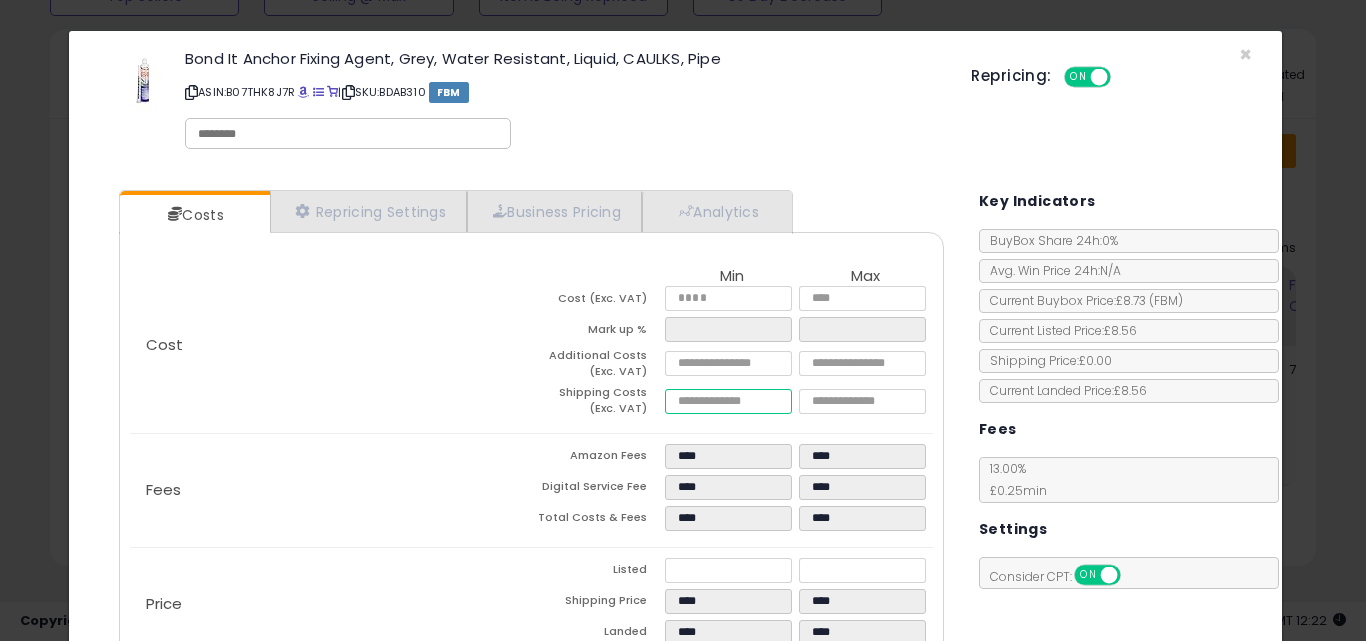 click on "****" at bounding box center [728, 401] 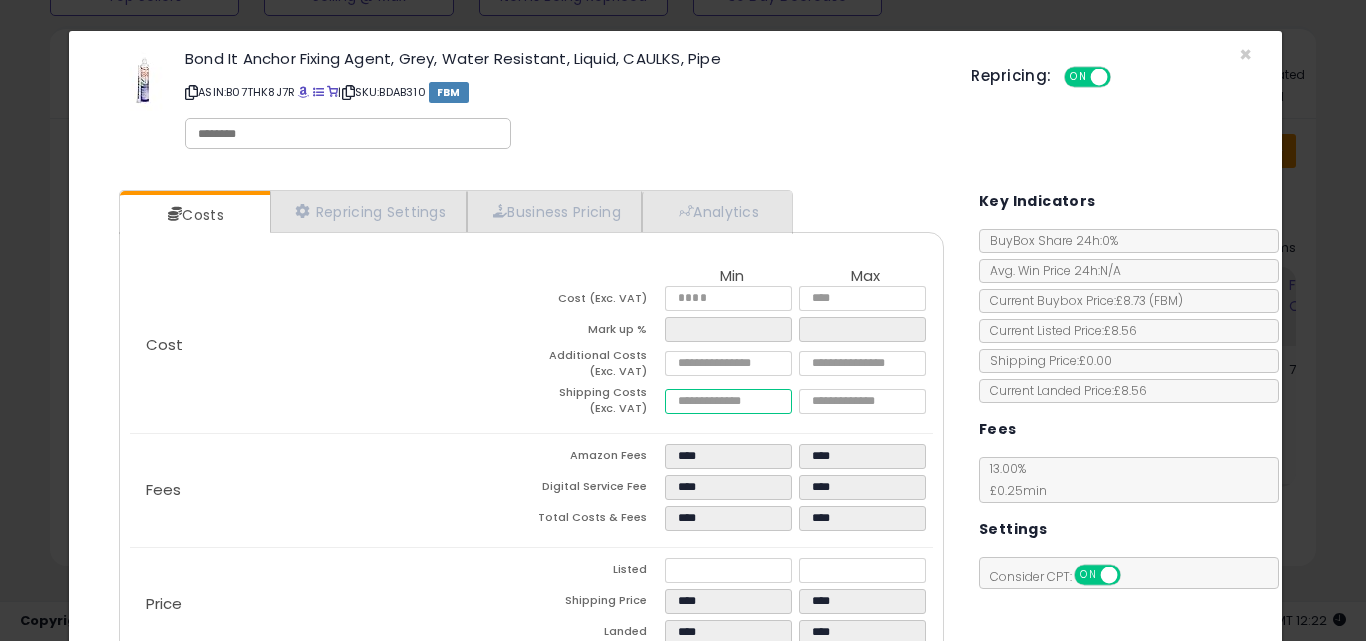 click on "****" at bounding box center (728, 401) 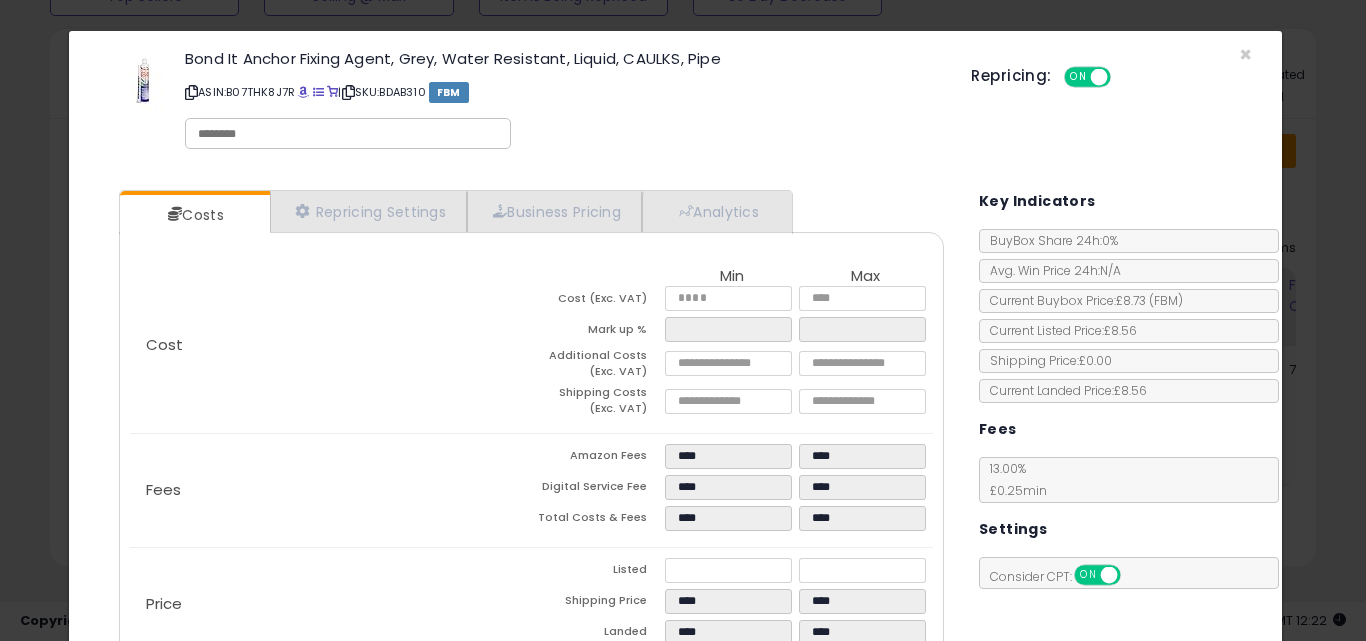 click on "Fees
Amazon Fees
****
****
Digital Service Fee
****
****
Total Costs & Fees
****
****" 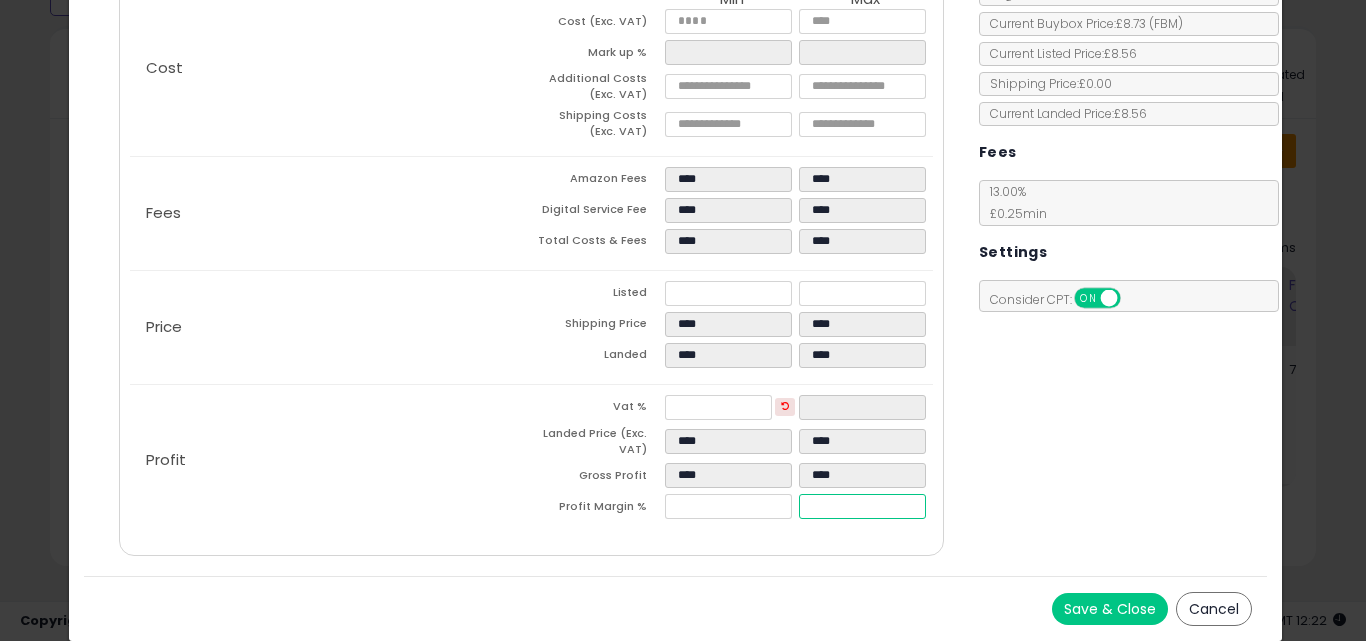 click on "****" at bounding box center [862, 506] 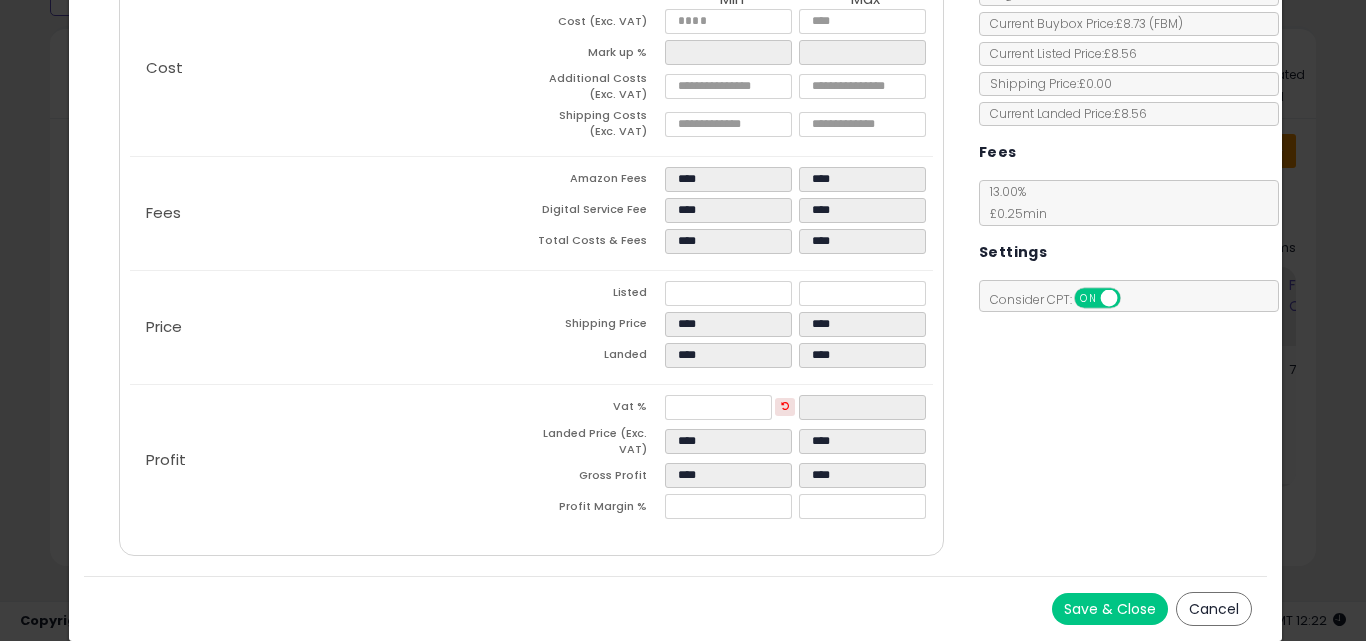 click on "Costs
Repricing Settings
Business Pricing
Analytics
Cost" at bounding box center (676, 237) 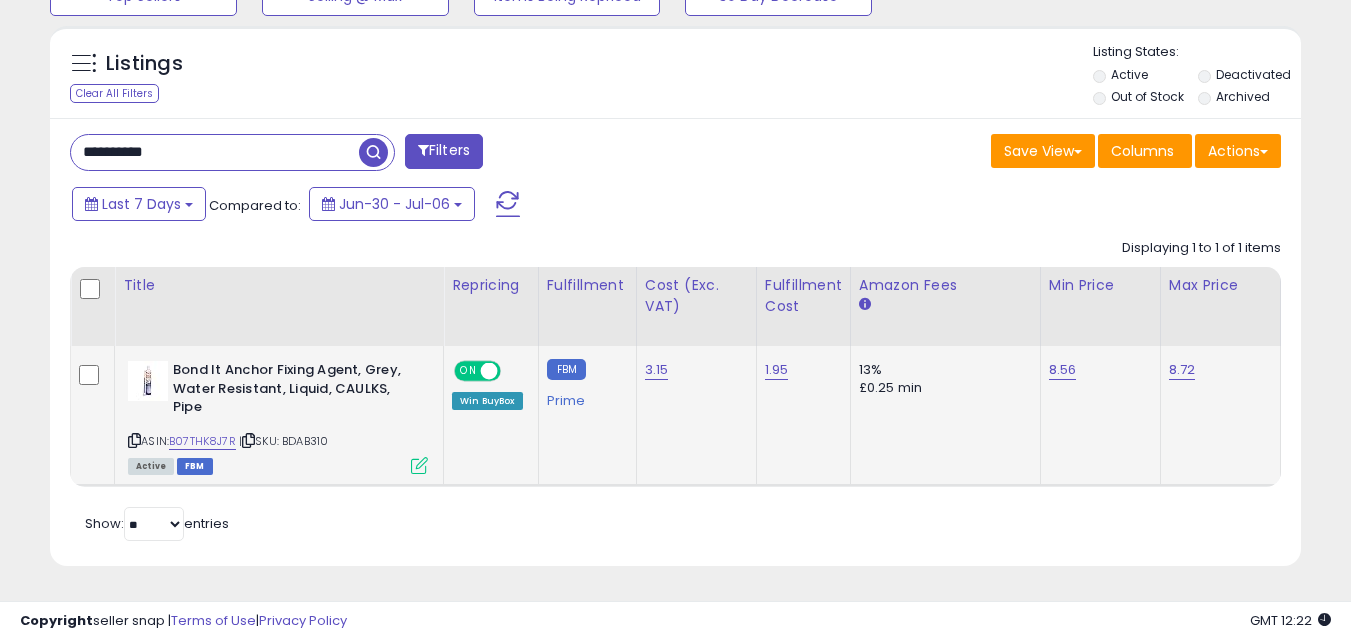 click on "Bond It Anchor Fixing Agent, Grey, Water Resistant, Liquid, CAULKS, Pipe  ASIN:  B07THK8J7R    |   SKU: BDAB310 Active FBM" 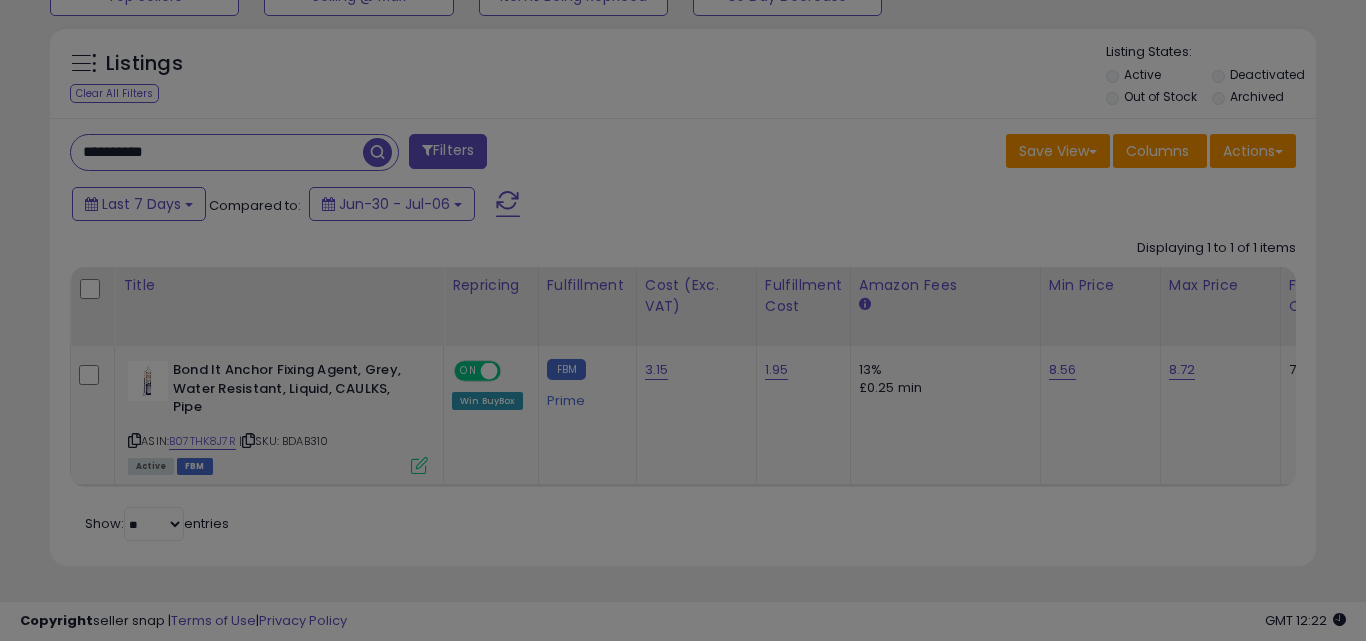 scroll, scrollTop: 999590, scrollLeft: 999267, axis: both 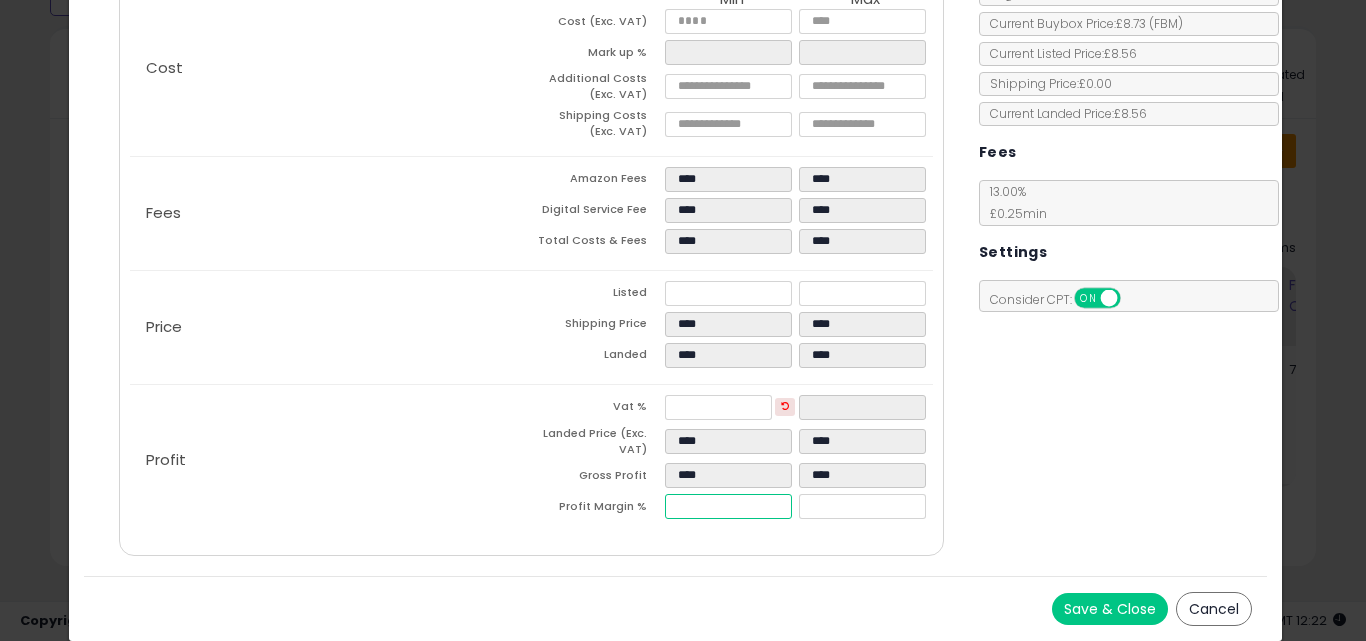 click on "****" at bounding box center (728, 506) 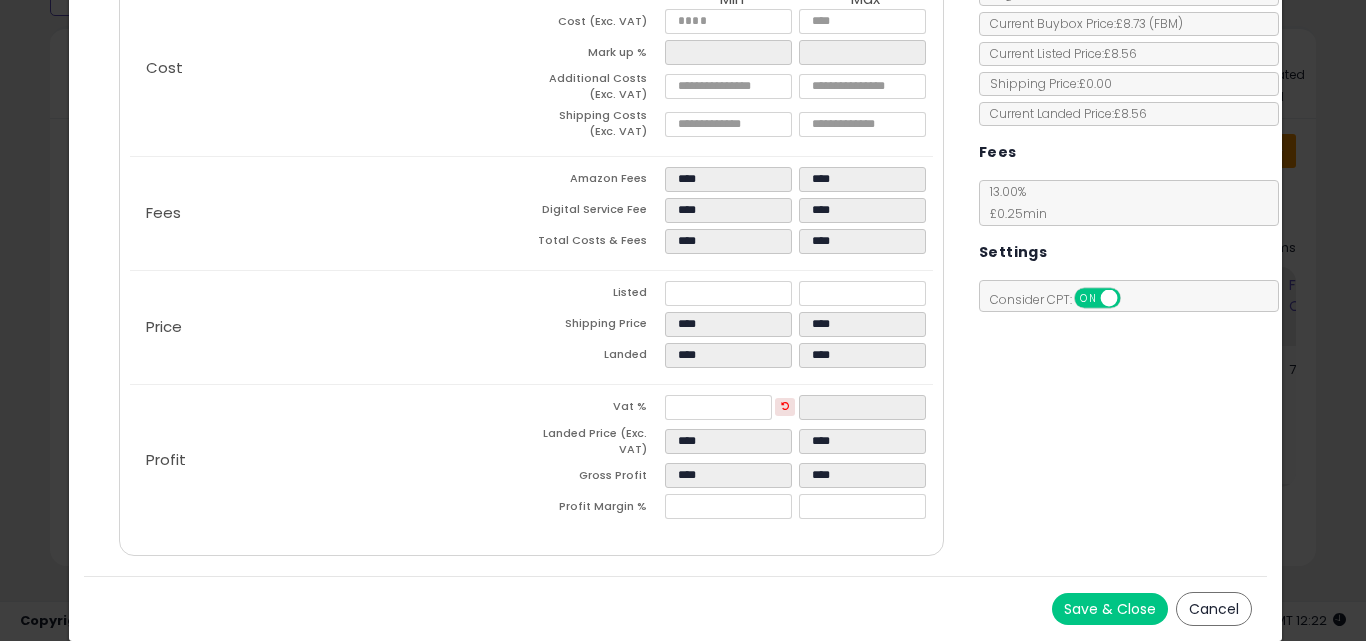 click on "Save & Close
Cancel" at bounding box center [676, 608] 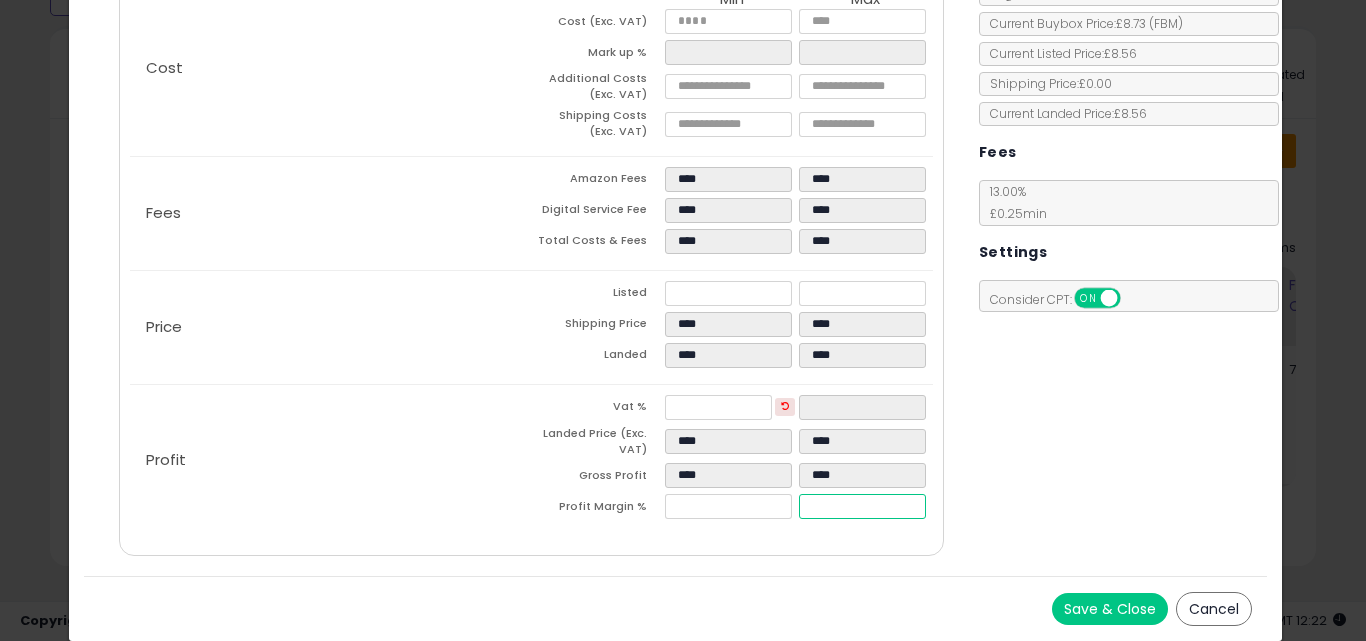 click on "****" at bounding box center (862, 506) 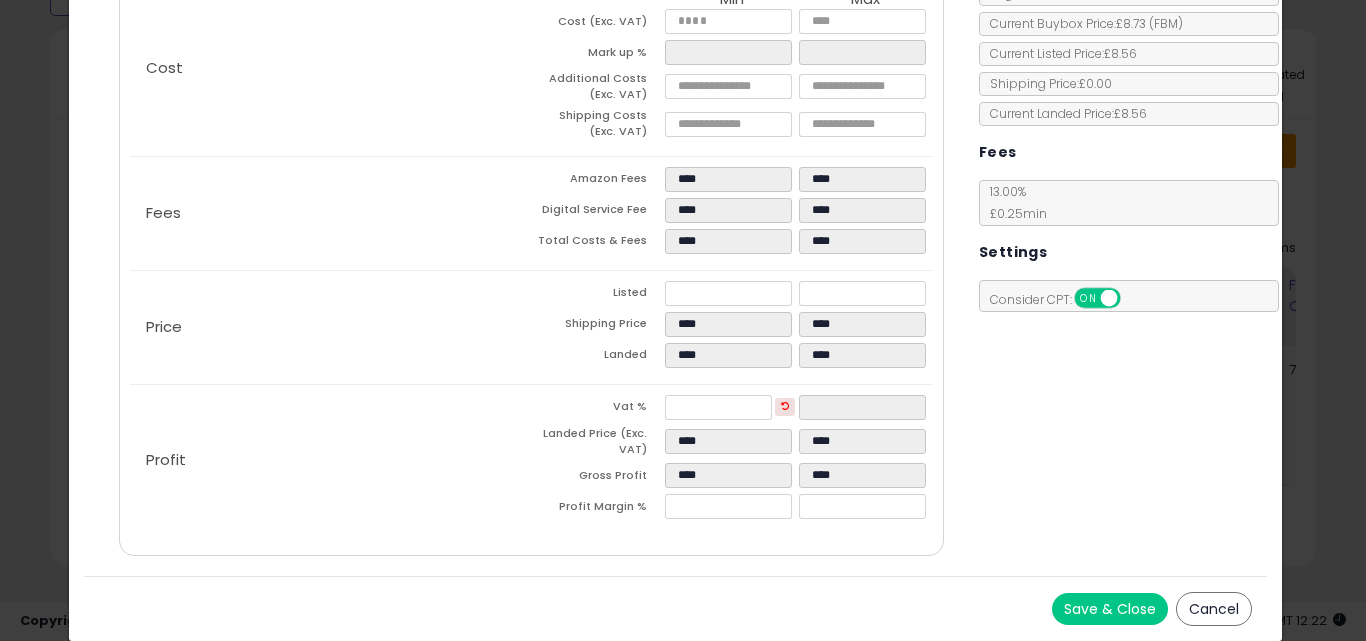 click on "Costs
Repricing Settings
Business Pricing
Analytics
Cost" at bounding box center [531, 237] 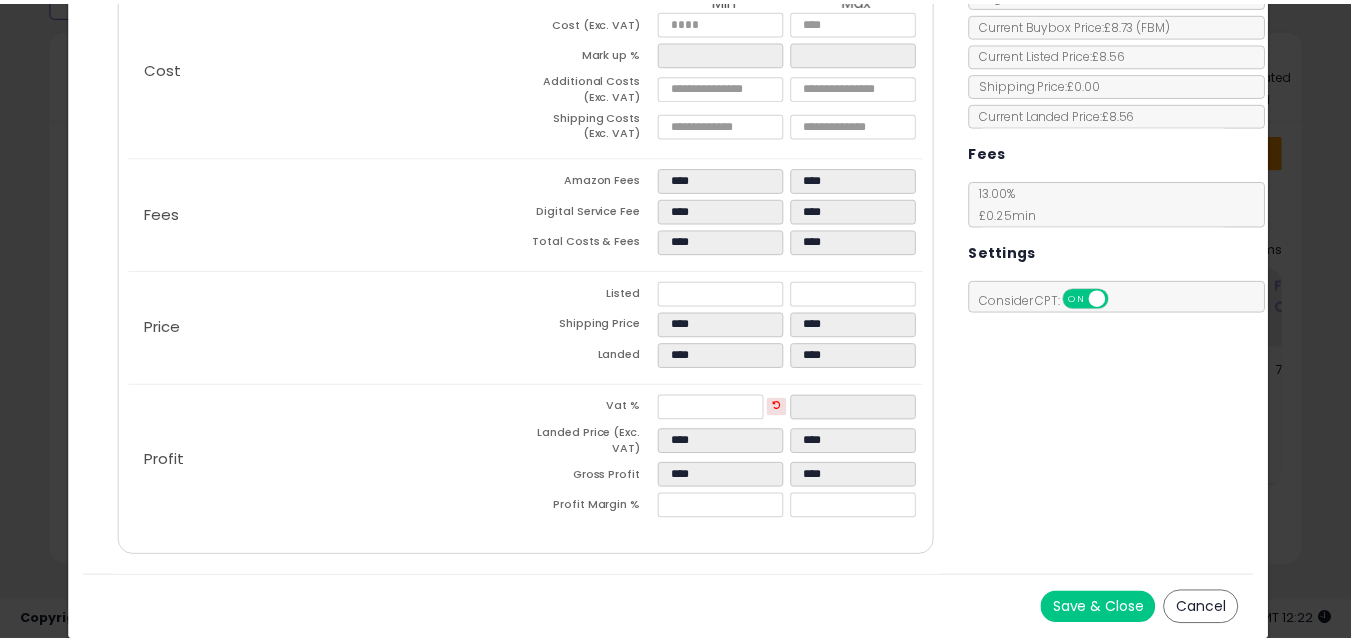 scroll, scrollTop: 0, scrollLeft: 0, axis: both 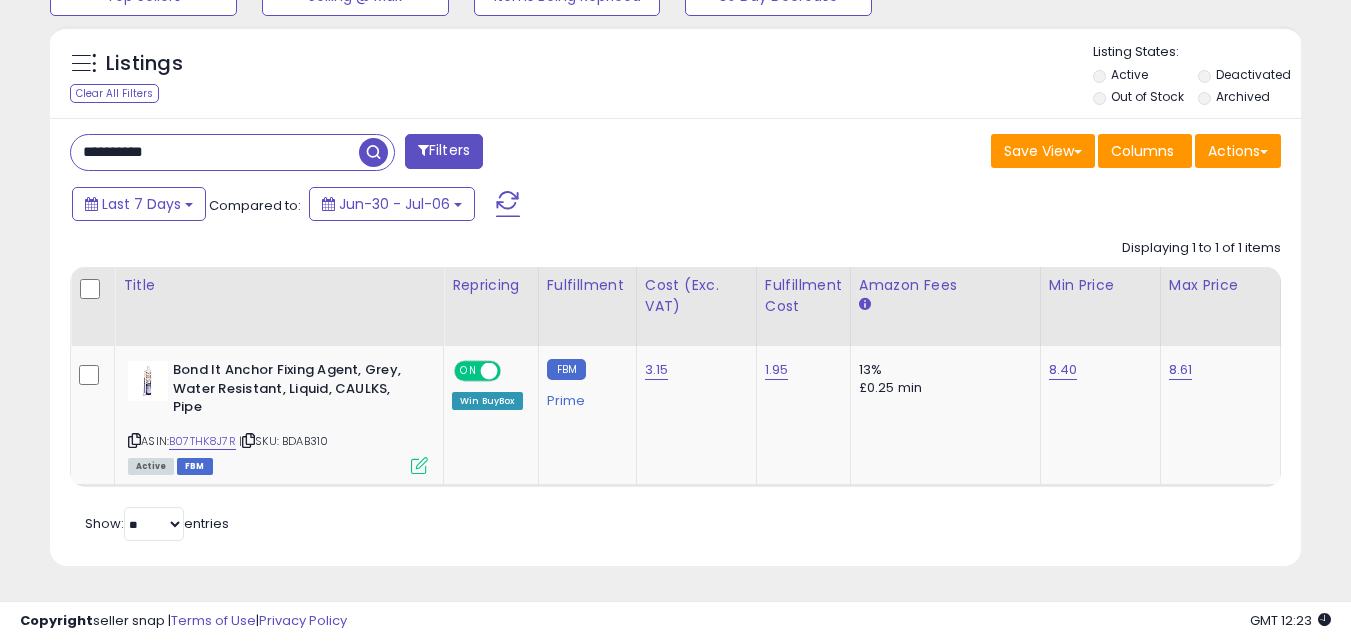 click on "**********" at bounding box center [215, 152] 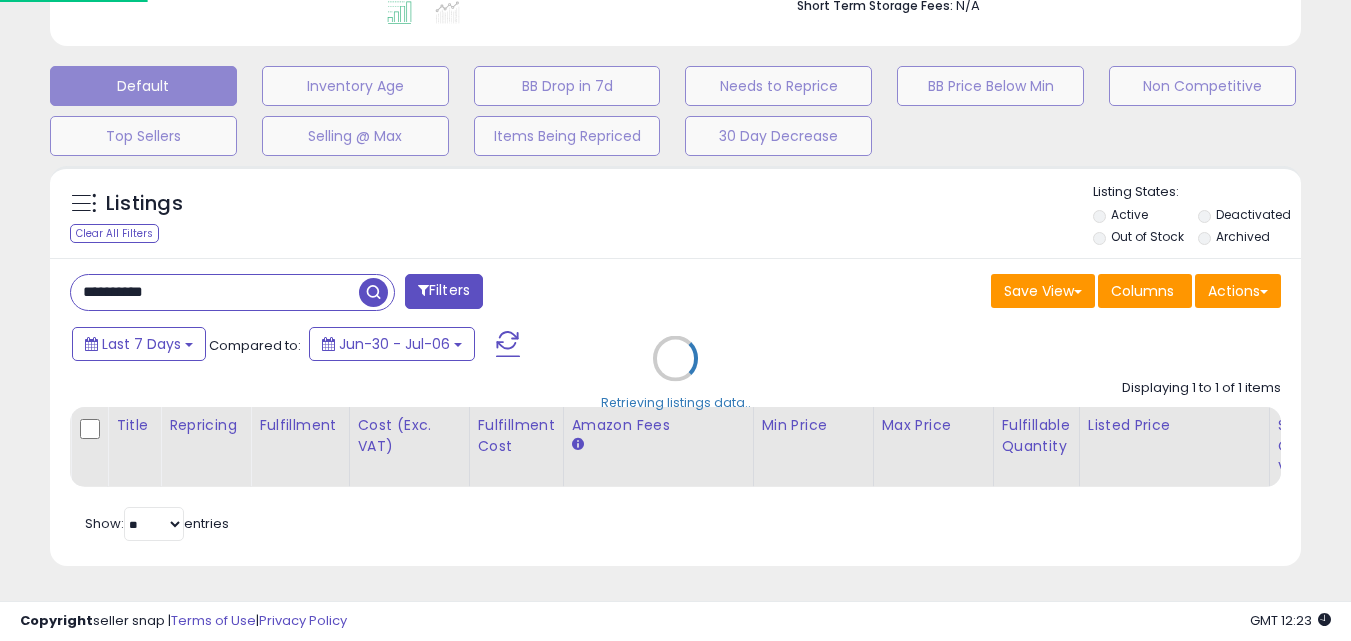scroll, scrollTop: 999590, scrollLeft: 999267, axis: both 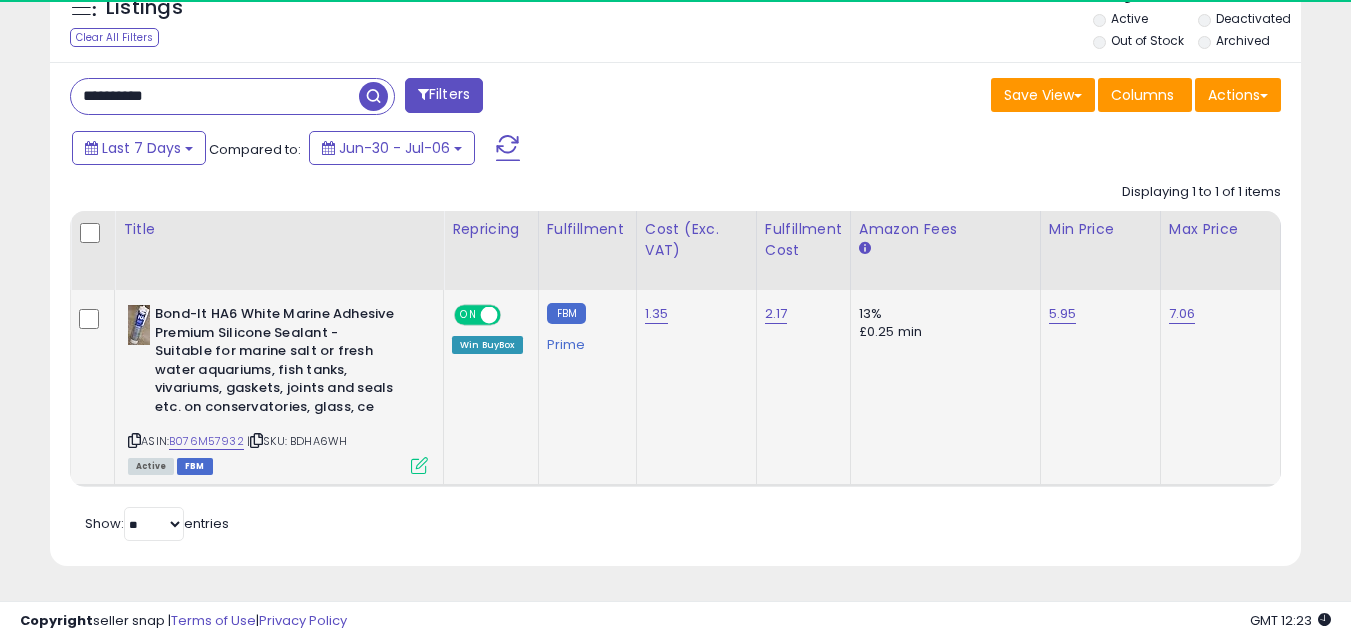click at bounding box center [419, 465] 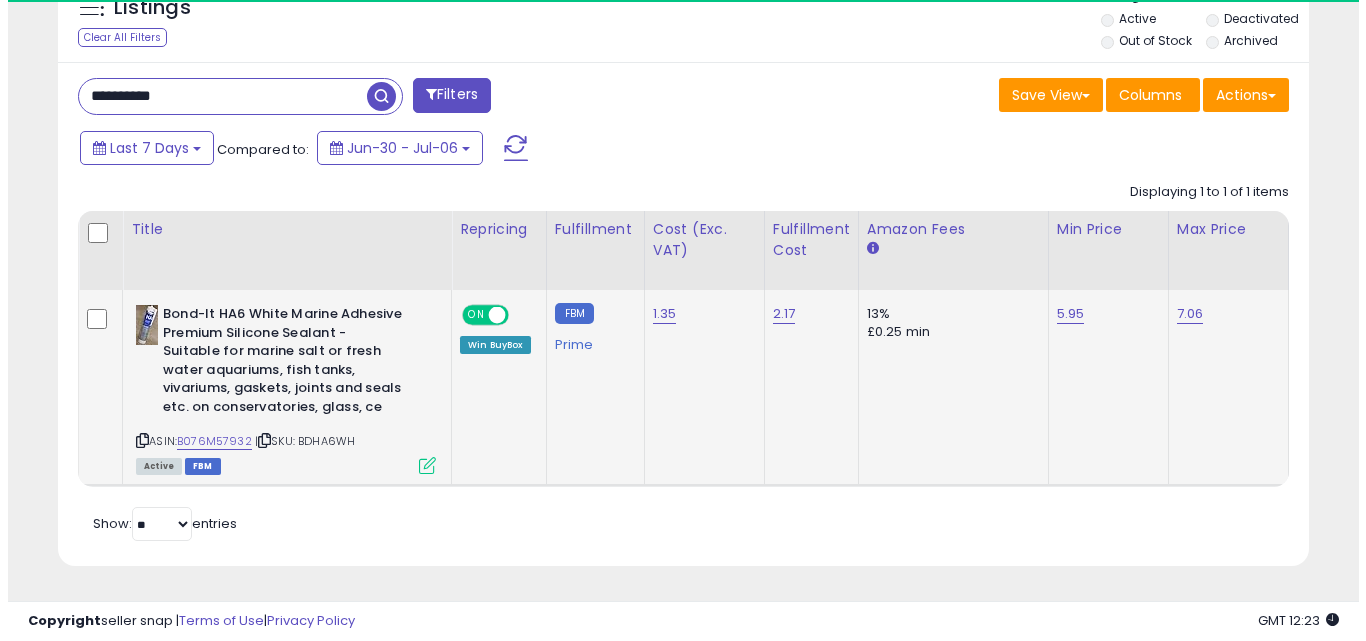 scroll, scrollTop: 410, scrollLeft: 732, axis: both 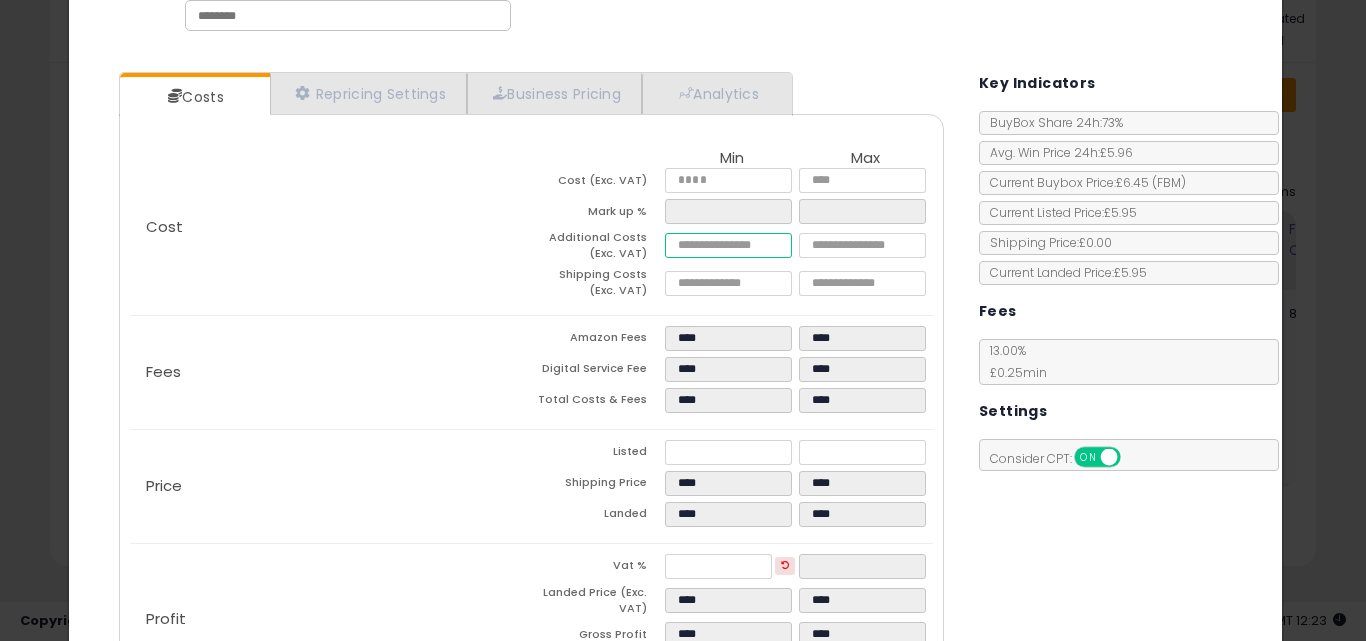 click on "****" at bounding box center [728, 245] 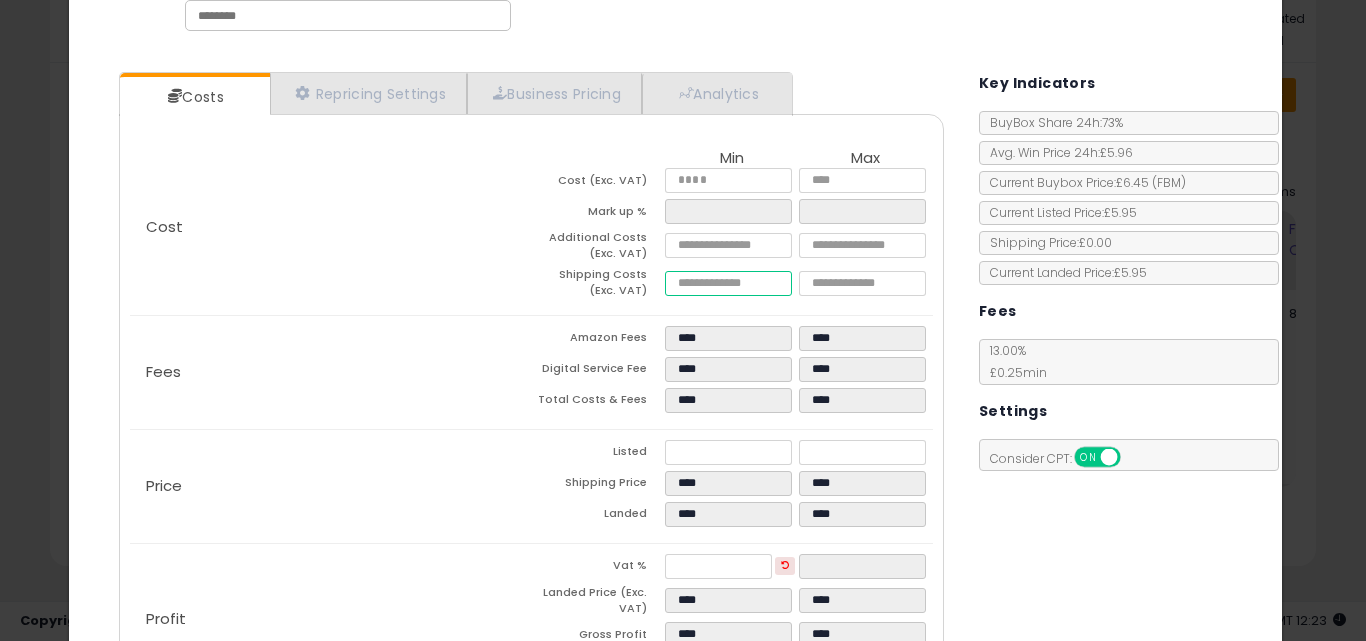 click on "****" at bounding box center [728, 283] 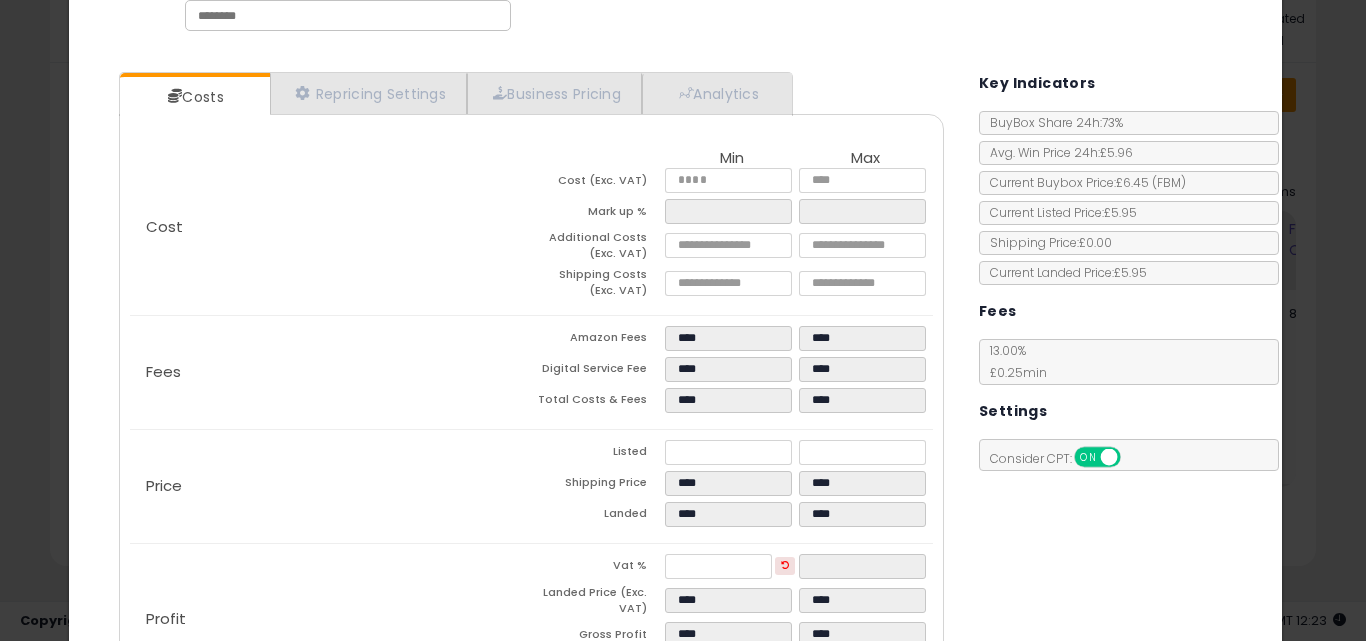 click on "Costs
Repricing Settings
Business Pricing
Analytics
Cost" at bounding box center (676, 396) 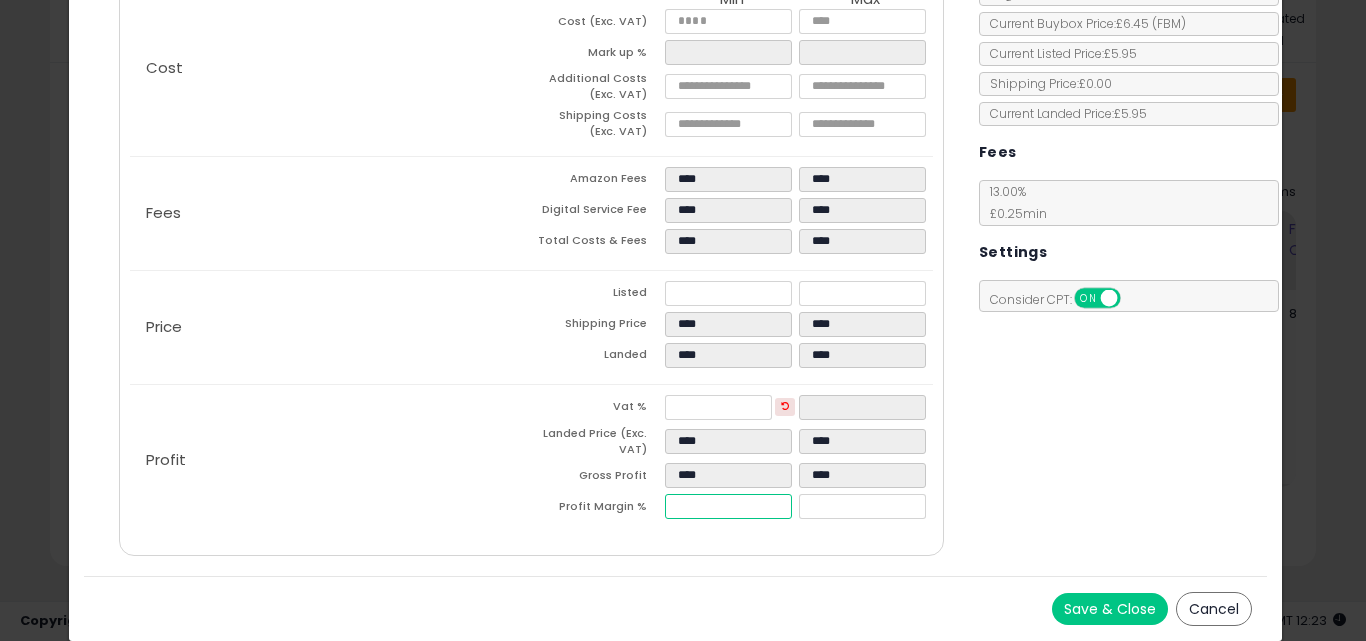 click on "****" at bounding box center (728, 506) 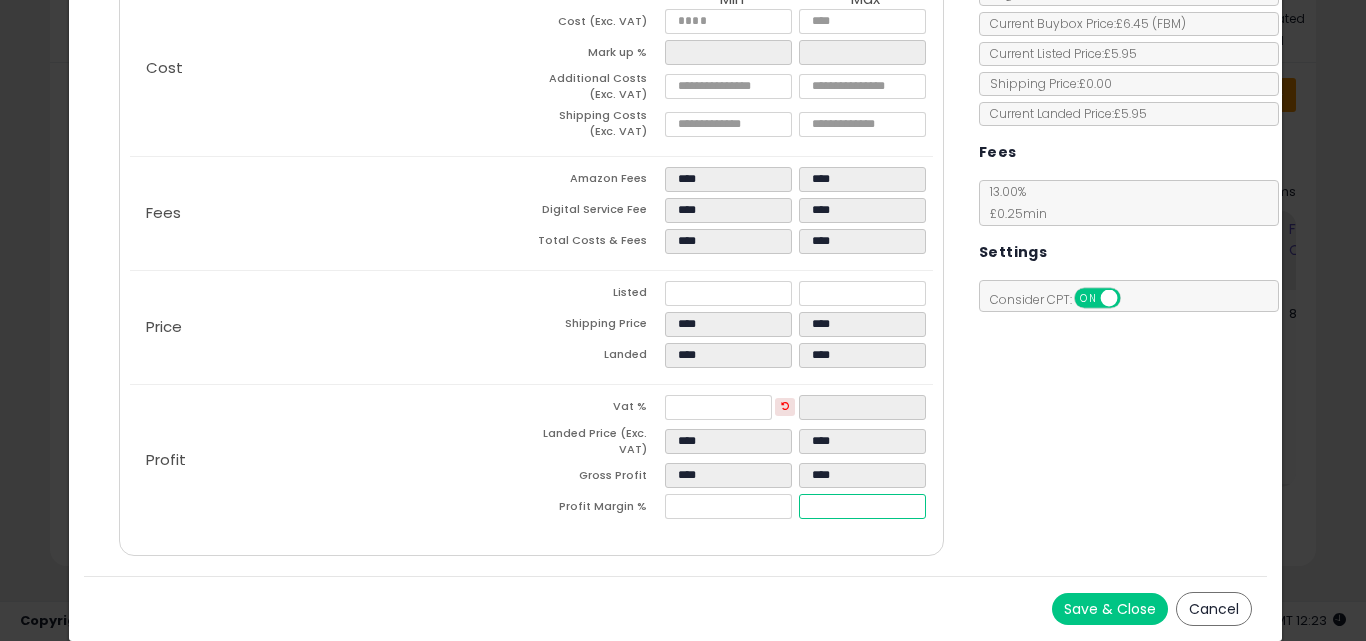 click on "*****" at bounding box center [862, 506] 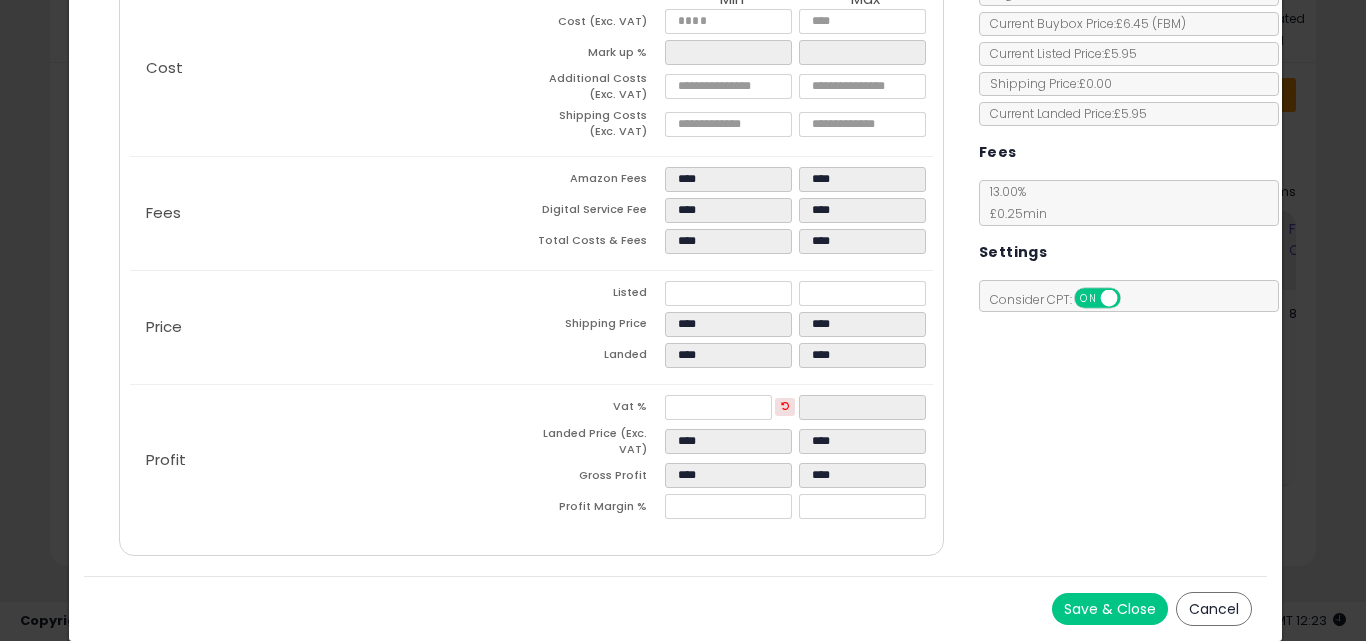 click on "Costs
Repricing Settings
Business Pricing
Analytics
Cost" at bounding box center (676, 237) 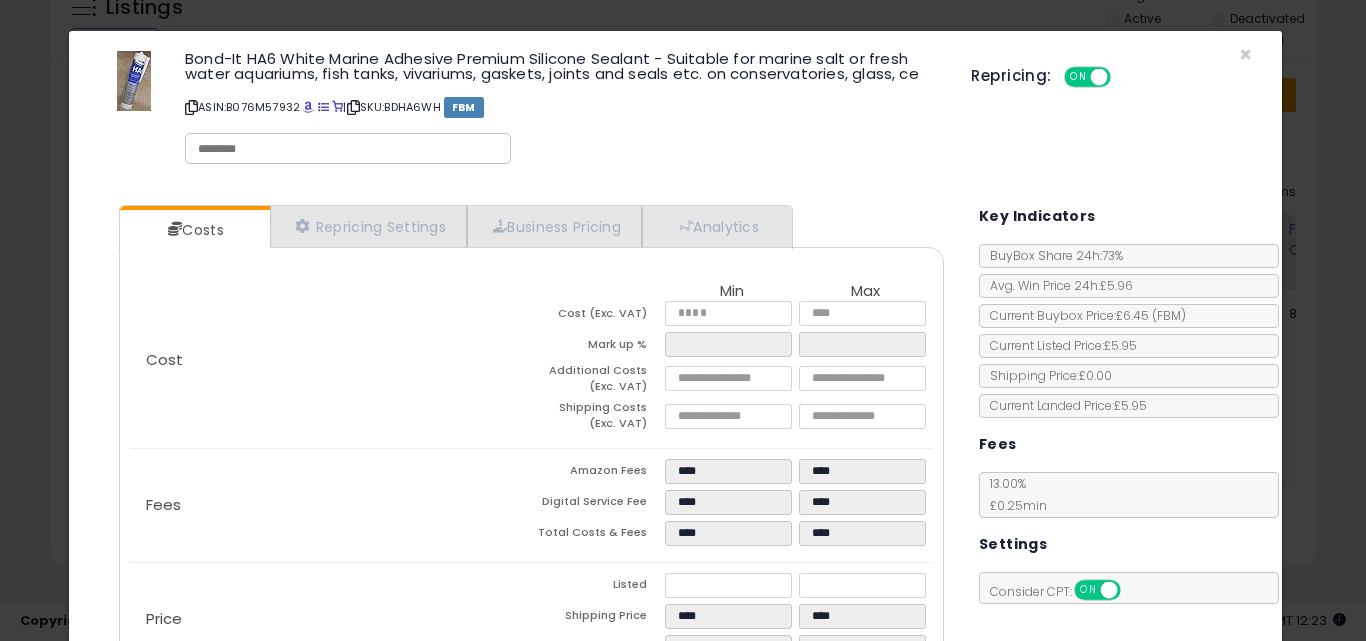 scroll, scrollTop: 292, scrollLeft: 0, axis: vertical 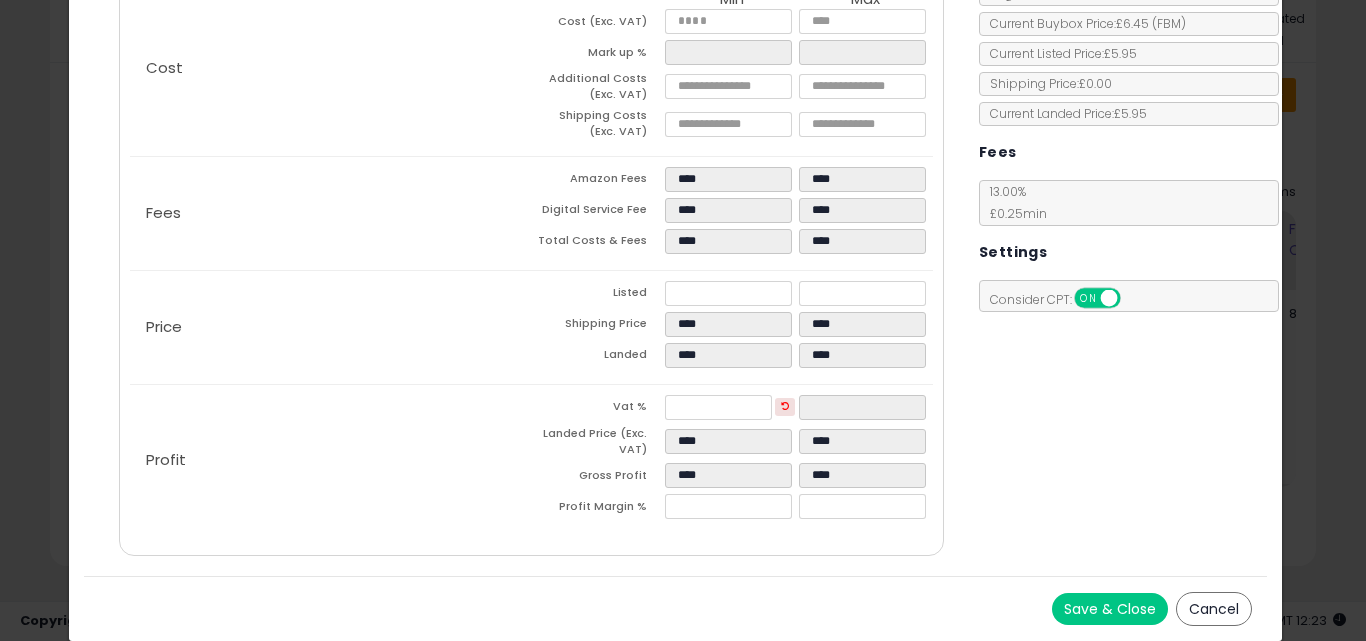 click on "Save & Close" at bounding box center [1110, 609] 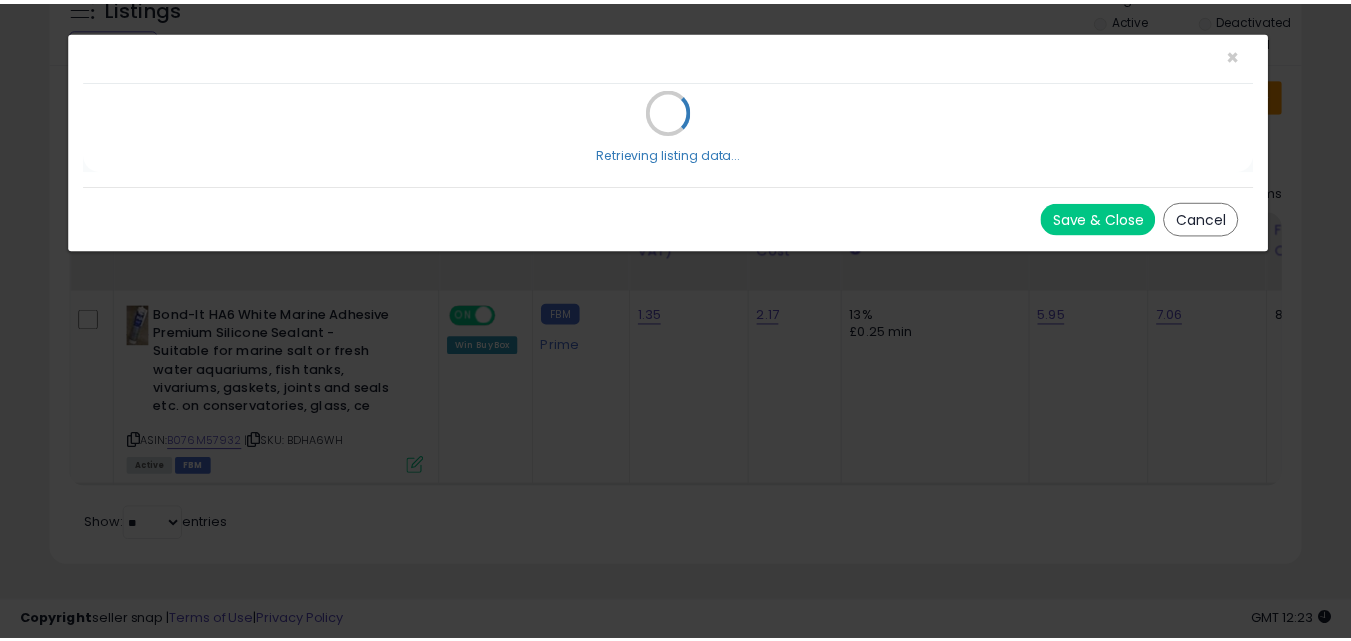 scroll, scrollTop: 0, scrollLeft: 0, axis: both 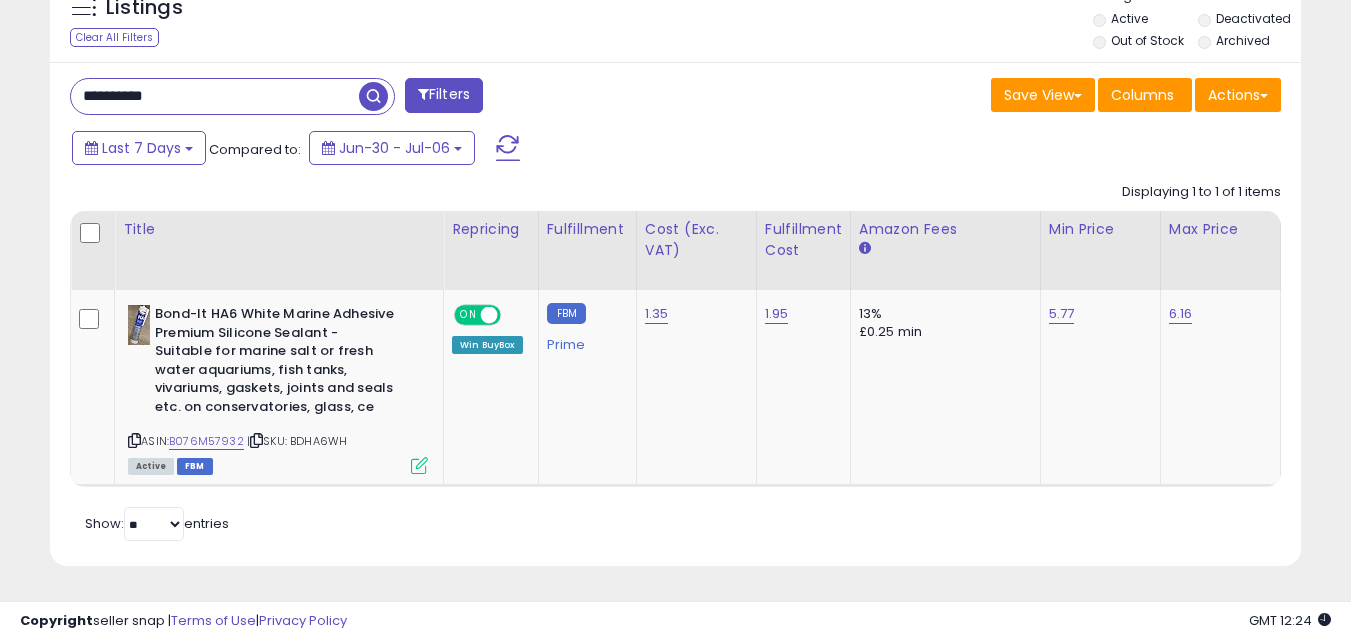 click on "**********" at bounding box center [215, 96] 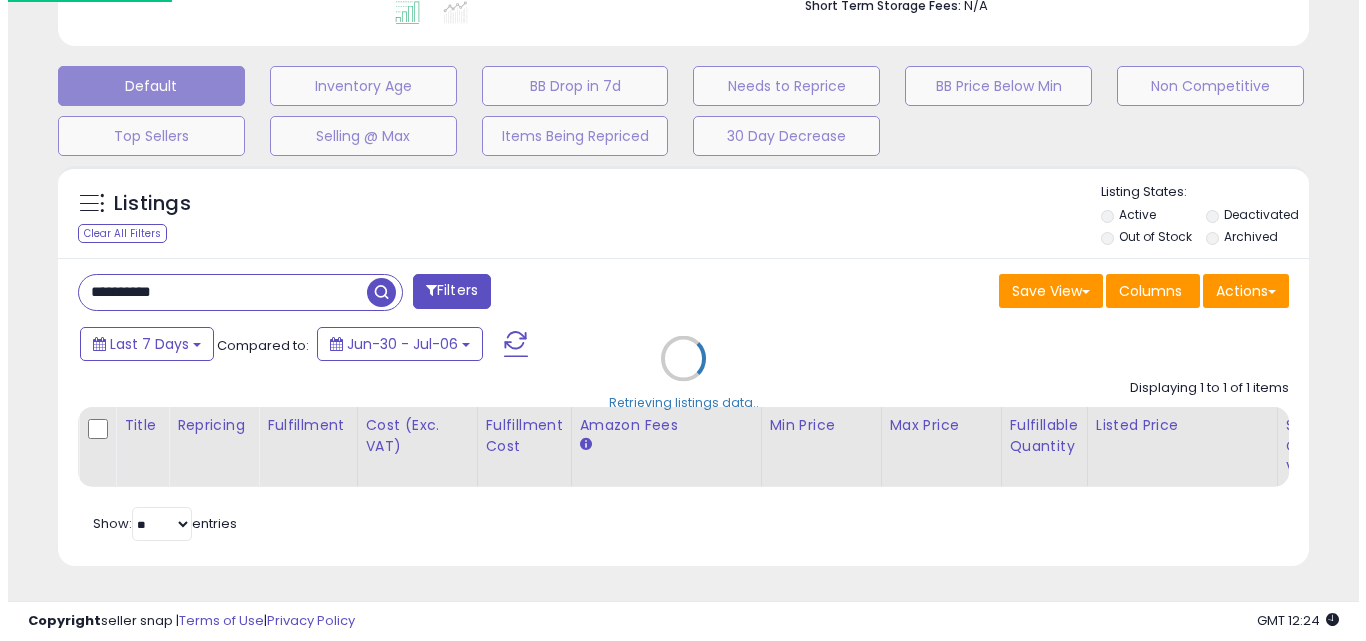 scroll, scrollTop: 579, scrollLeft: 0, axis: vertical 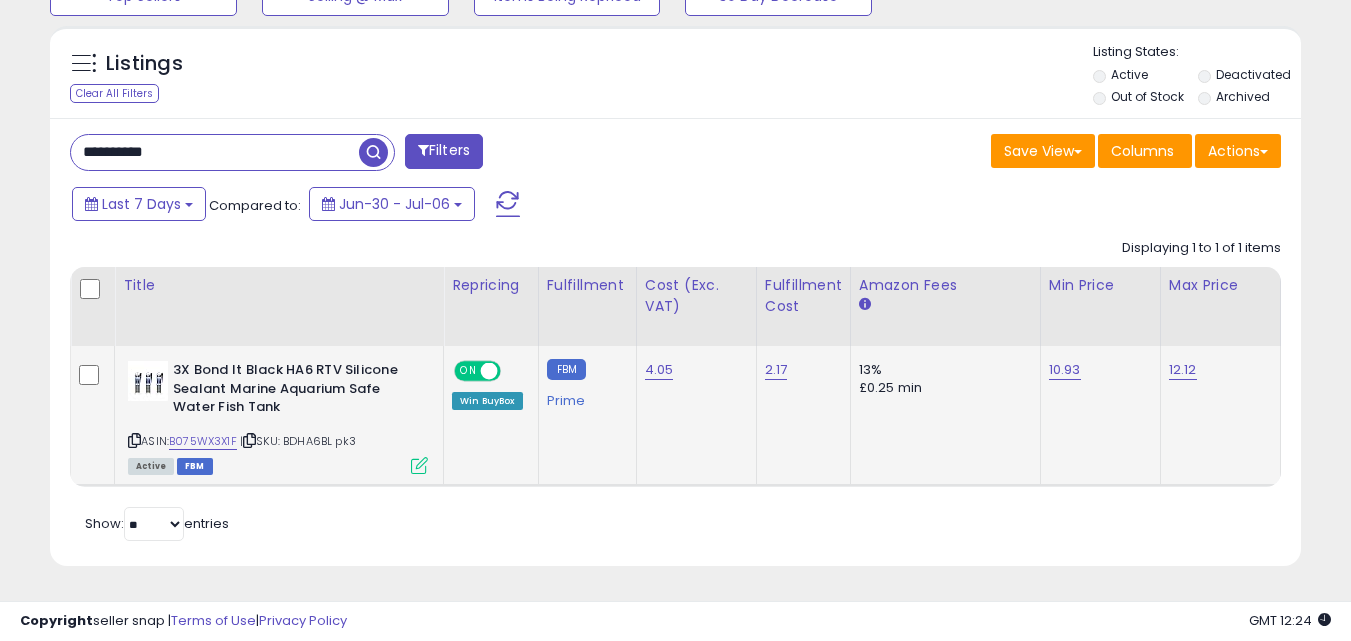 click at bounding box center [419, 465] 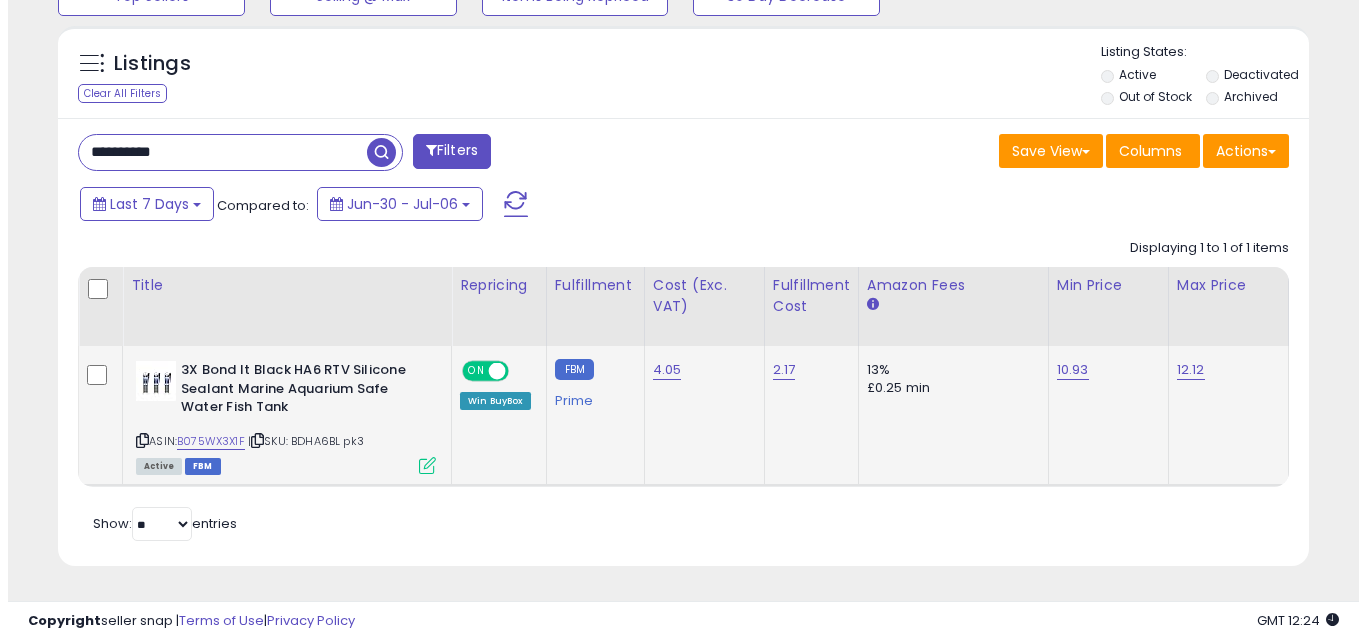 scroll, scrollTop: 410, scrollLeft: 732, axis: both 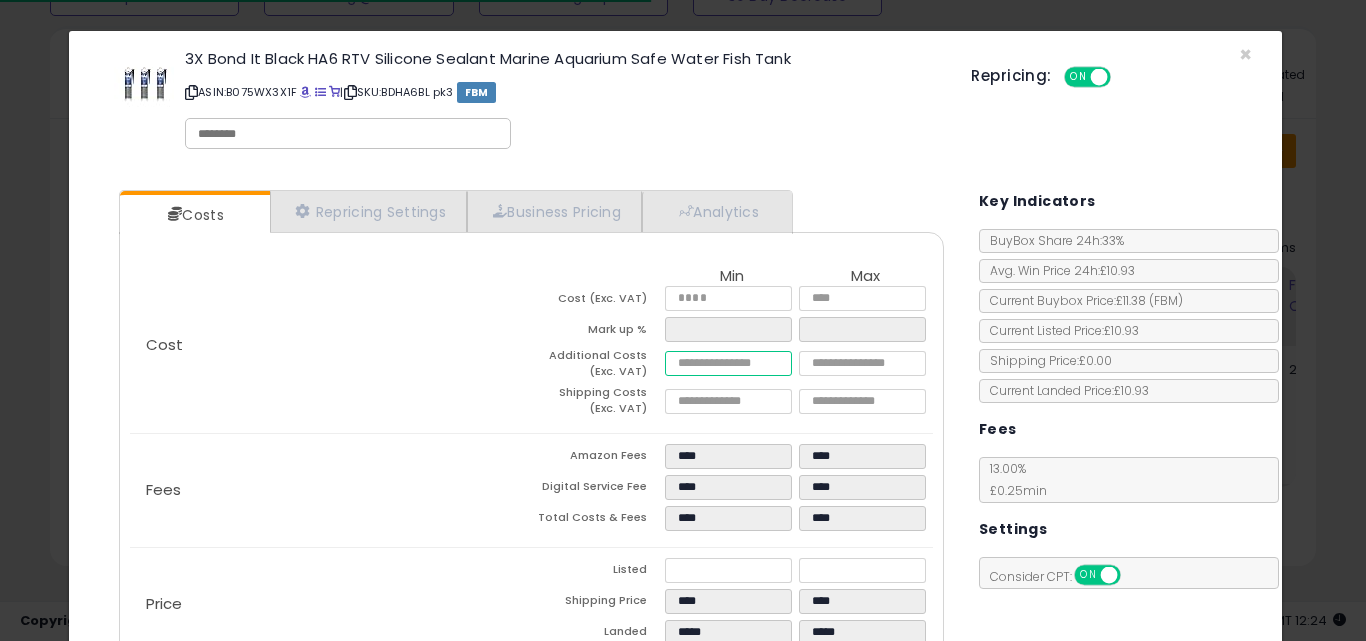 click on "****" at bounding box center [728, 363] 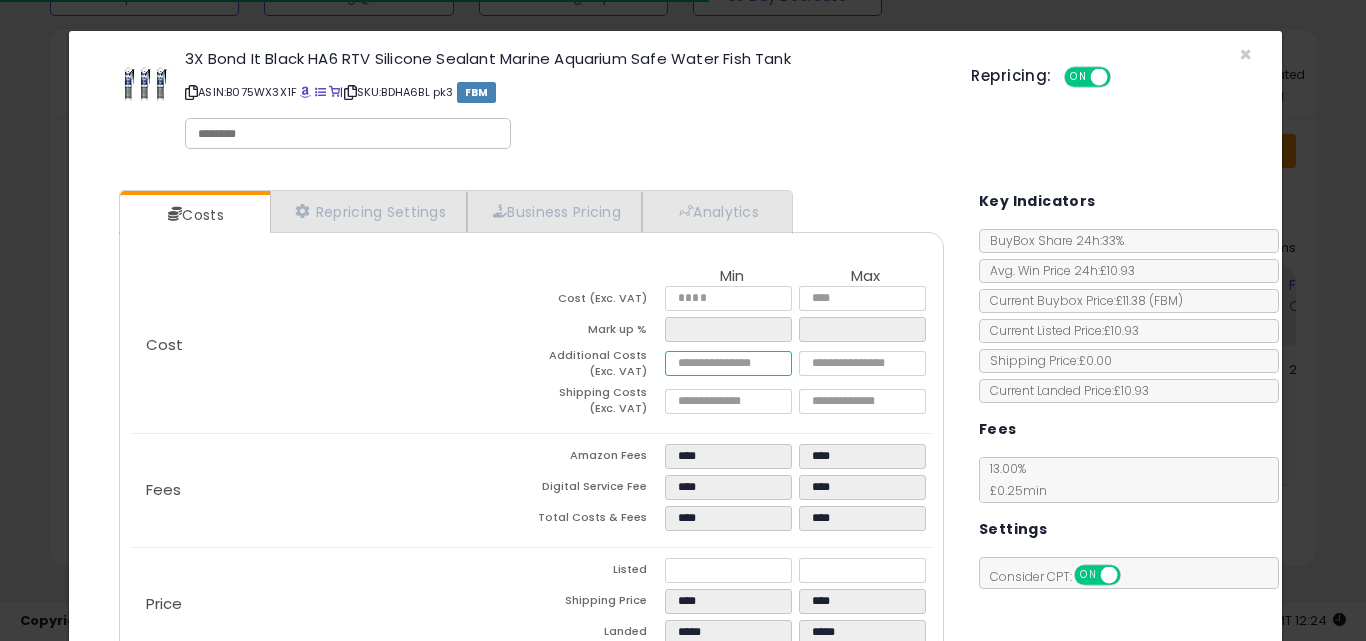 click on "****" at bounding box center [728, 363] 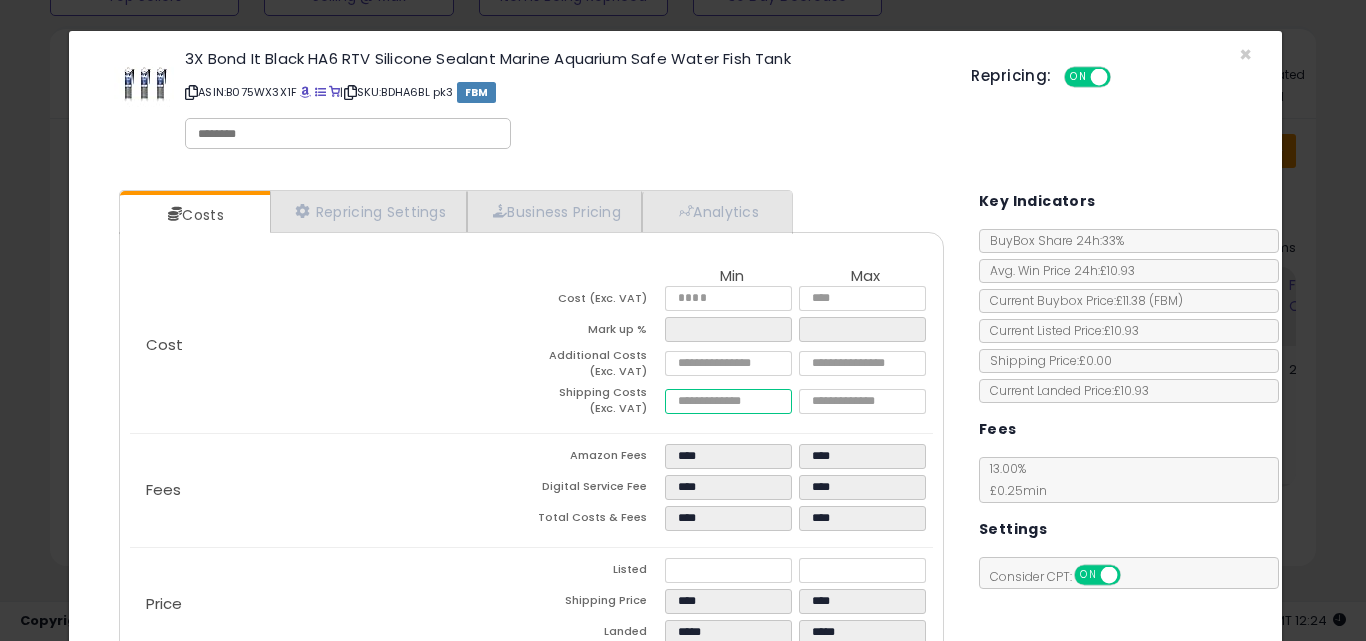 click on "****" at bounding box center [728, 401] 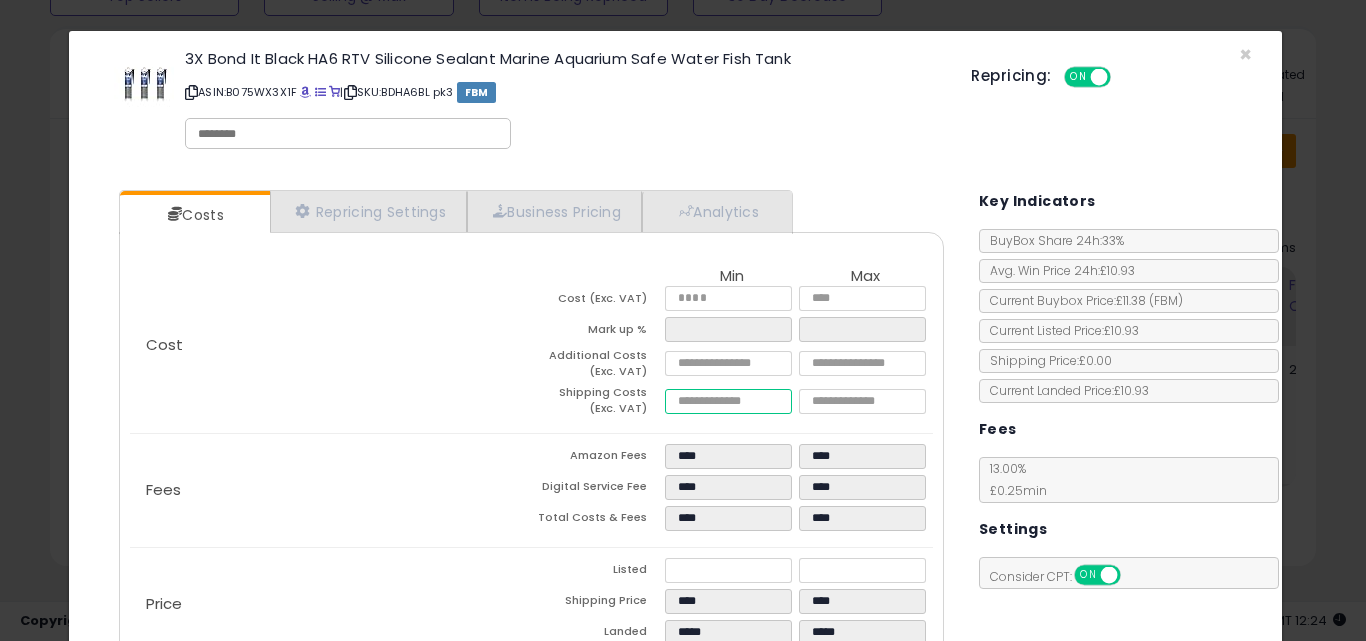 click on "****" at bounding box center [728, 401] 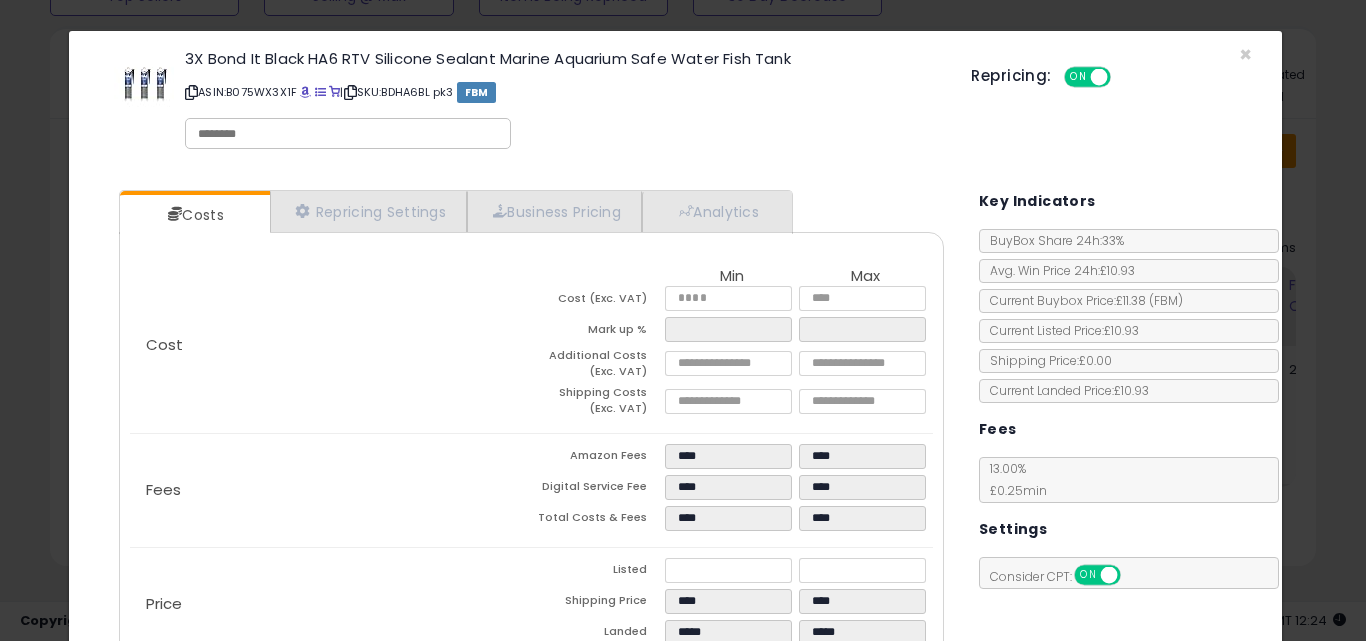 click on "Cost
Min
Max
Cost (Exc. VAT)
****
****
Mark up %
*****
*****
Additional Costs (Exc. VAT)
****
****
Shipping Costs (Exc. VAT)
****" at bounding box center (531, 345) 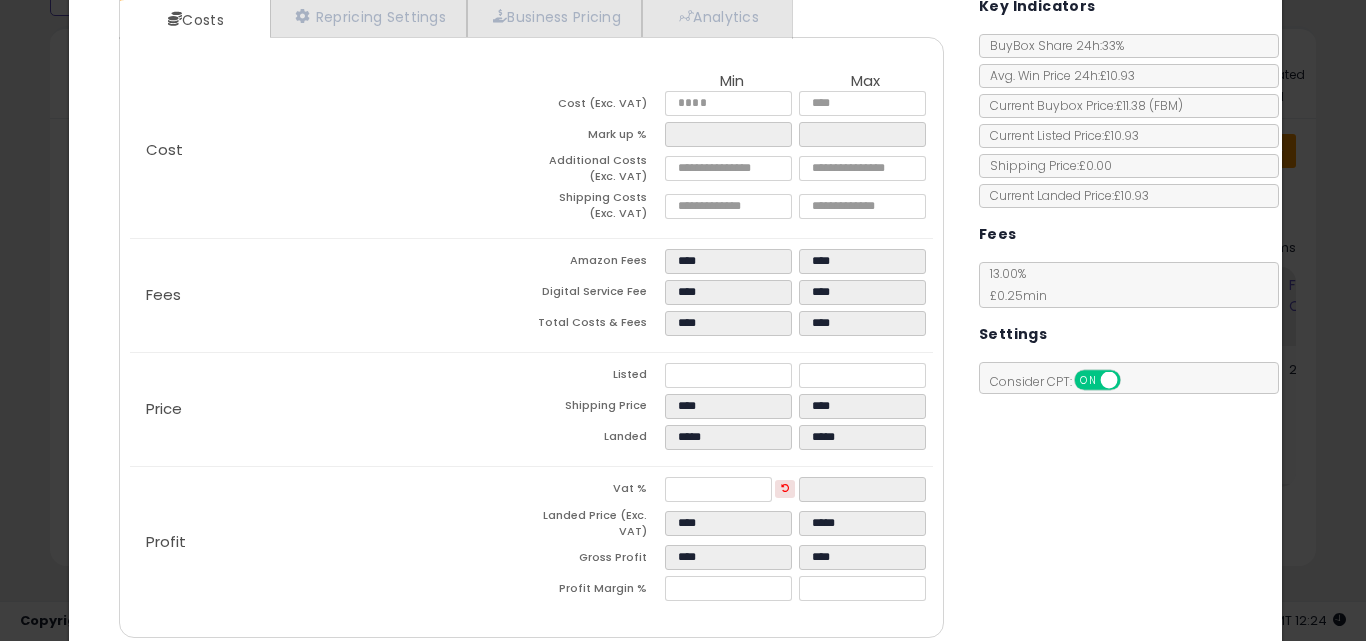 scroll, scrollTop: 277, scrollLeft: 0, axis: vertical 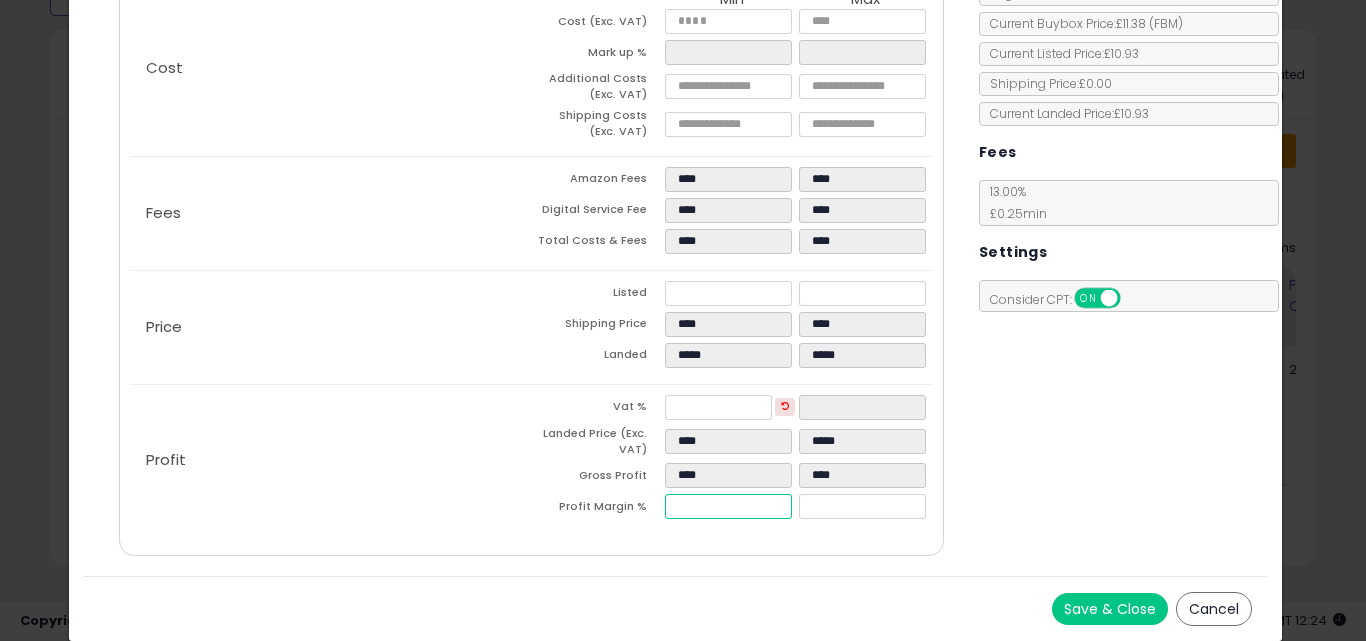 click on "*****" at bounding box center (728, 506) 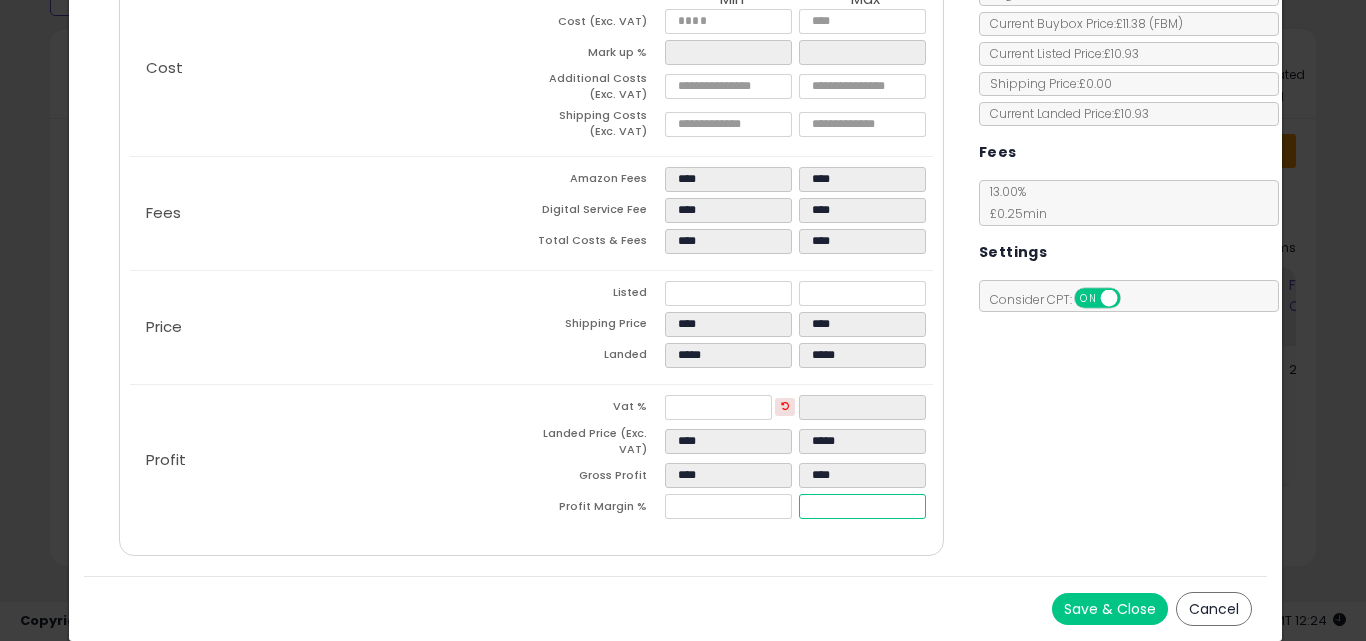 click on "*****" at bounding box center [862, 506] 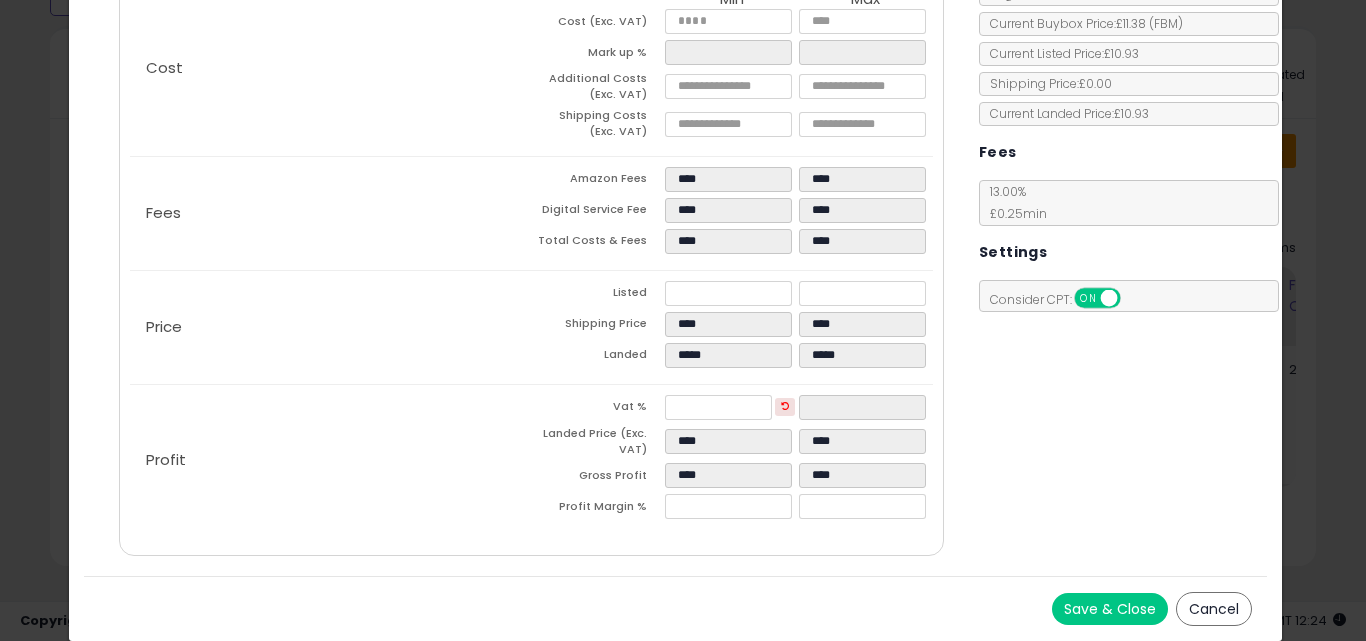 click on "Costs
Repricing Settings
Business Pricing
Analytics
Cost" at bounding box center [676, 237] 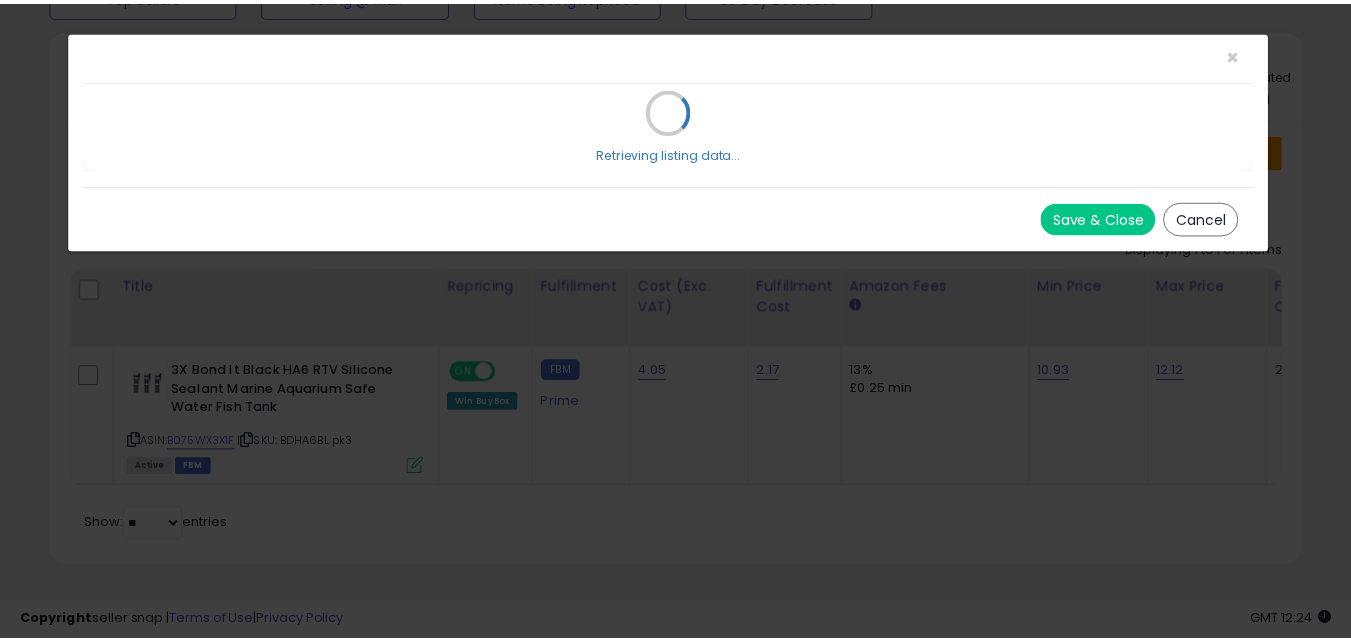 scroll, scrollTop: 0, scrollLeft: 0, axis: both 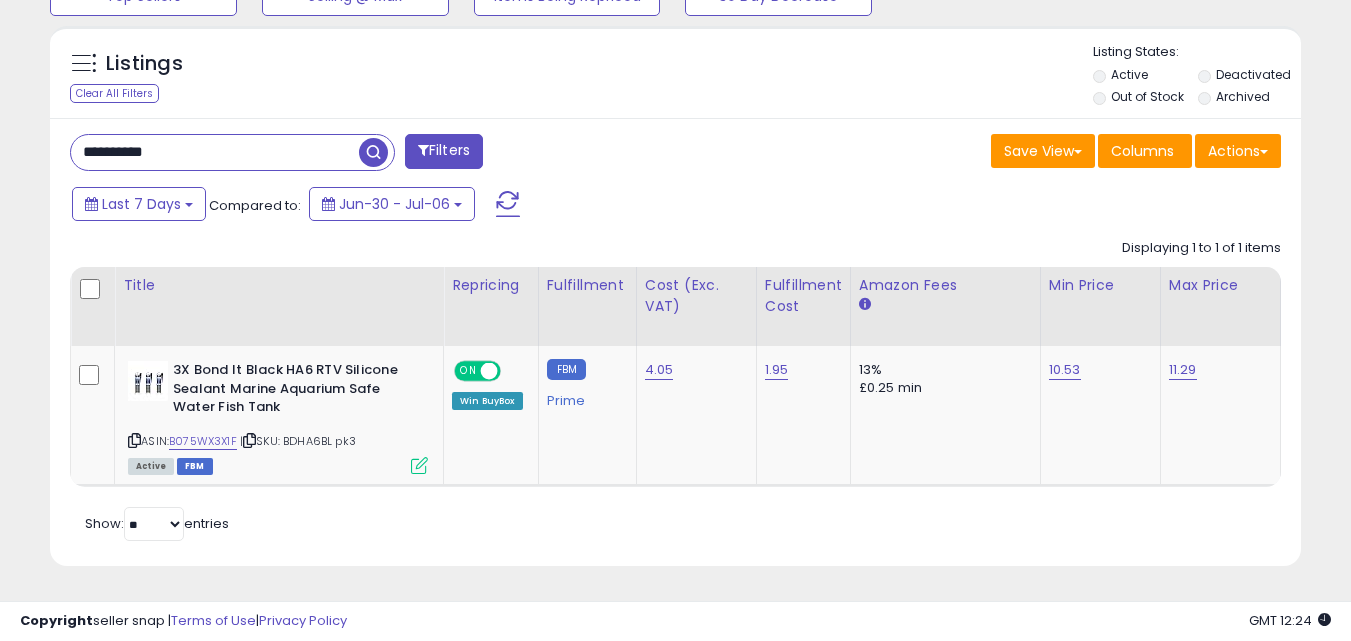 click on "**********" at bounding box center [215, 152] 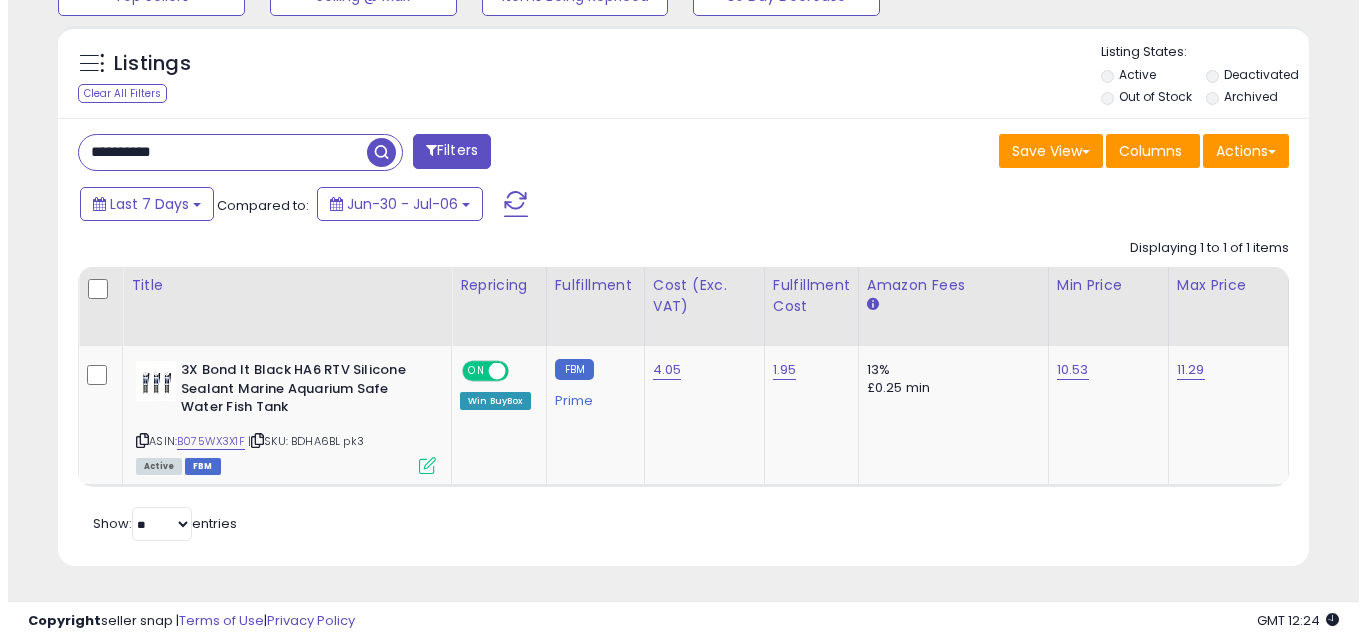 scroll, scrollTop: 579, scrollLeft: 0, axis: vertical 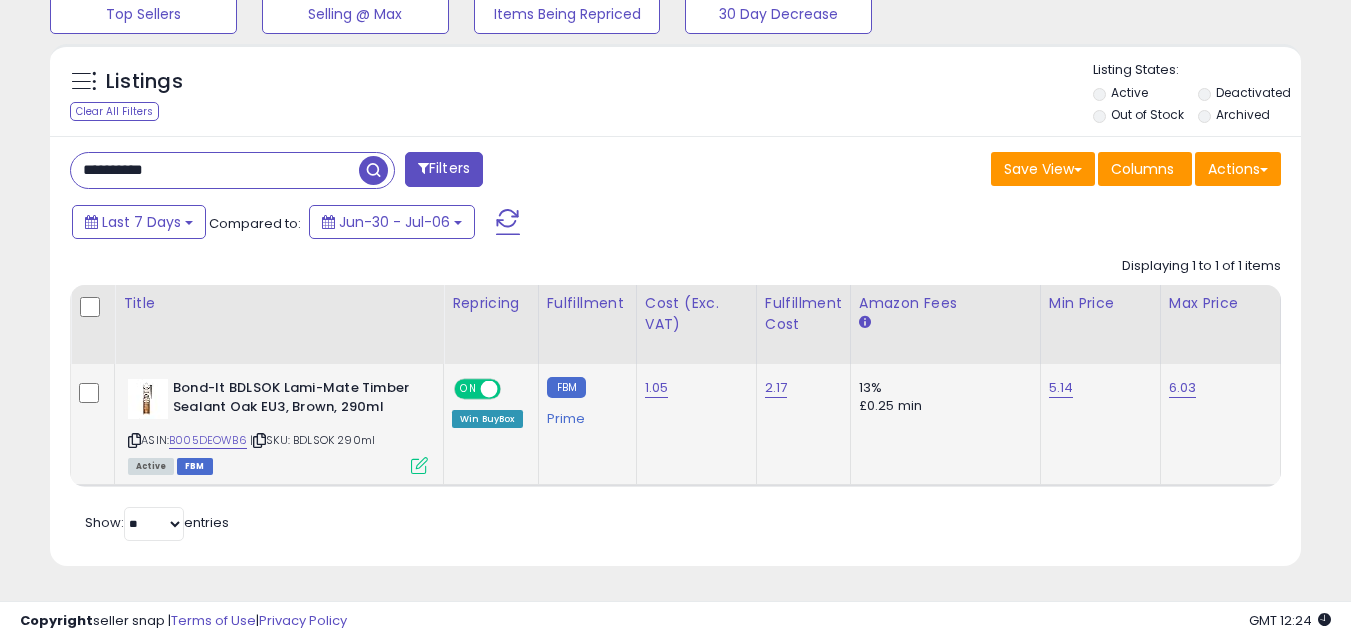 click at bounding box center [419, 465] 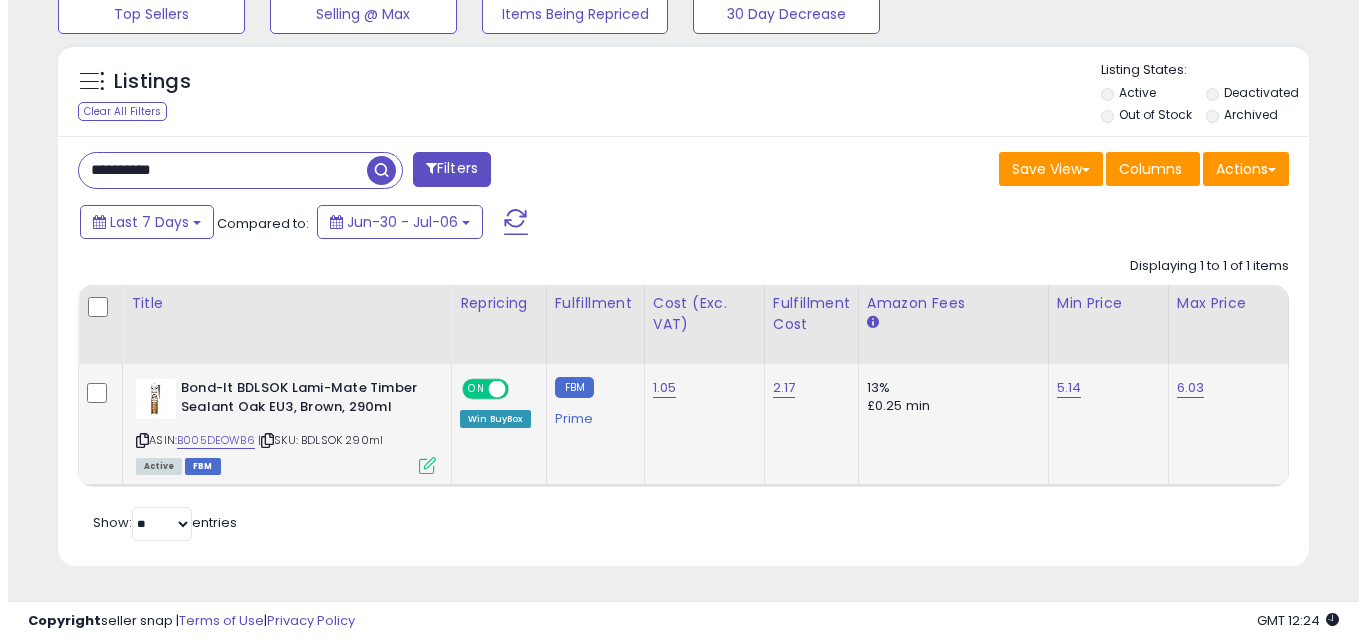 scroll, scrollTop: 999590, scrollLeft: 999267, axis: both 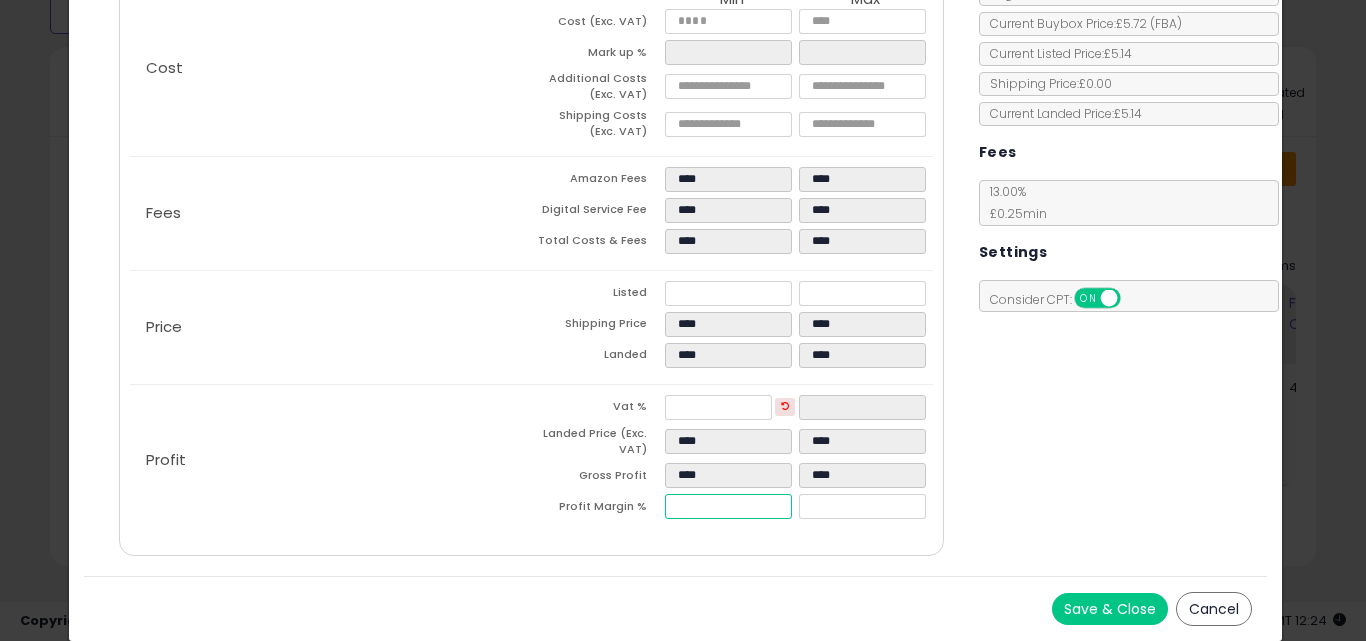 click on "****" at bounding box center [728, 506] 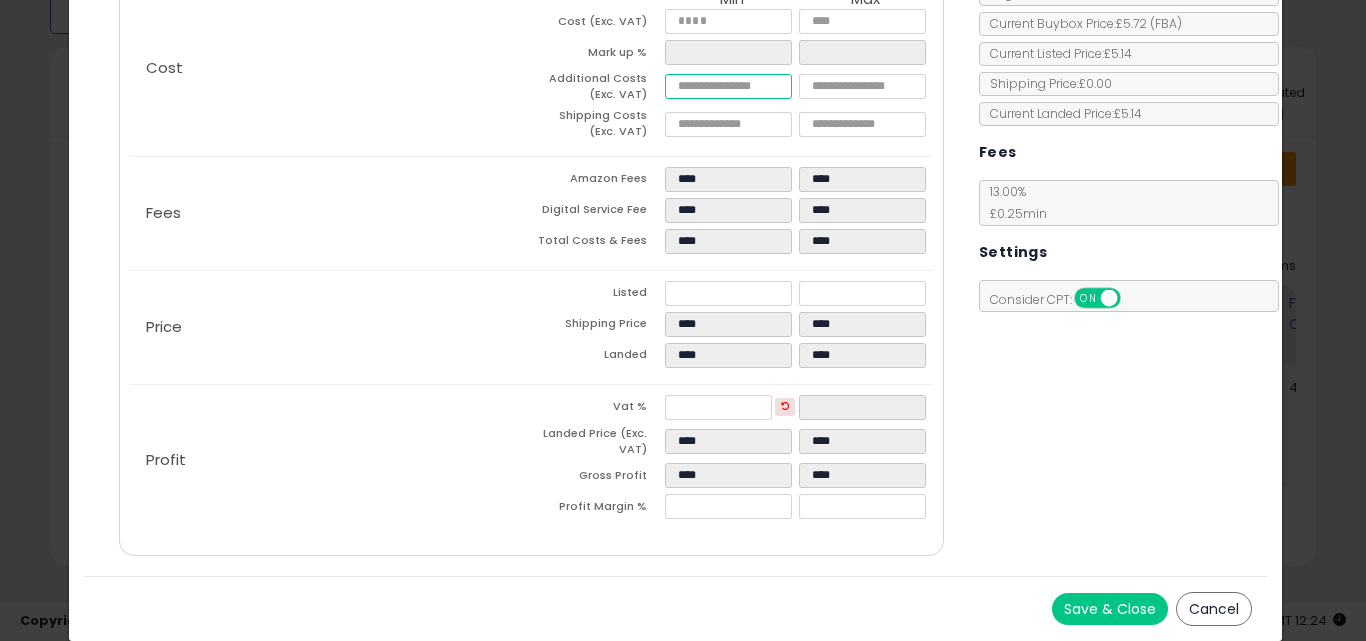 click on "****" at bounding box center (728, 86) 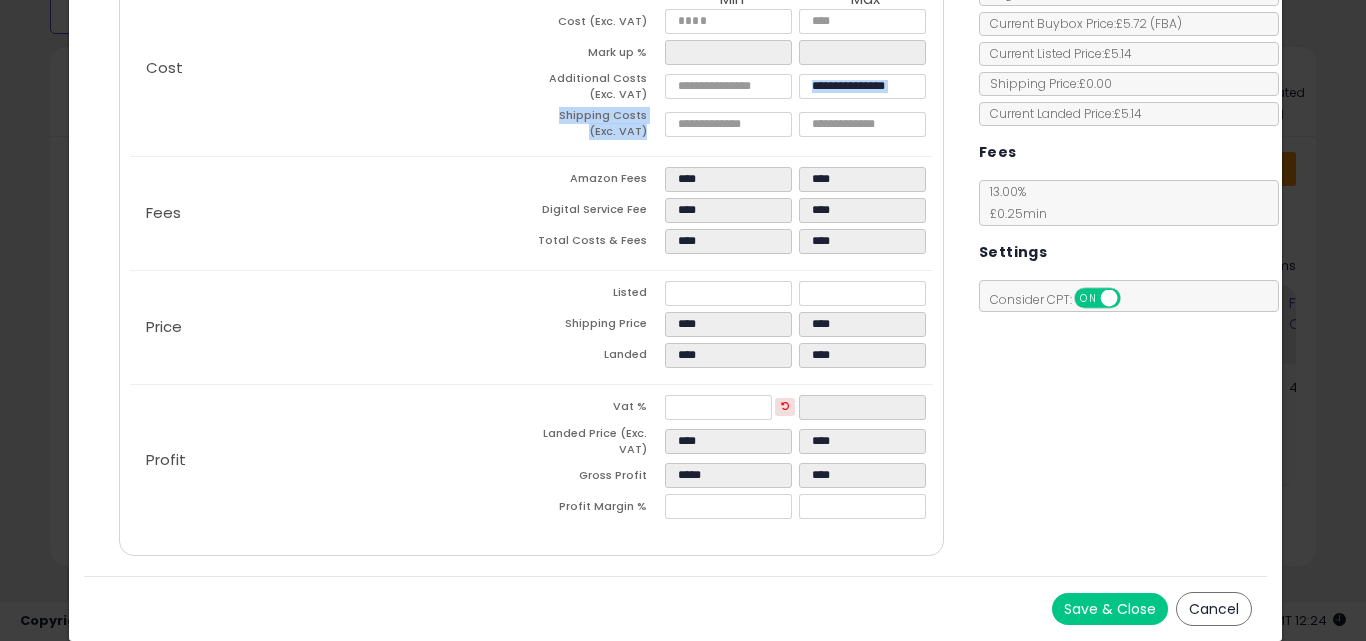 drag, startPoint x: 690, startPoint y: 103, endPoint x: 685, endPoint y: 115, distance: 13 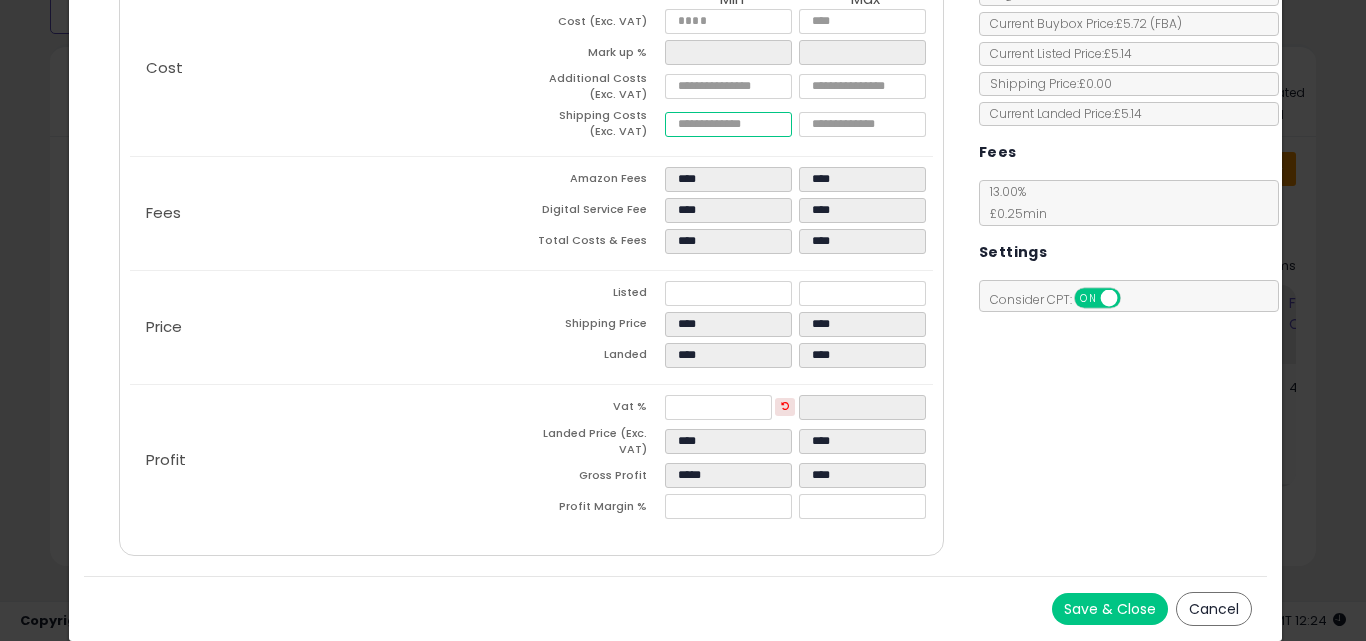 click on "****" at bounding box center (728, 124) 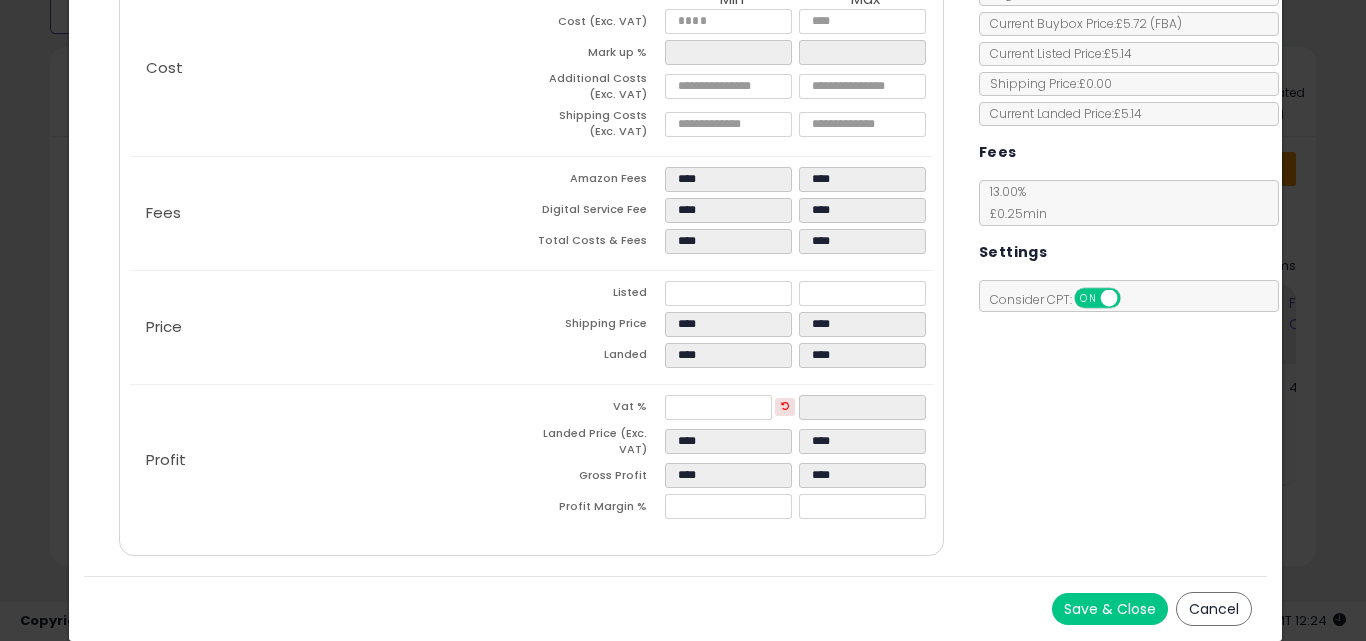 click on "× Close
Bond-It BDLSOK Lami-Mate Timber Sealant Oak EU3, Brown, 290ml
ASIN:  B005DEOWB6
|
SKU:  BDLSOK  290ml
FBM
Repricing:
ON   OFF
Retrieving listing data..." 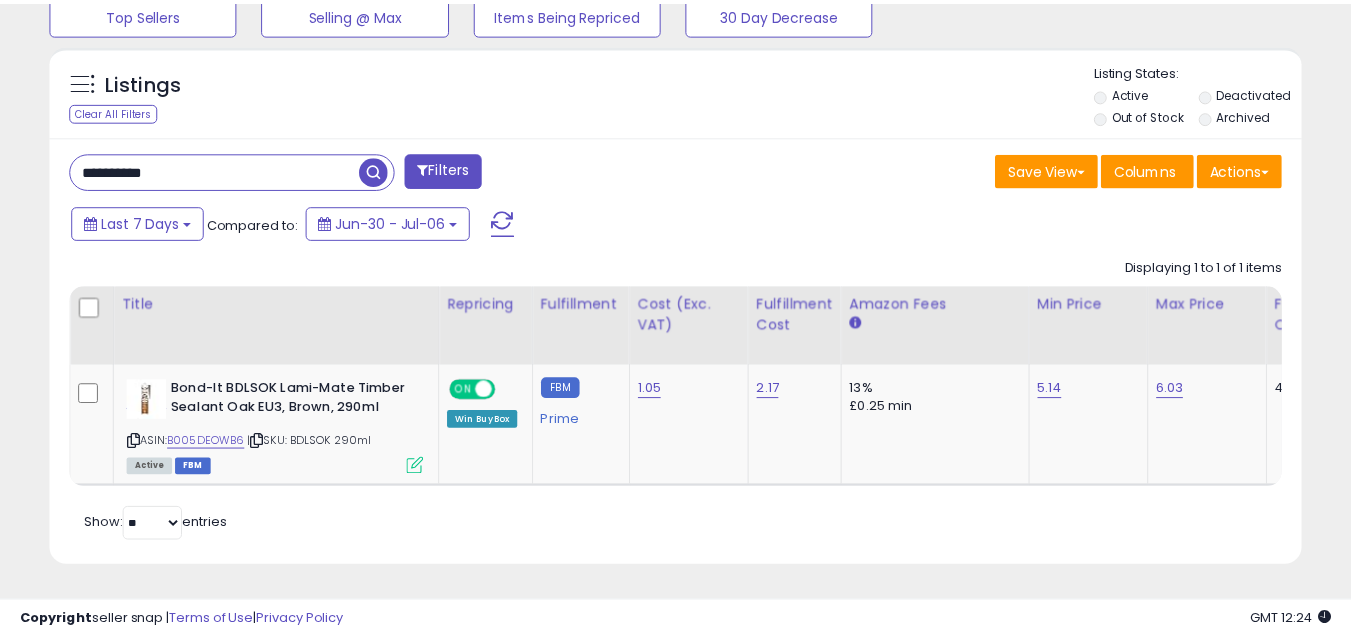 scroll, scrollTop: 410, scrollLeft: 724, axis: both 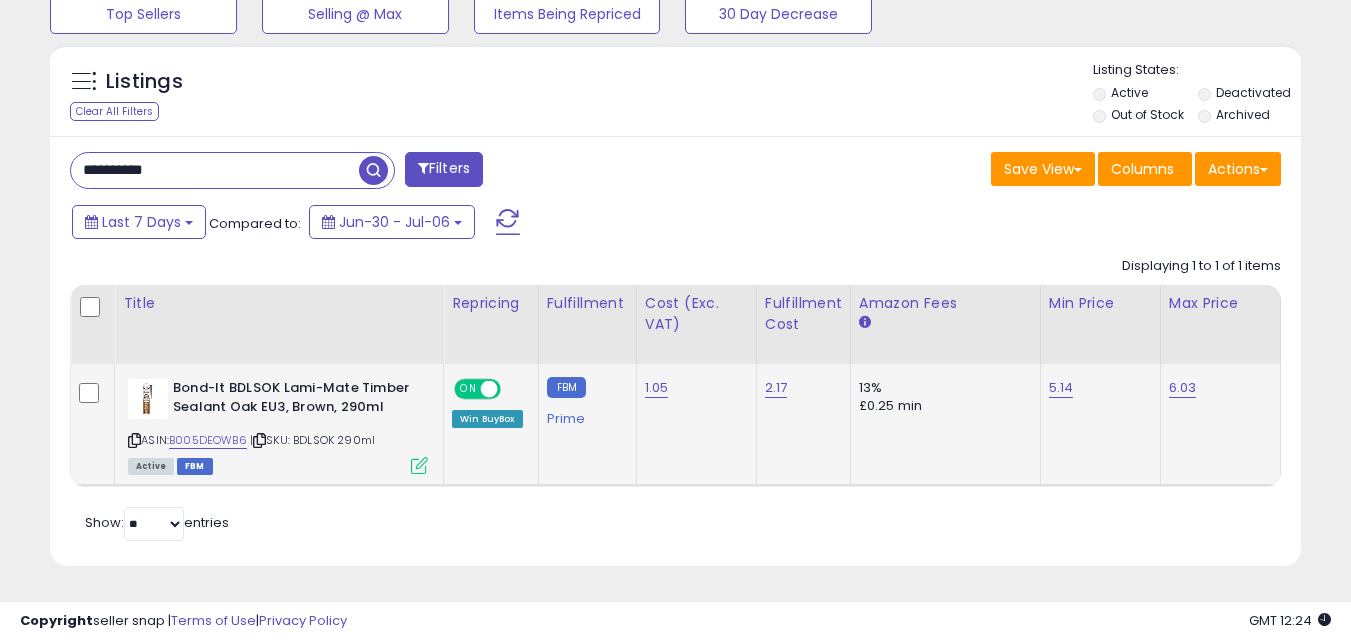 click at bounding box center (419, 465) 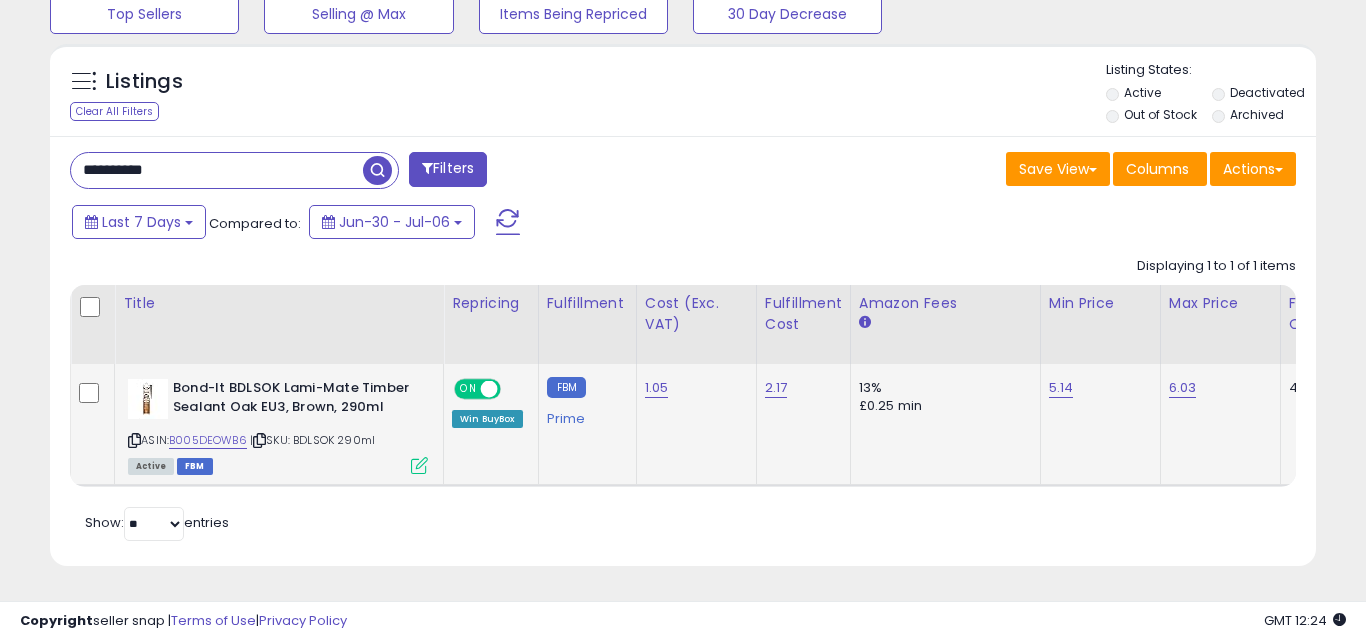 scroll, scrollTop: 999590, scrollLeft: 999267, axis: both 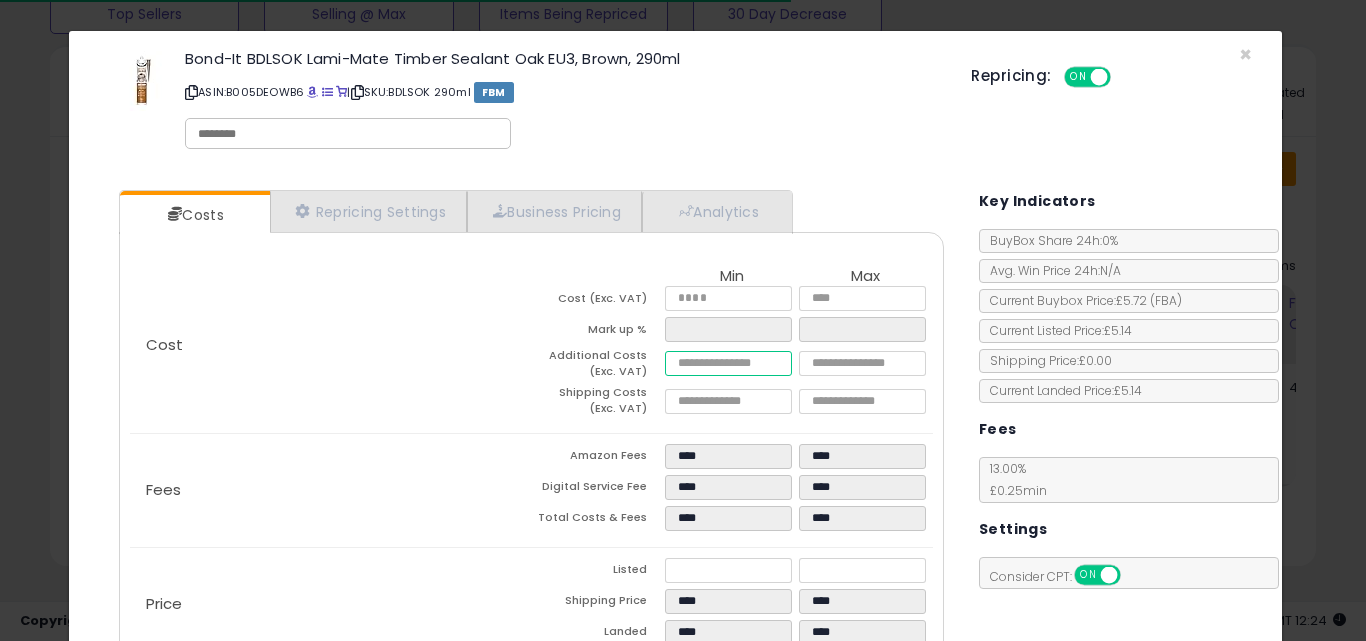click on "****" at bounding box center [728, 363] 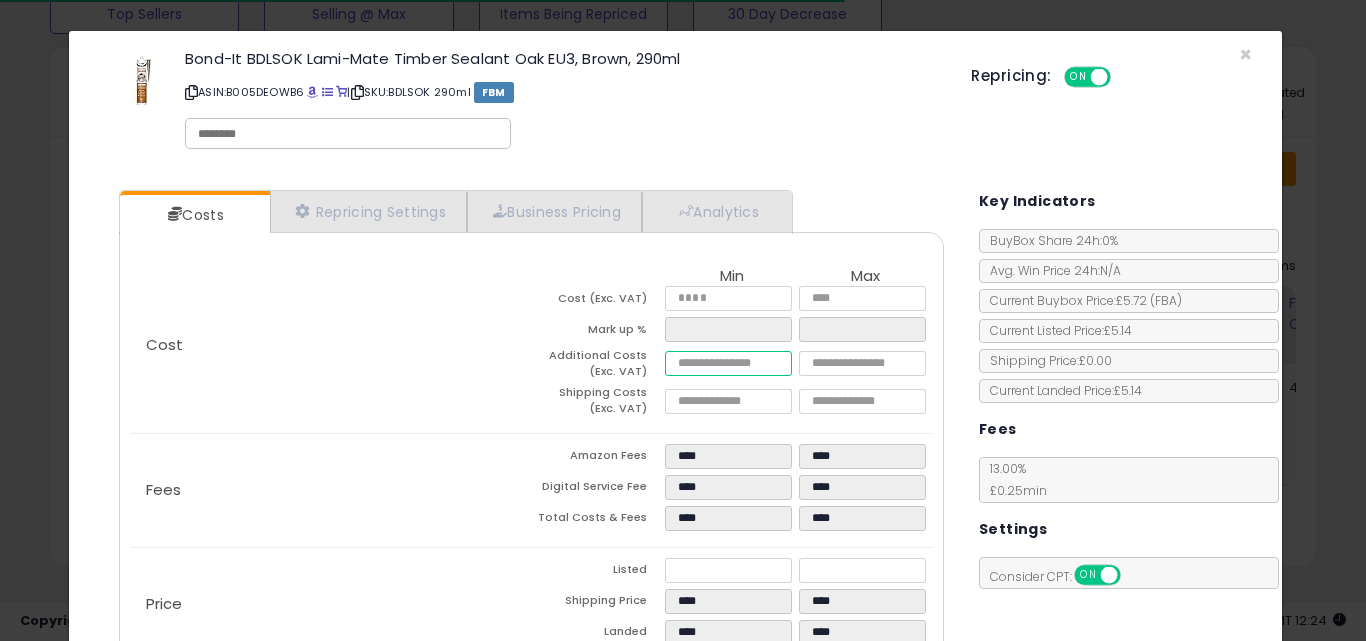 click on "****" at bounding box center [728, 363] 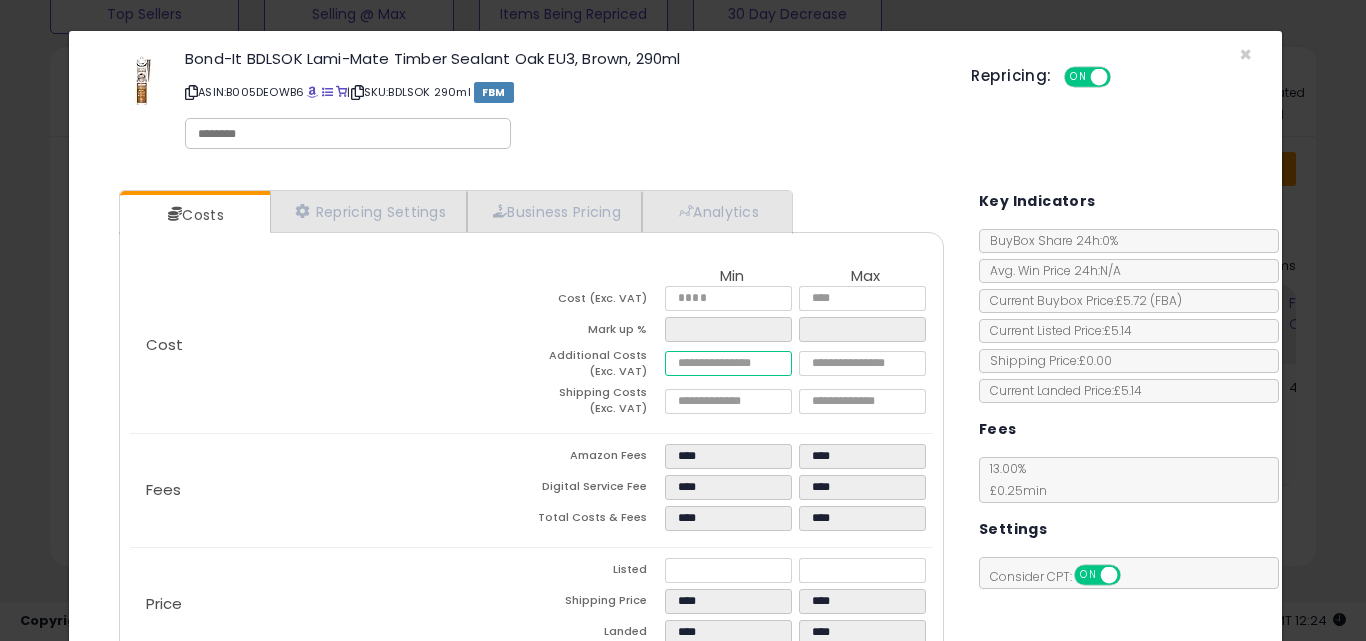 click on "****" at bounding box center (728, 363) 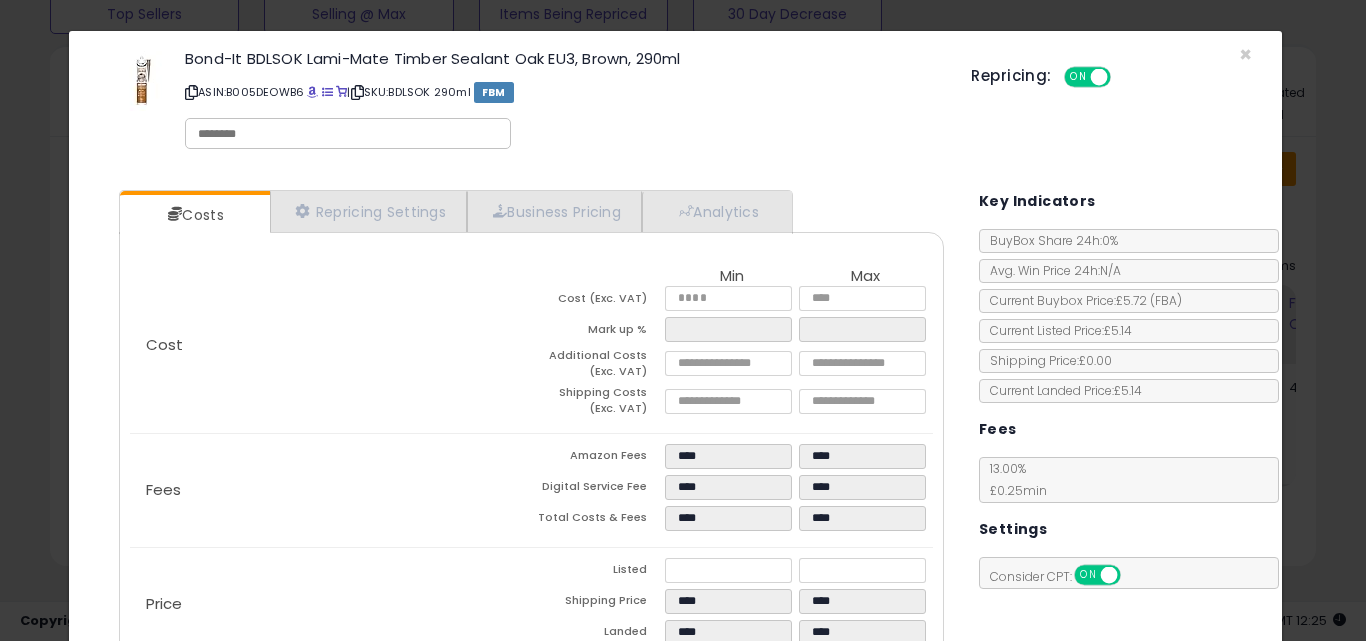 click on "****" 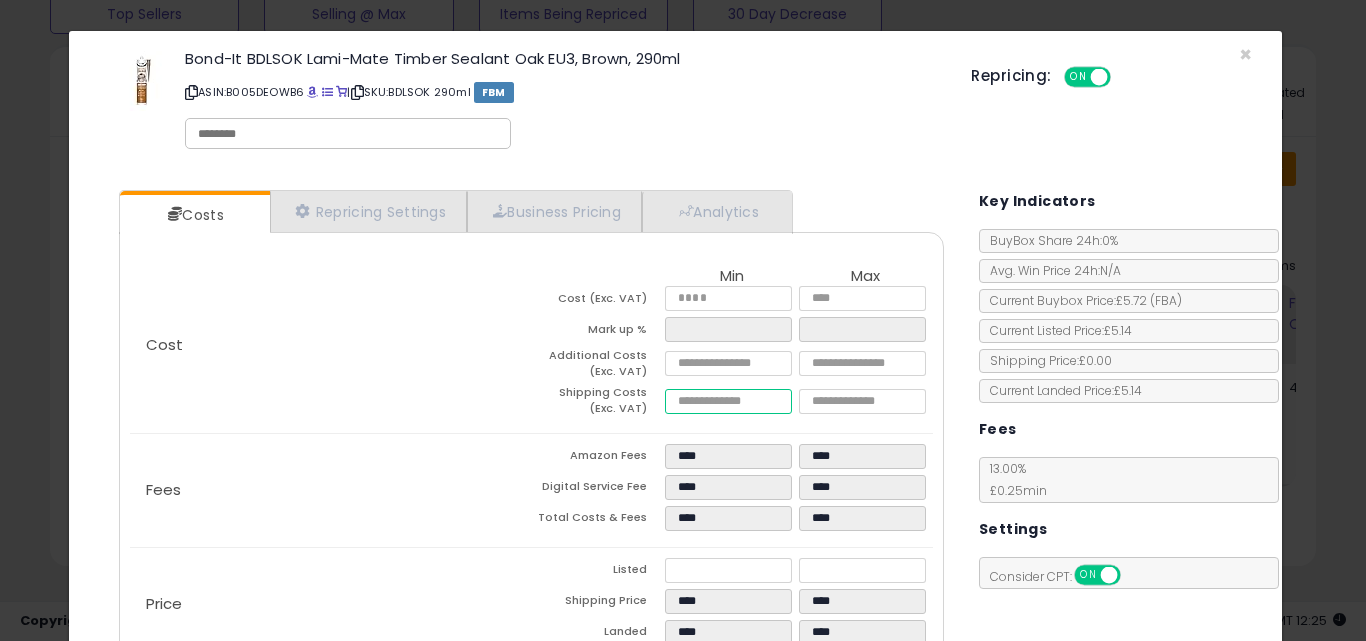 click on "****" 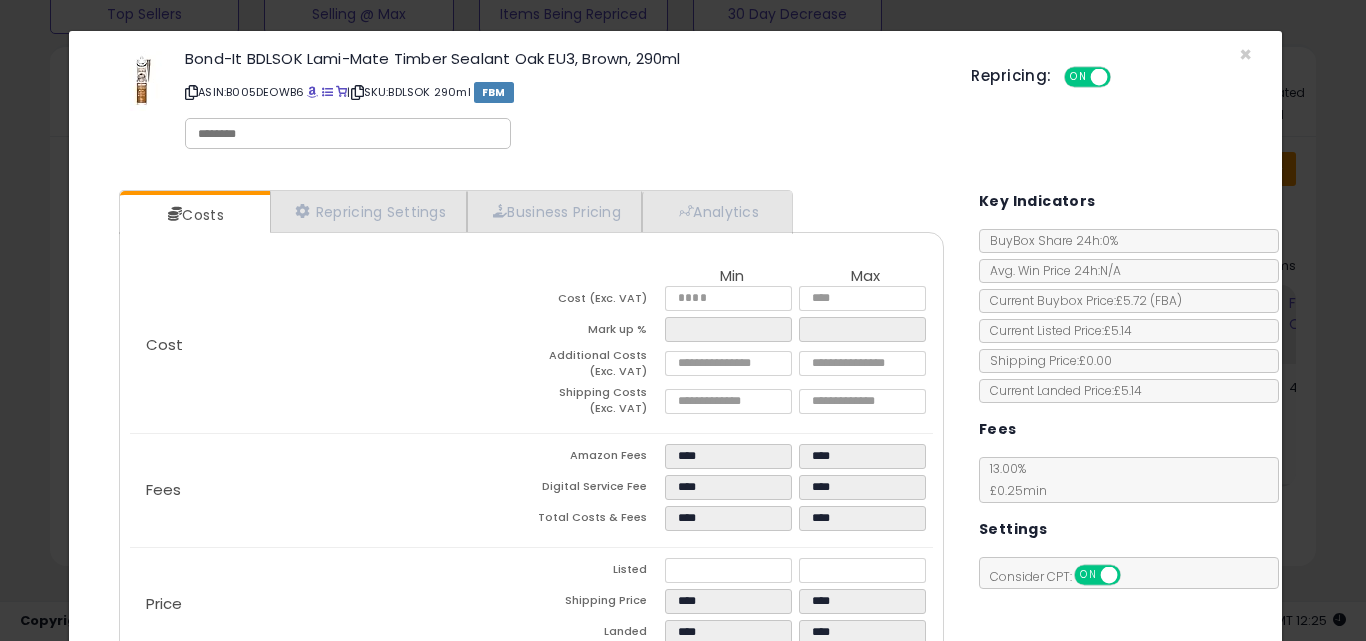 click on "Fees
Amazon Fees
****
****
Digital Service Fee
****
****
Total Costs & Fees
****
****" 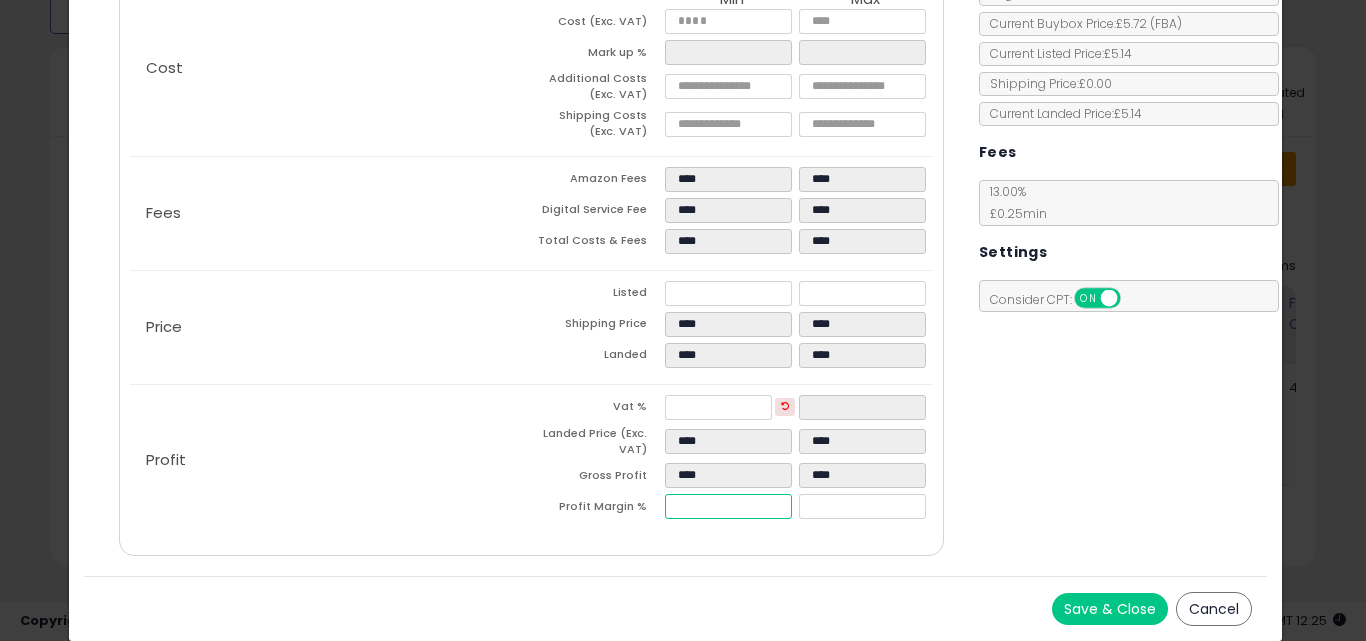 click on "****" at bounding box center [728, 506] 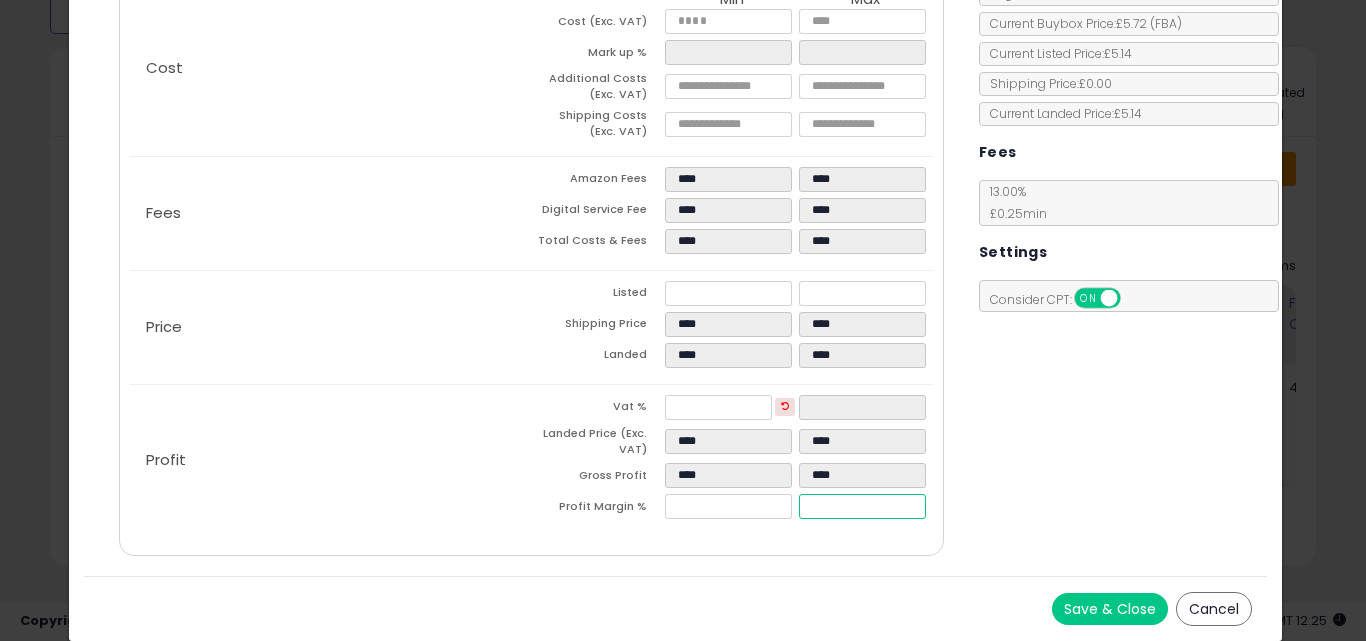 click on "*****" at bounding box center (862, 506) 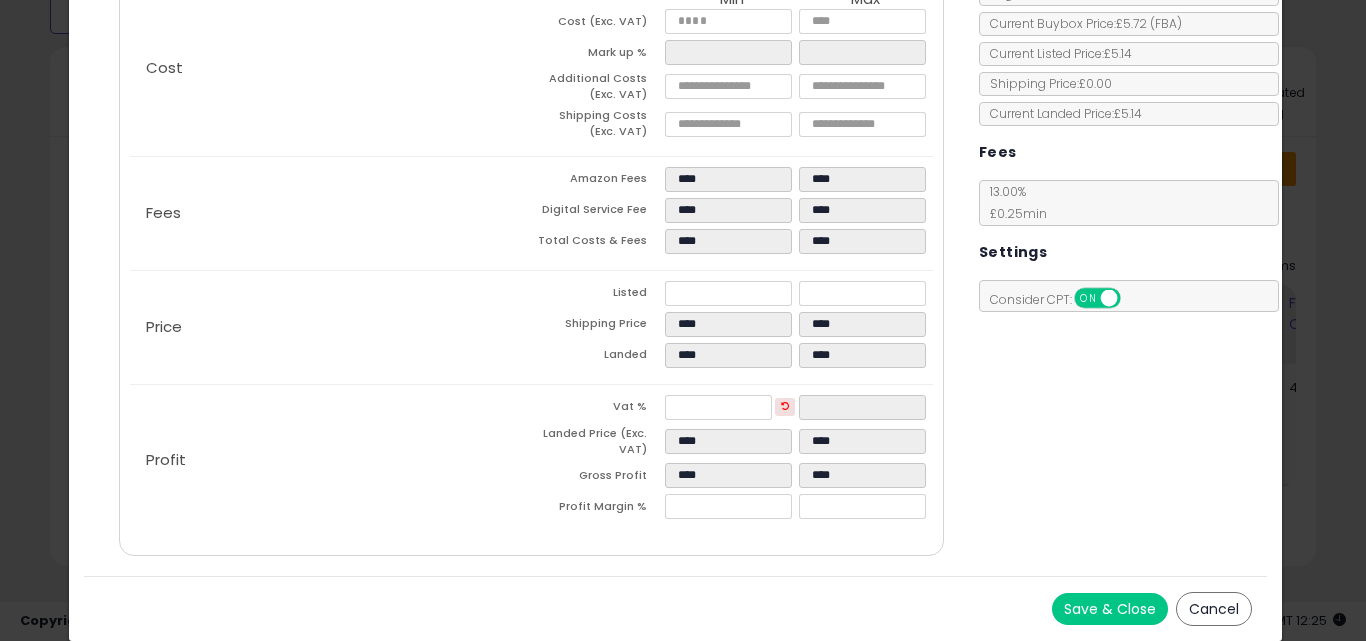 click on "Costs
Repricing Settings
Business Pricing
Analytics
Cost" at bounding box center [676, 237] 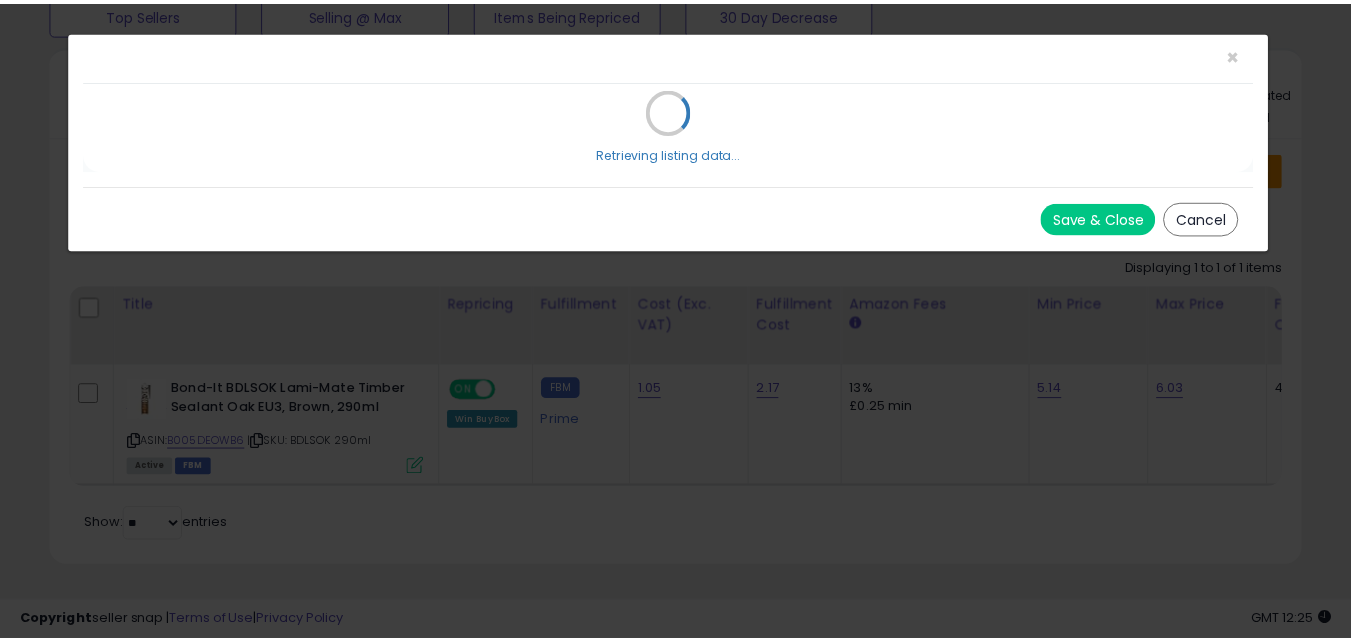 scroll, scrollTop: 0, scrollLeft: 0, axis: both 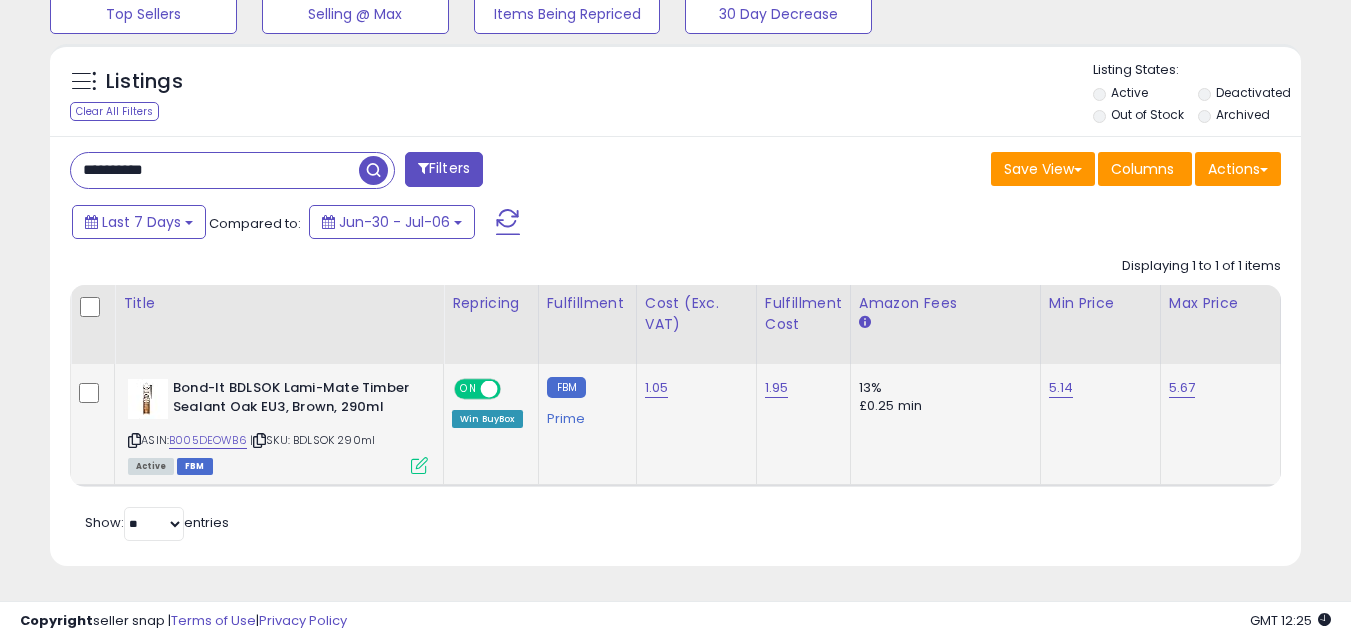 click at bounding box center [419, 465] 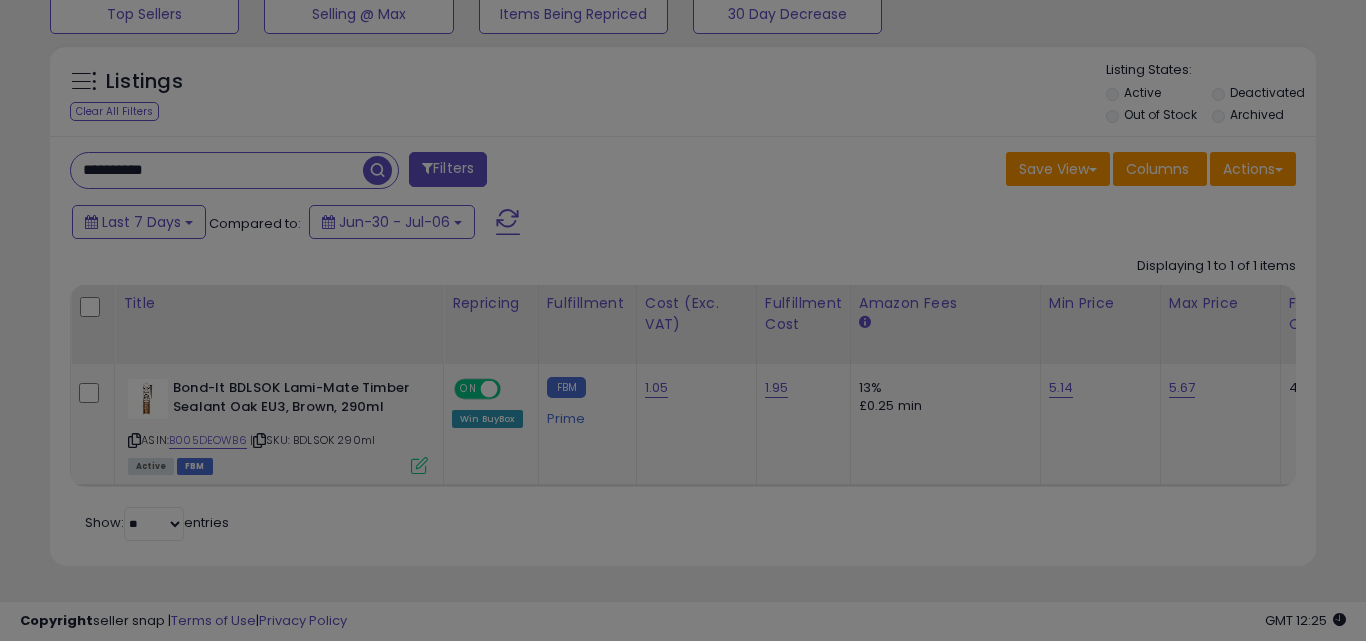 scroll, scrollTop: 999590, scrollLeft: 999267, axis: both 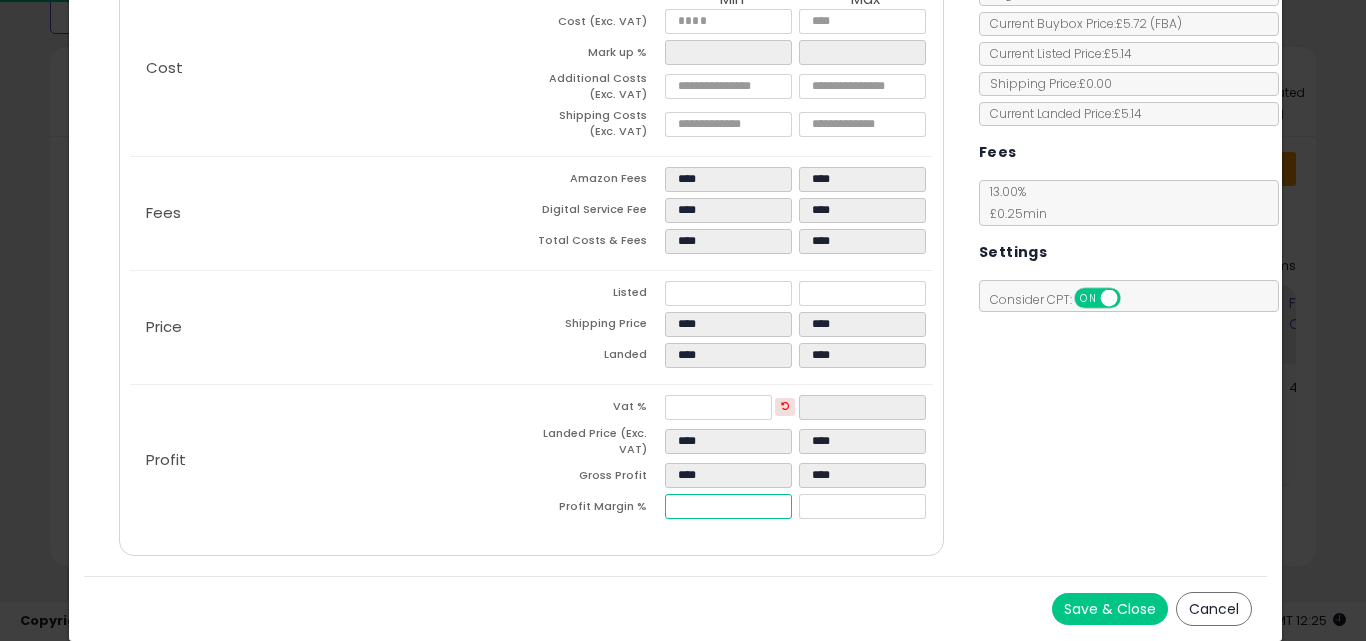 click on "****" at bounding box center [728, 506] 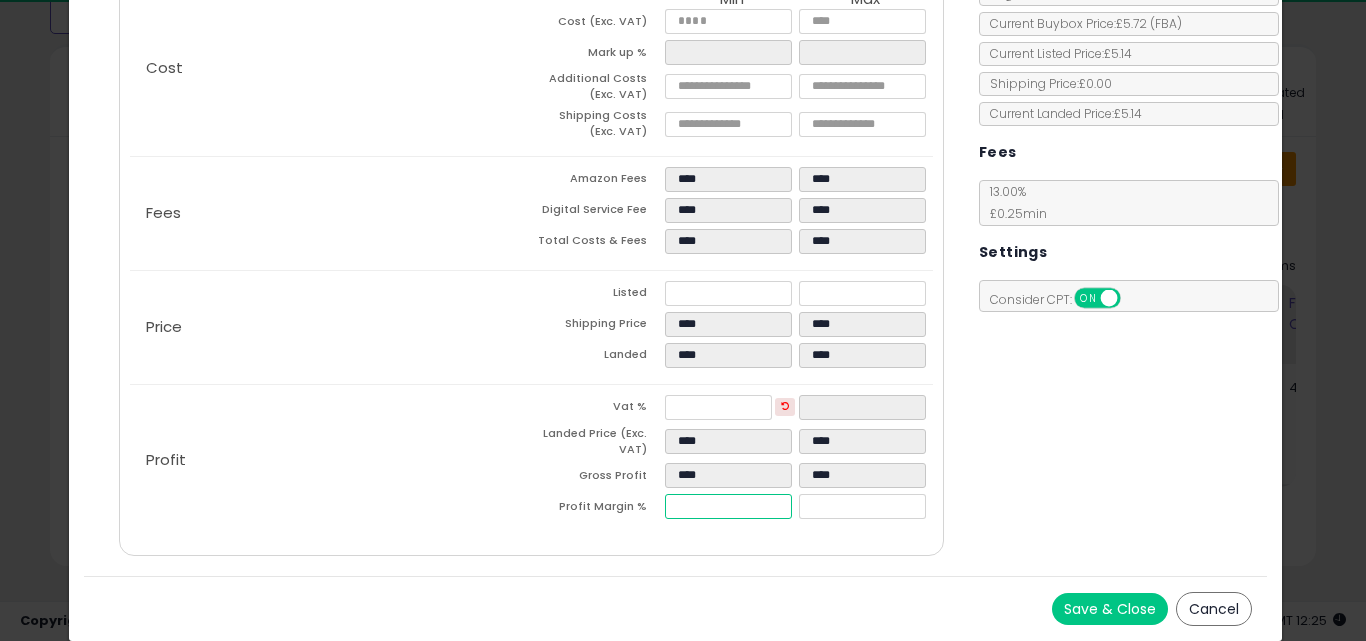 click on "****" at bounding box center (728, 506) 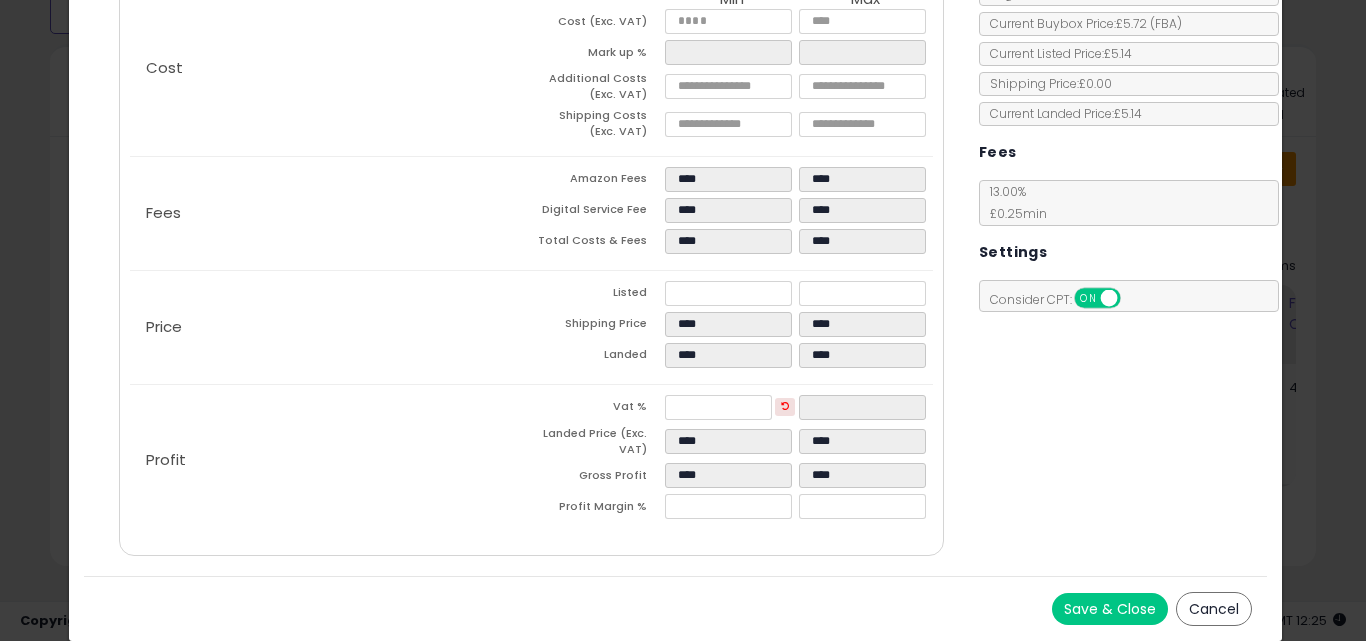 click on "Save & Close
Cancel" at bounding box center [676, 608] 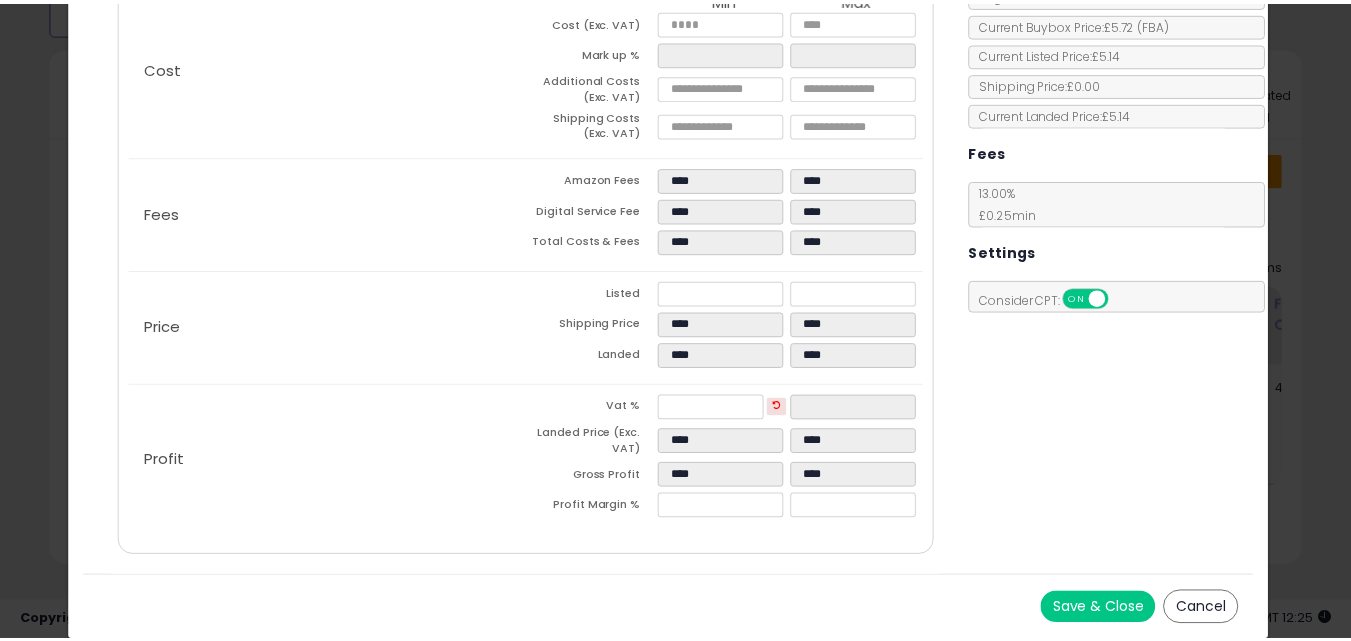 scroll, scrollTop: 0, scrollLeft: 0, axis: both 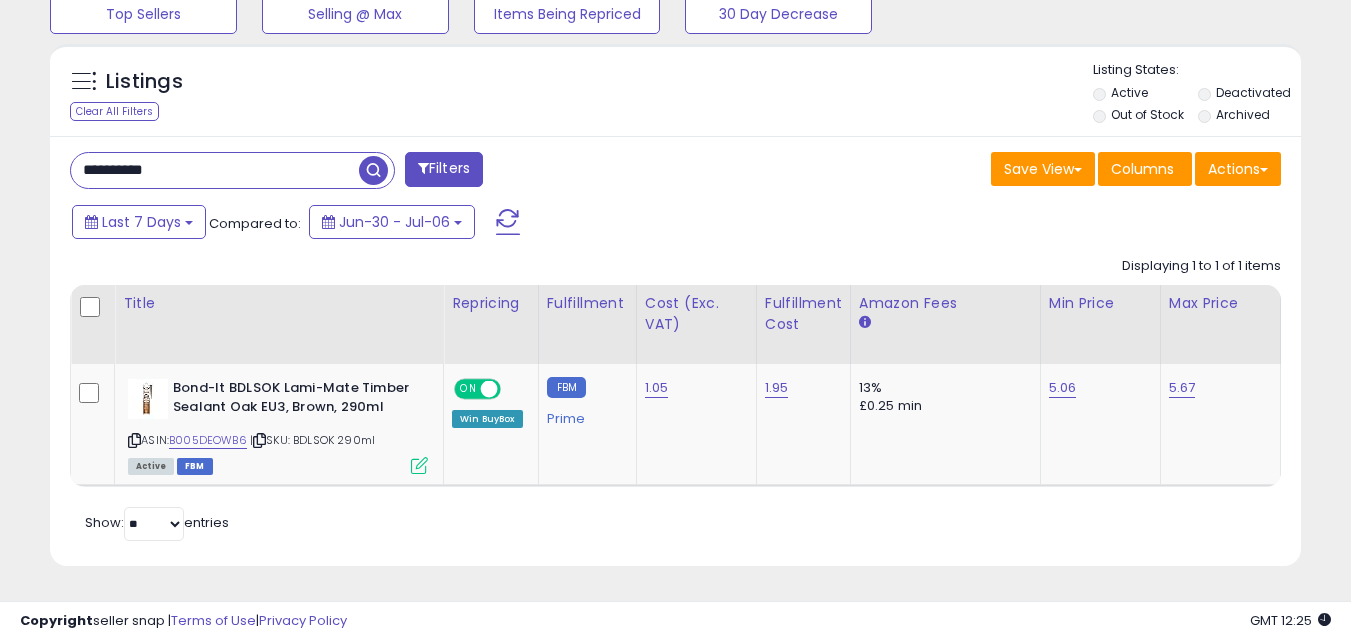 click on "**********" at bounding box center (215, 170) 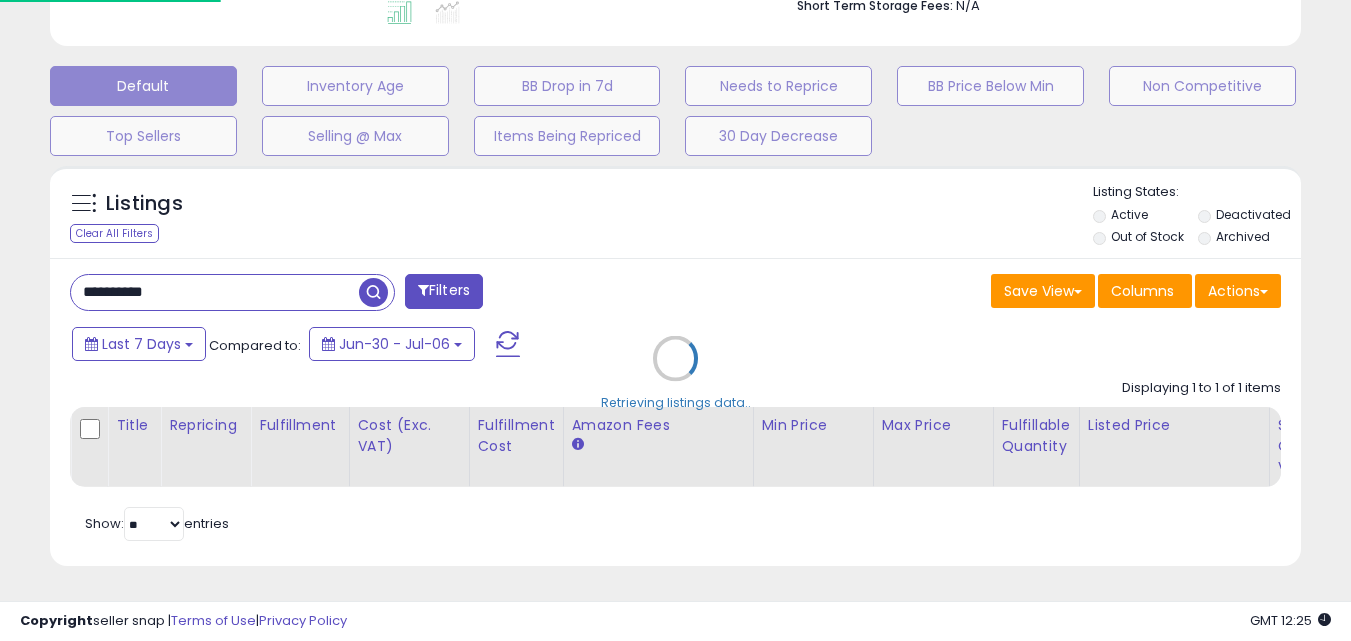 scroll, scrollTop: 999590, scrollLeft: 999267, axis: both 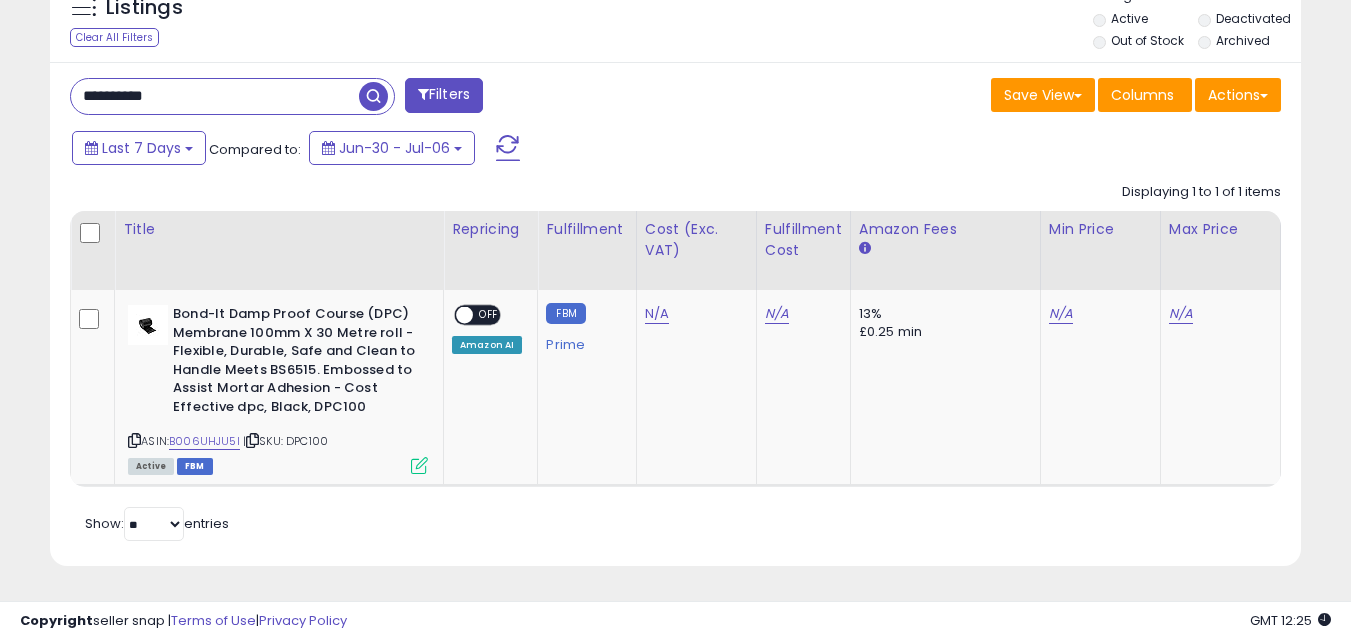 click on "**********" at bounding box center [215, 96] 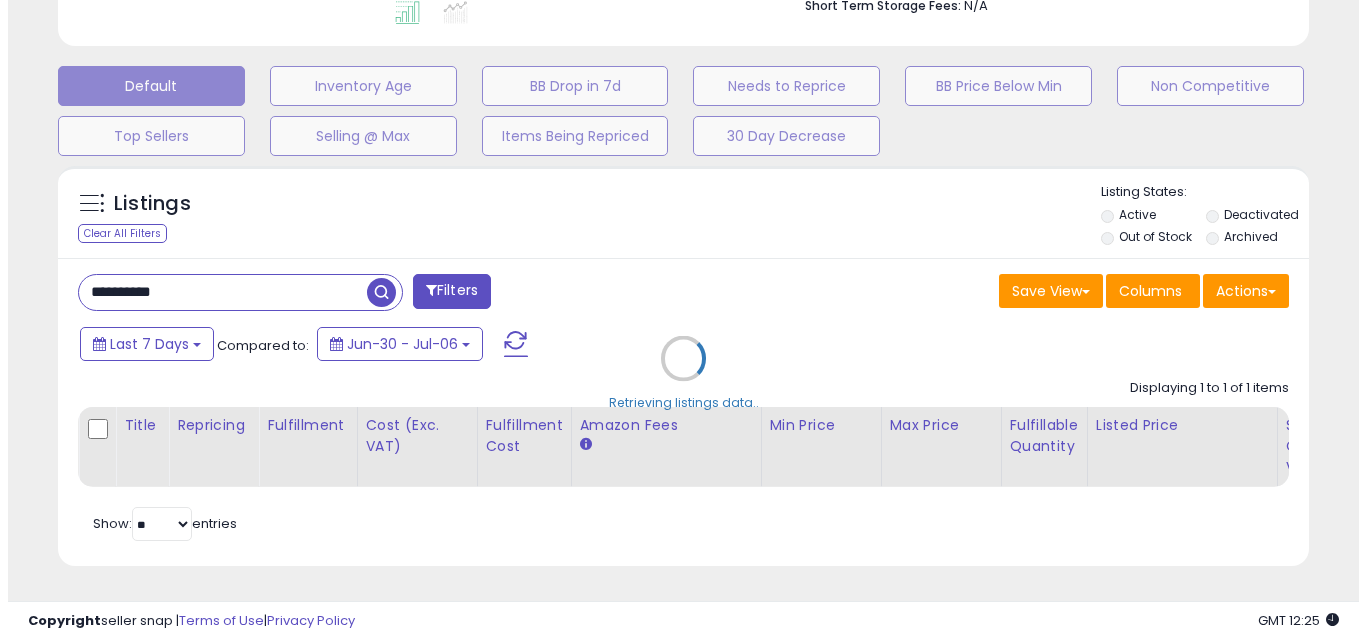 scroll, scrollTop: 579, scrollLeft: 0, axis: vertical 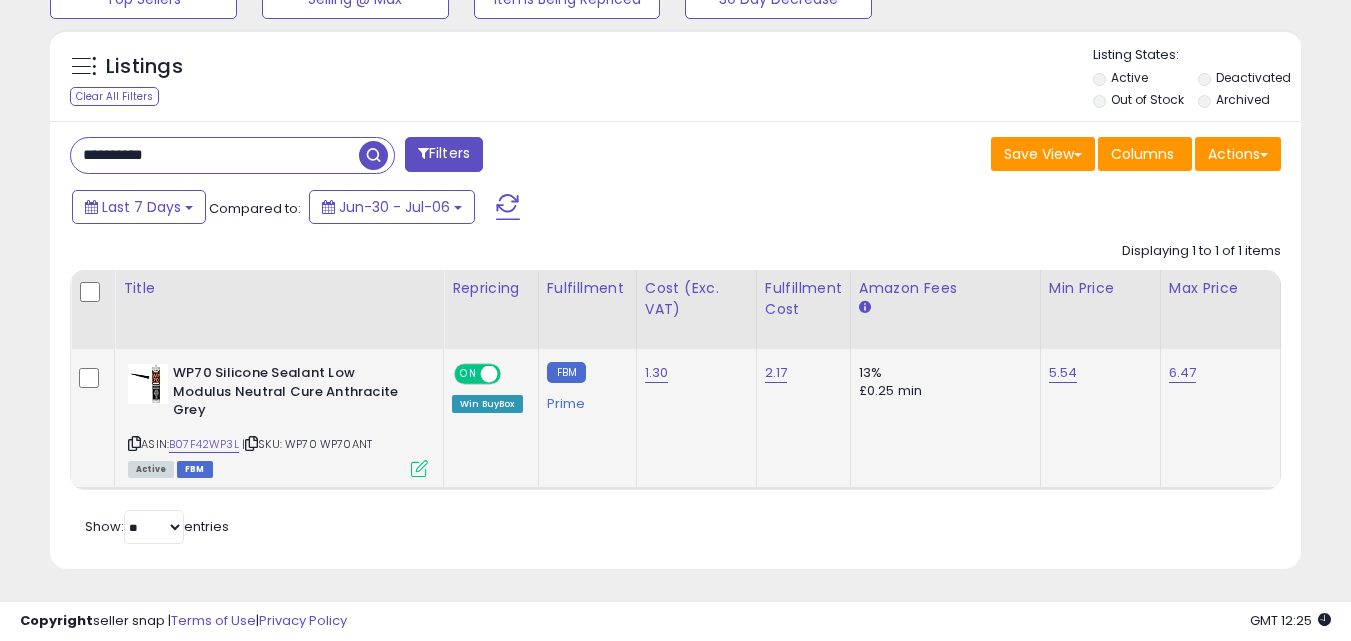 click at bounding box center (419, 468) 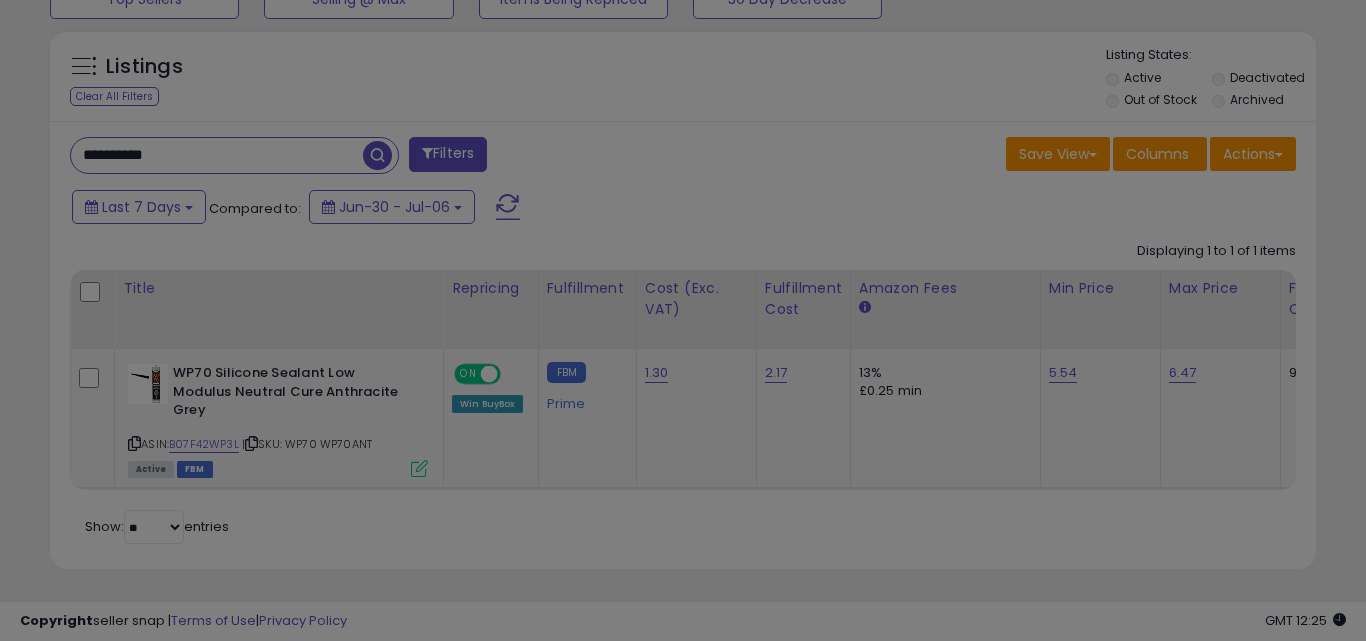scroll, scrollTop: 999590, scrollLeft: 999267, axis: both 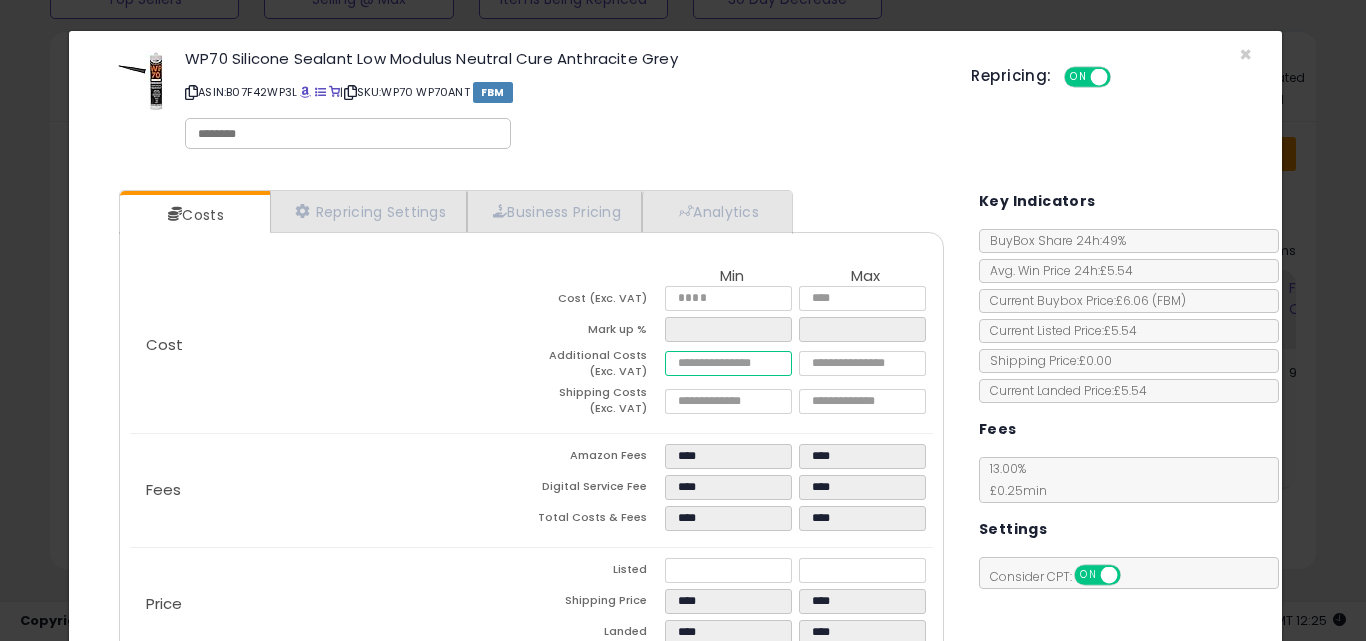 click on "****" at bounding box center [728, 363] 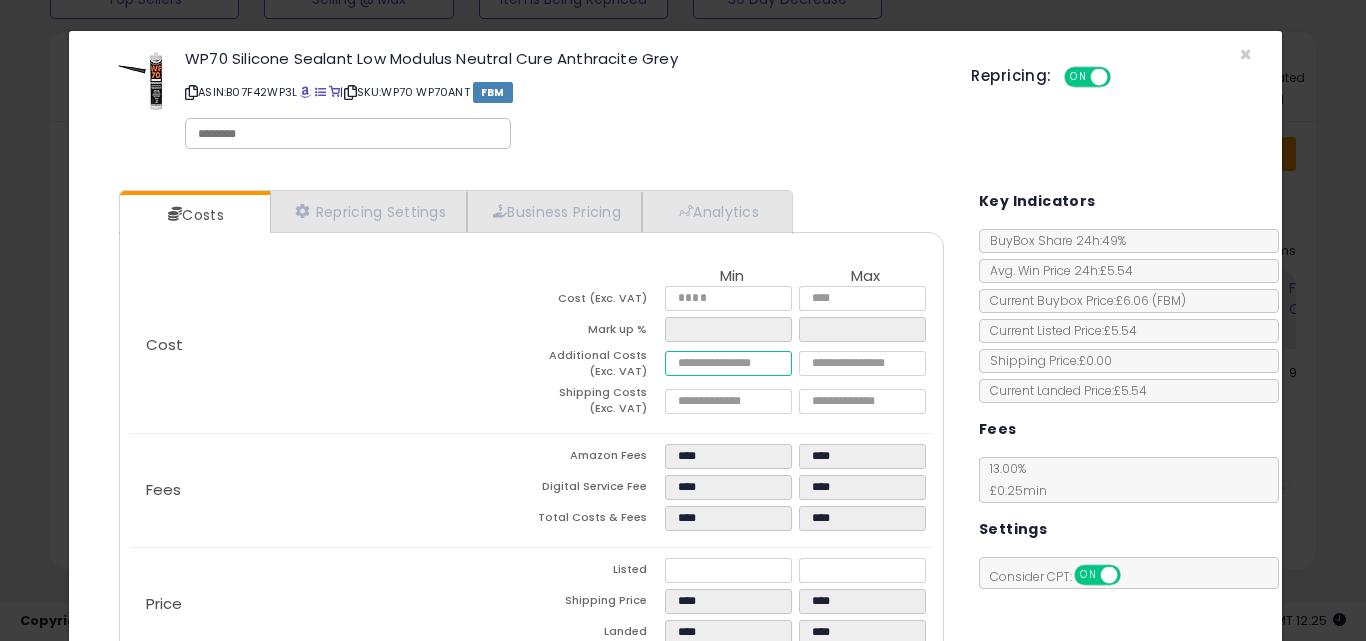 click on "****" at bounding box center [728, 363] 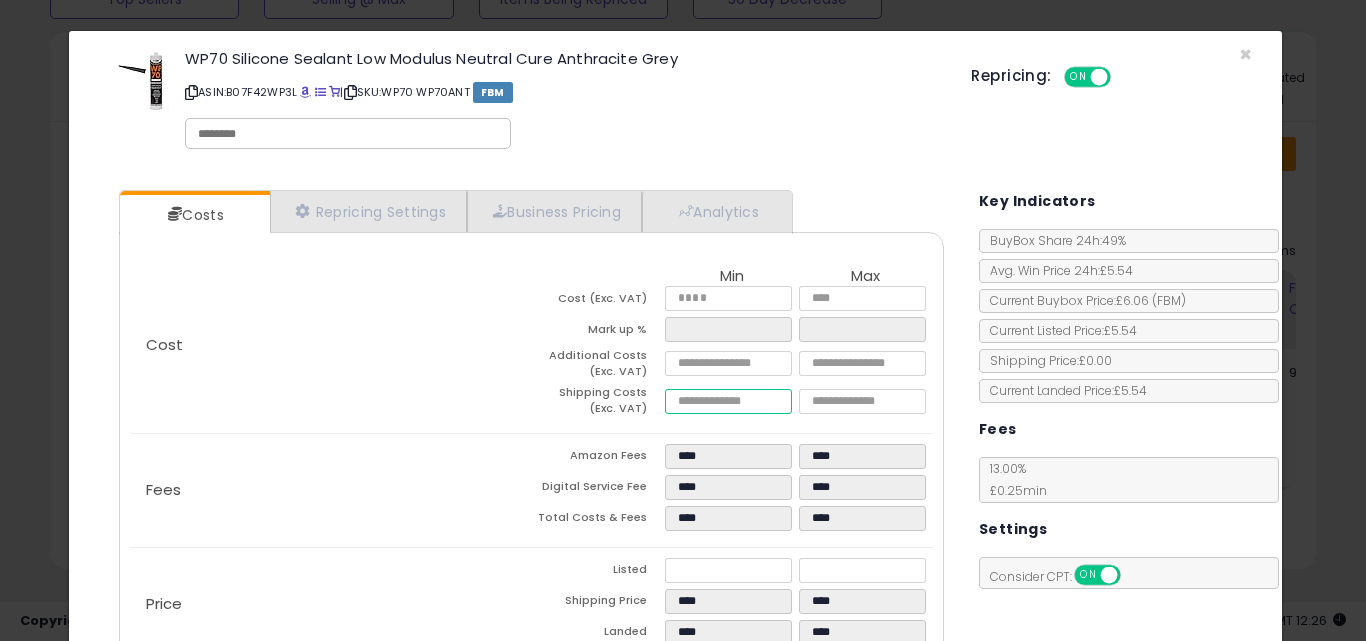 click on "****" at bounding box center [728, 401] 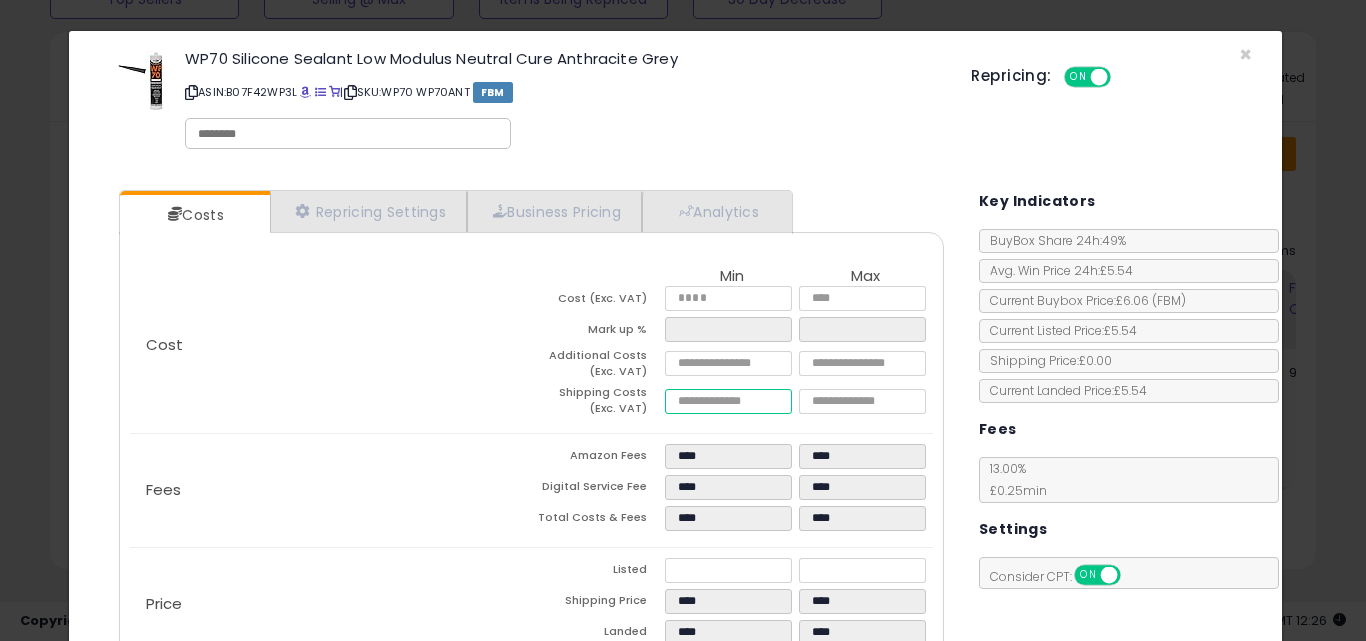 click on "****" at bounding box center [728, 401] 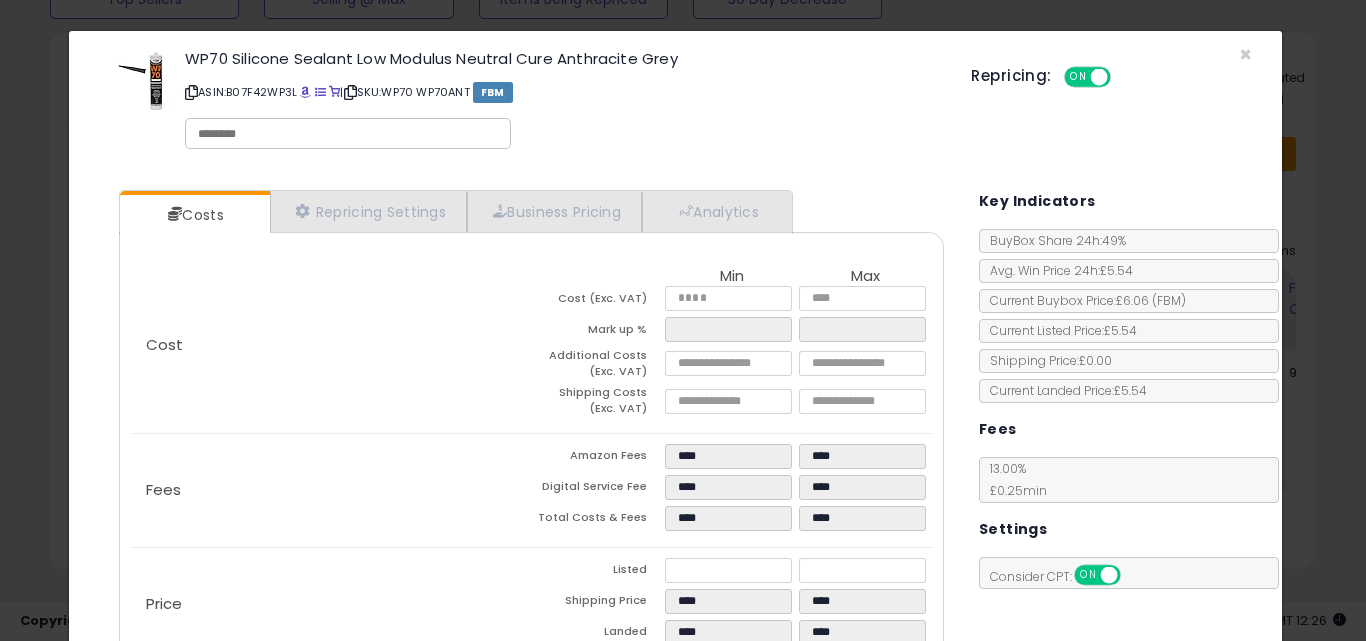 click on "Cost
Min
Max
Cost (Exc. VAT)
****
****
Mark up %
*****
*****
Additional Costs (Exc. VAT)
****
****
Shipping Costs (Exc. VAT)
****" at bounding box center [531, 345] 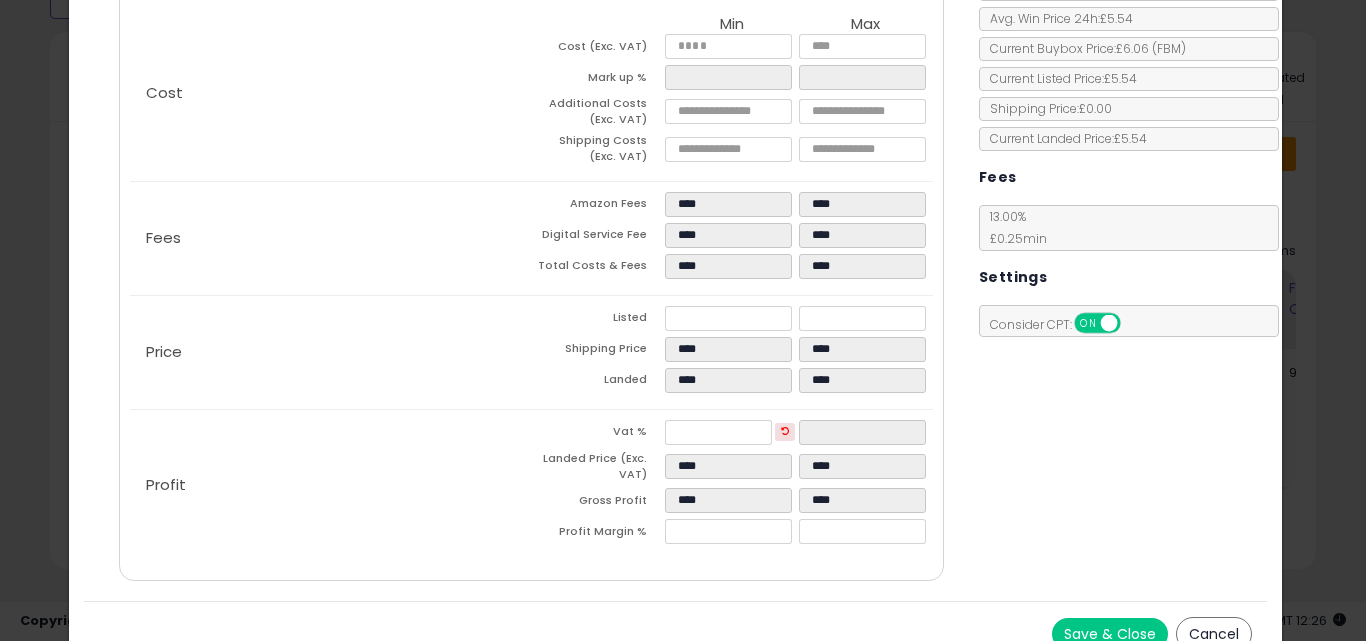 scroll, scrollTop: 277, scrollLeft: 0, axis: vertical 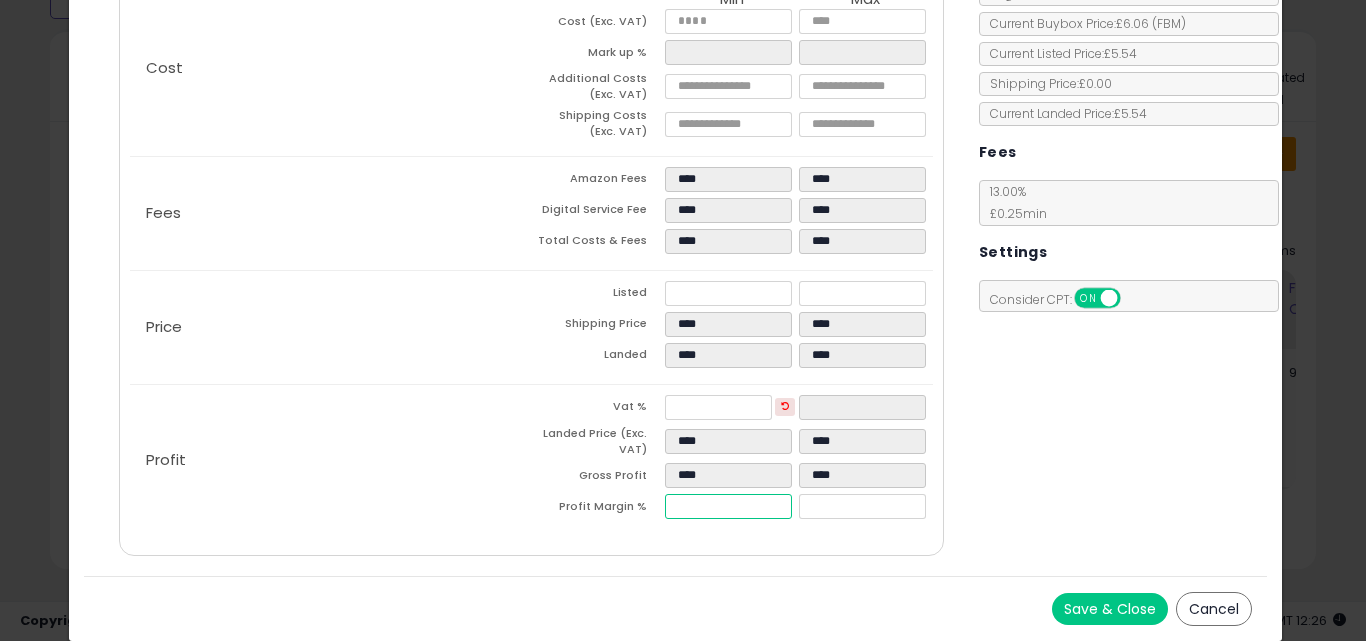 click on "****" at bounding box center (728, 506) 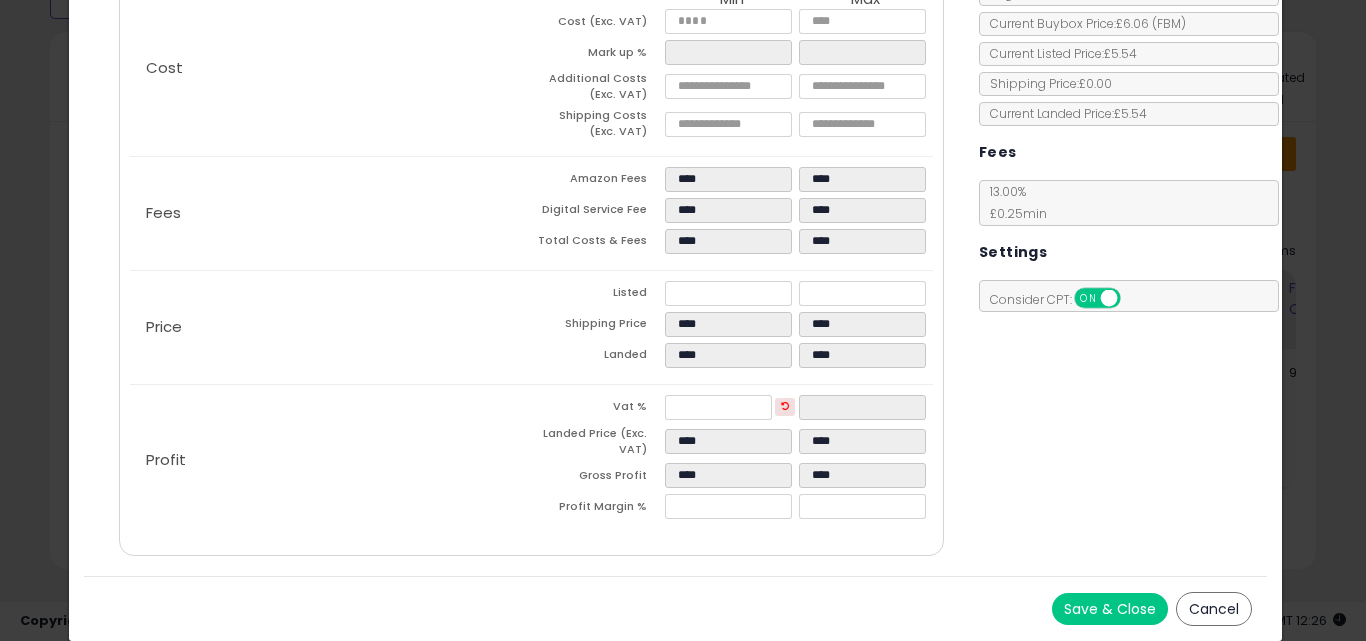 click on "Cost
Min
Max
Cost (Exc. VAT)
****
****
Mark up %
*****
*****
Additional Costs (Exc. VAT)
****
****
**** ****" at bounding box center (531, 255) 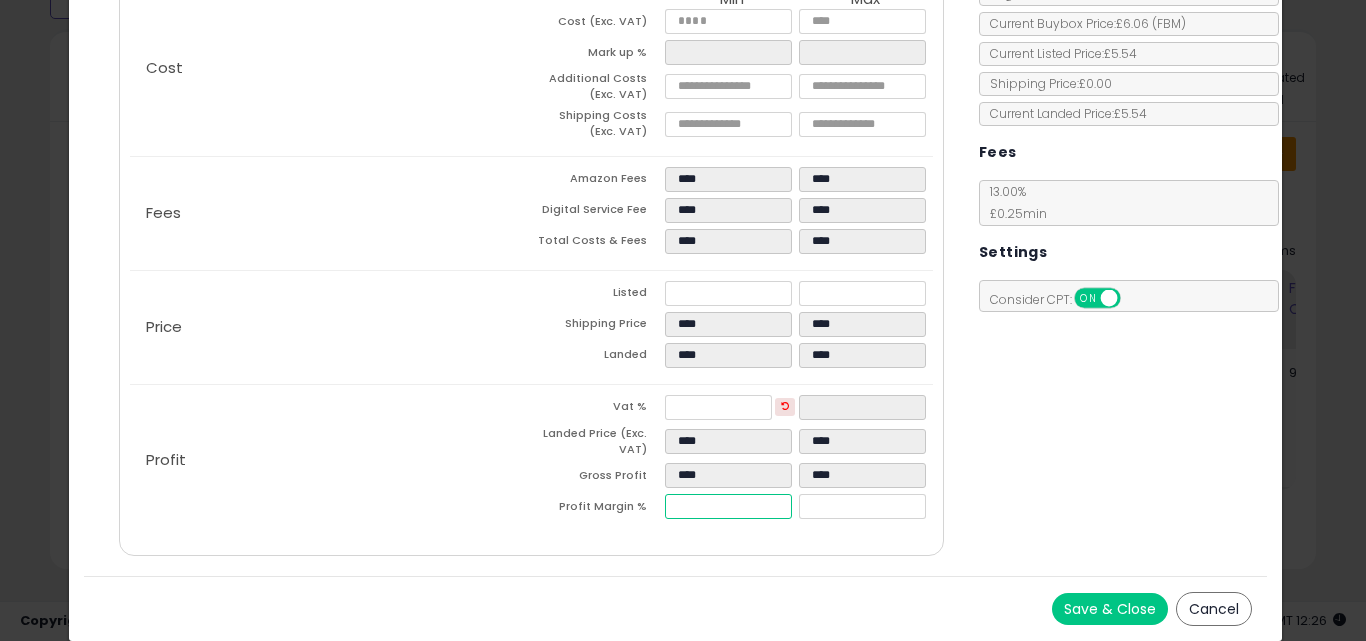 click on "****" at bounding box center (728, 506) 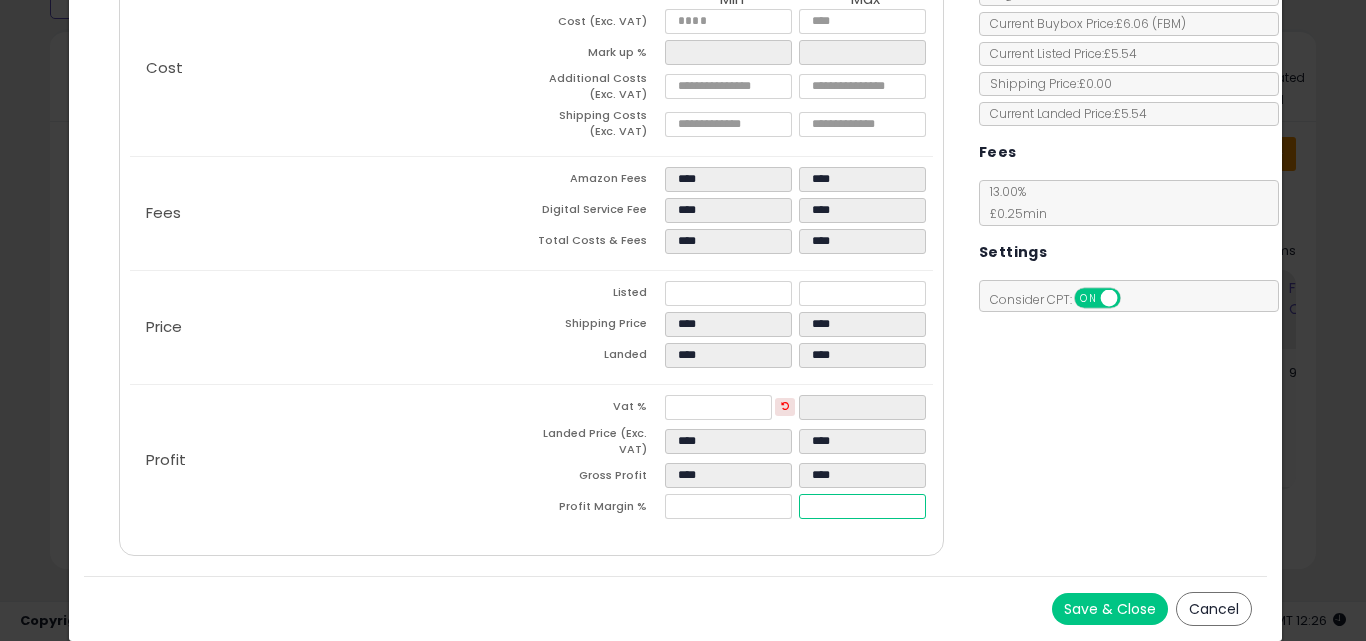 click on "*****" at bounding box center [862, 506] 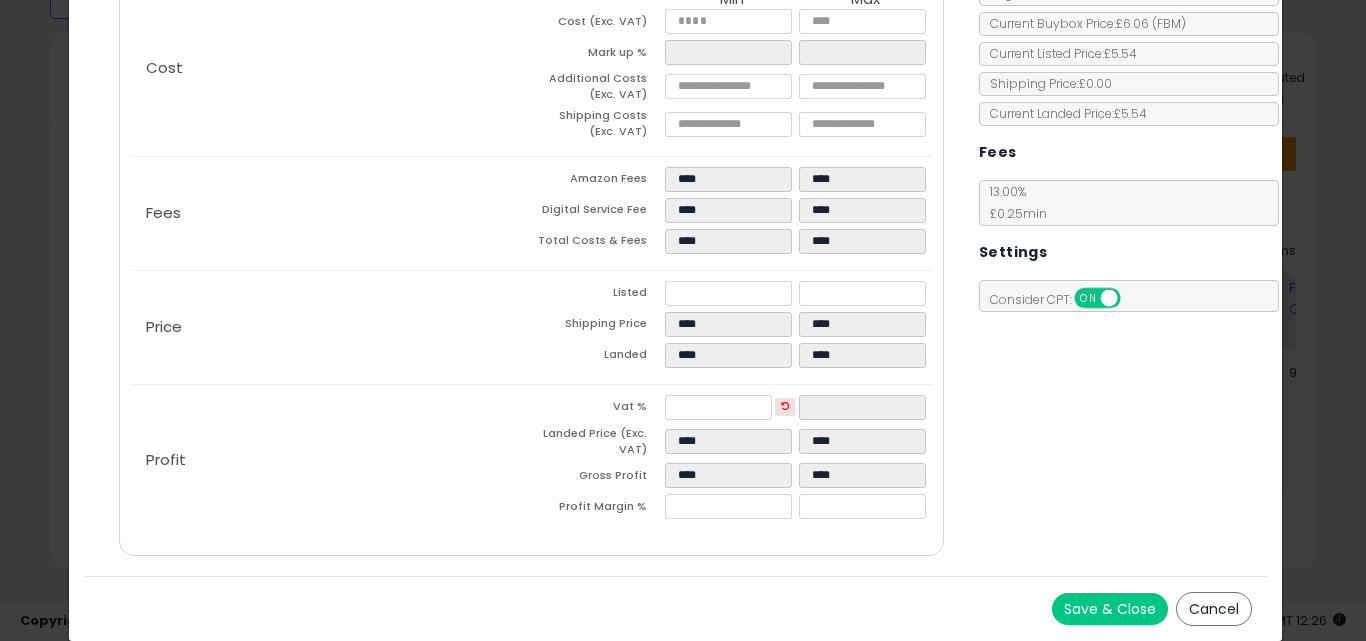 click on "Costs
Repricing Settings
Business Pricing
Analytics
Cost" at bounding box center (676, 237) 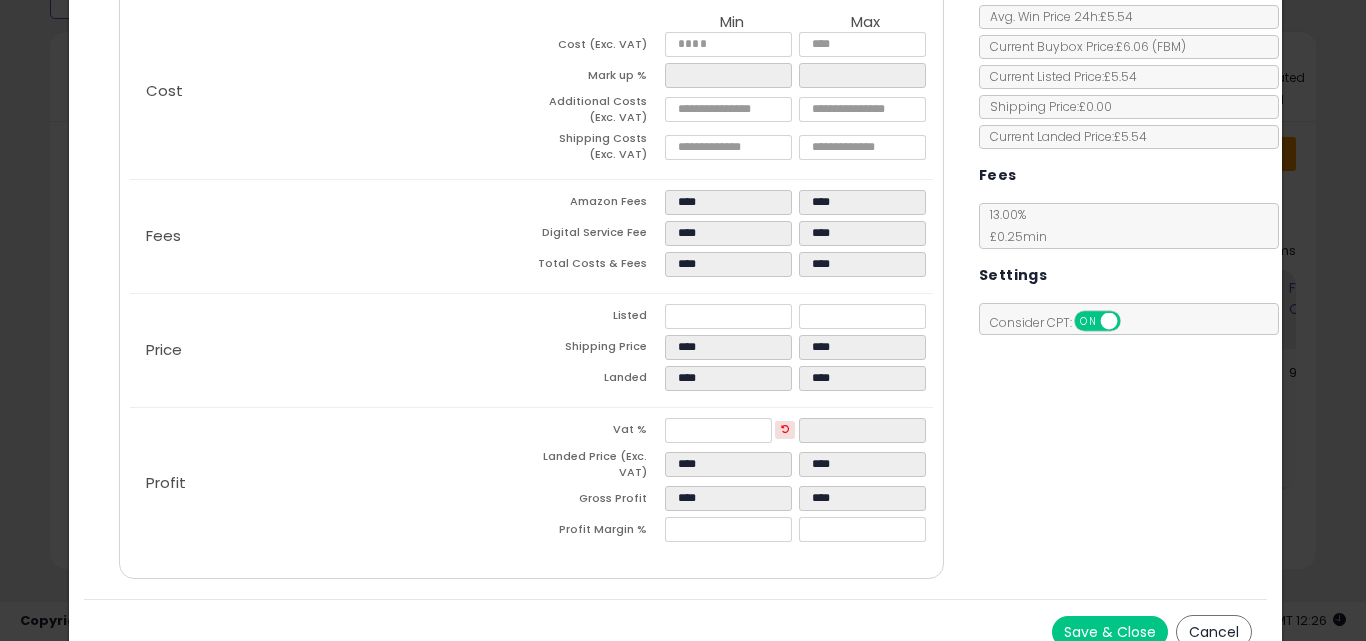 scroll, scrollTop: 277, scrollLeft: 0, axis: vertical 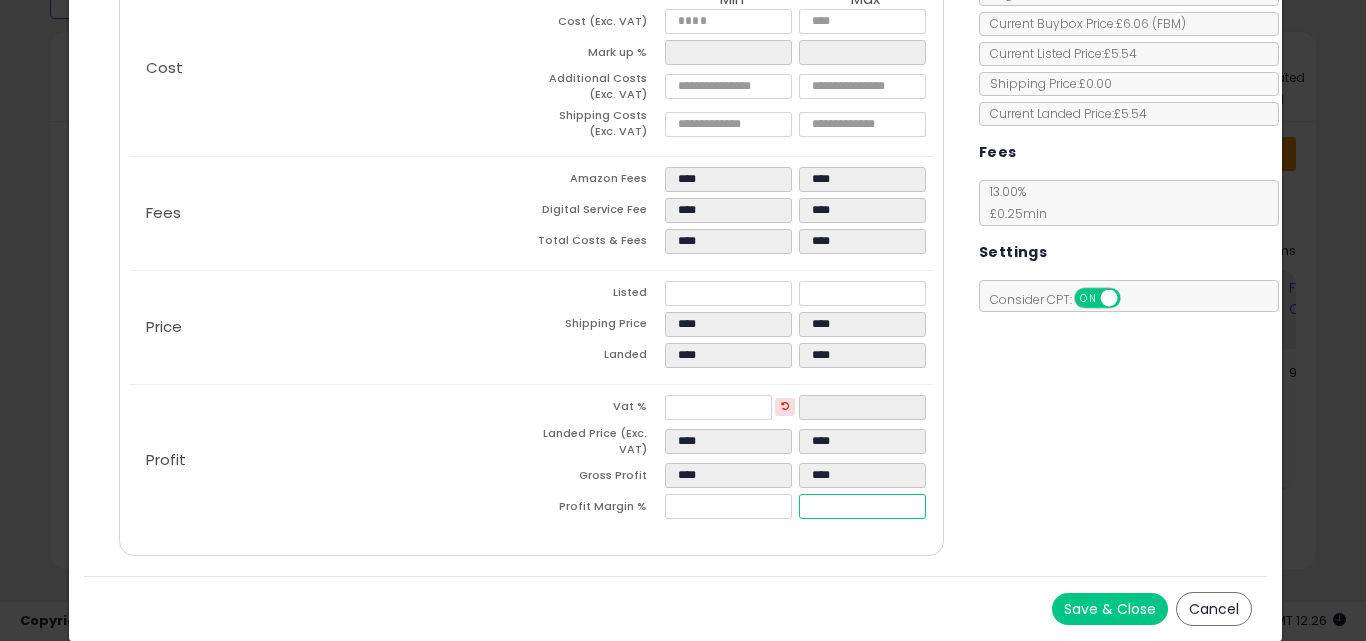 click on "****" at bounding box center (862, 506) 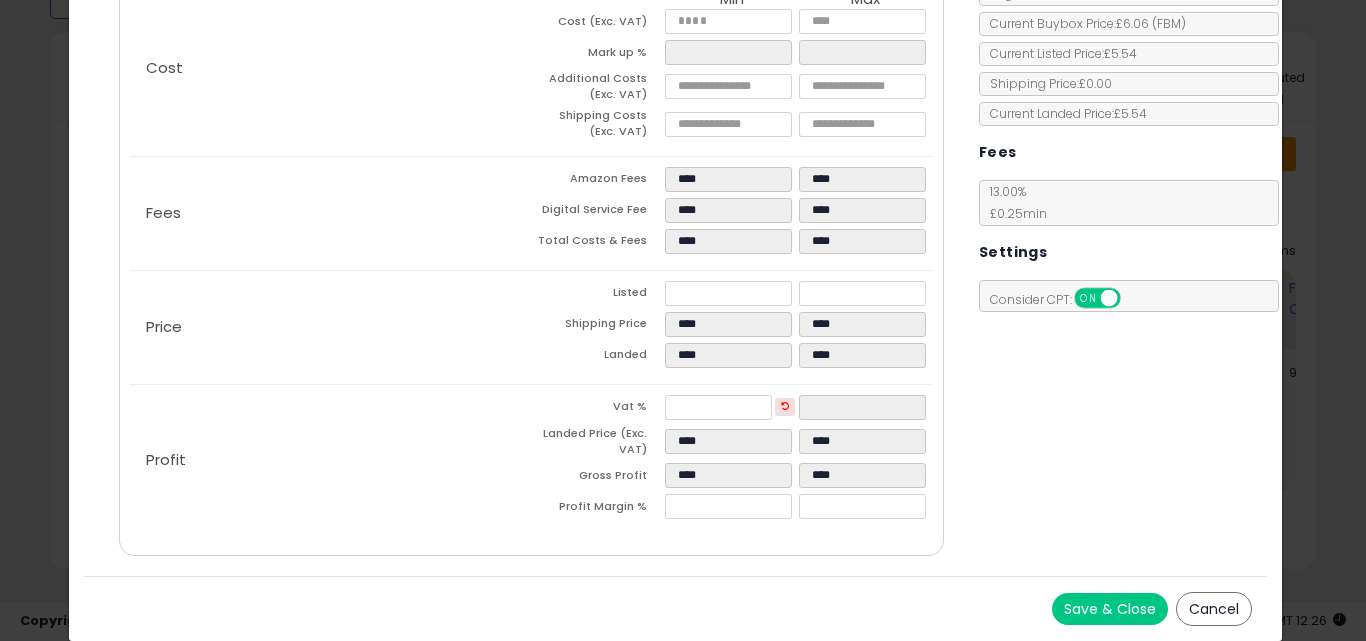 click on "Cost
Min
Max
Cost (Exc. VAT)
****
****
Mark up %
****
*****
Additional Costs (Exc. VAT)
****
****
**** ****" at bounding box center (531, 255) 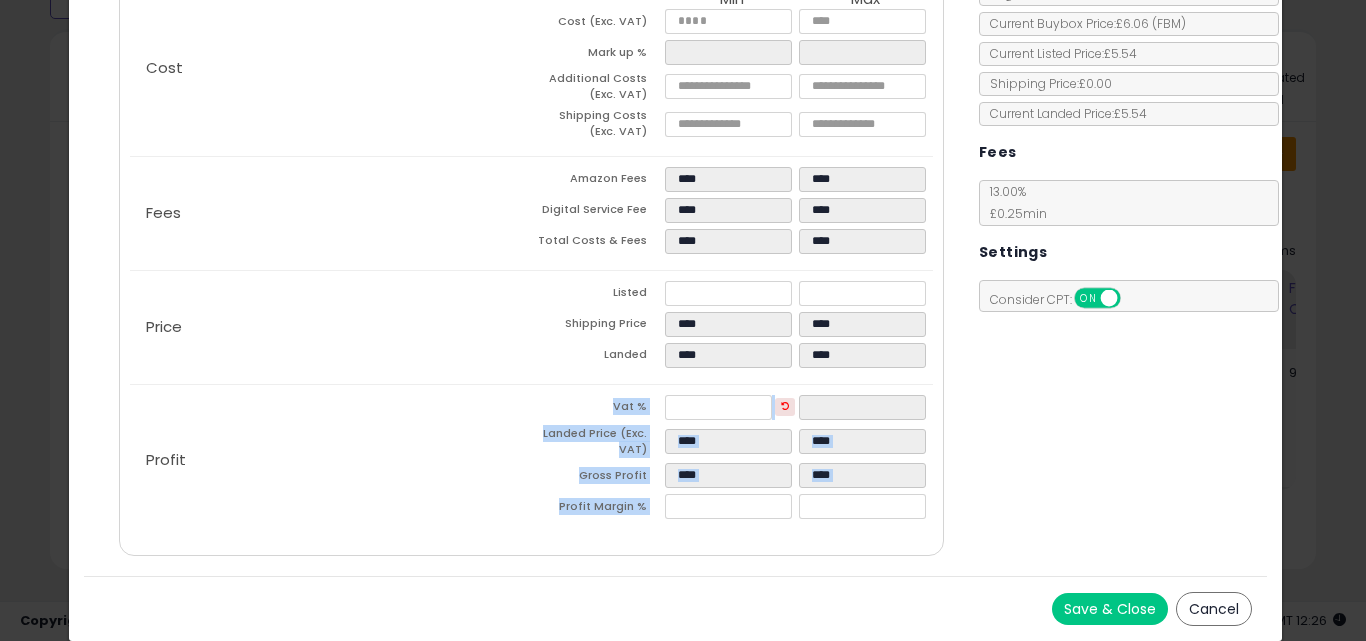 click on "Cost
Min
Max
Cost (Exc. VAT)
****
****
Mark up %
****
*****
Additional Costs (Exc. VAT)
****
****
**** ****" at bounding box center [531, 255] 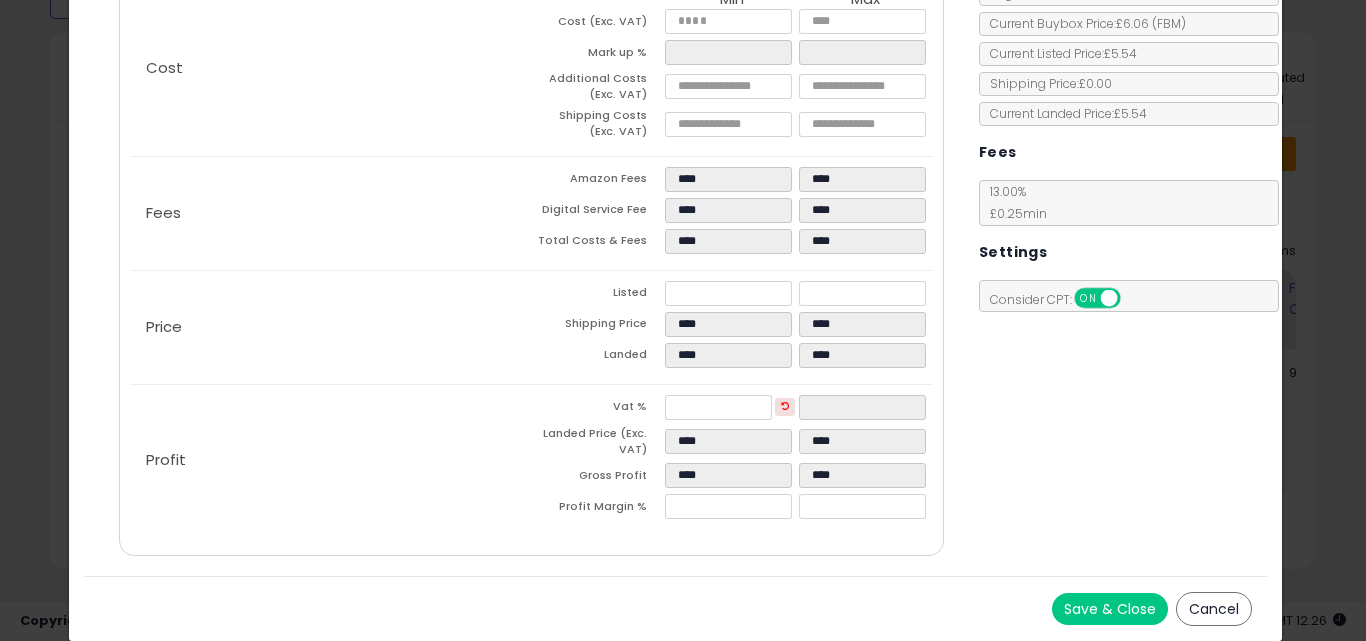 click on "Save & Close
Cancel" at bounding box center (676, 608) 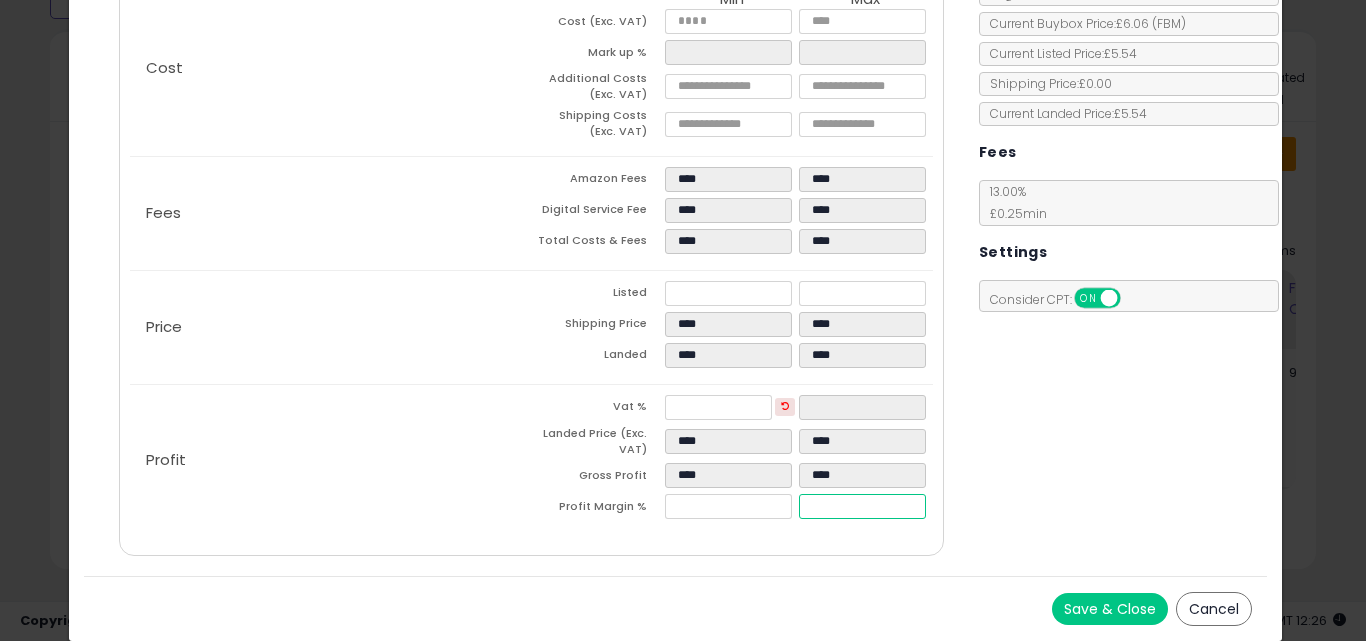 click on "*****" at bounding box center [862, 506] 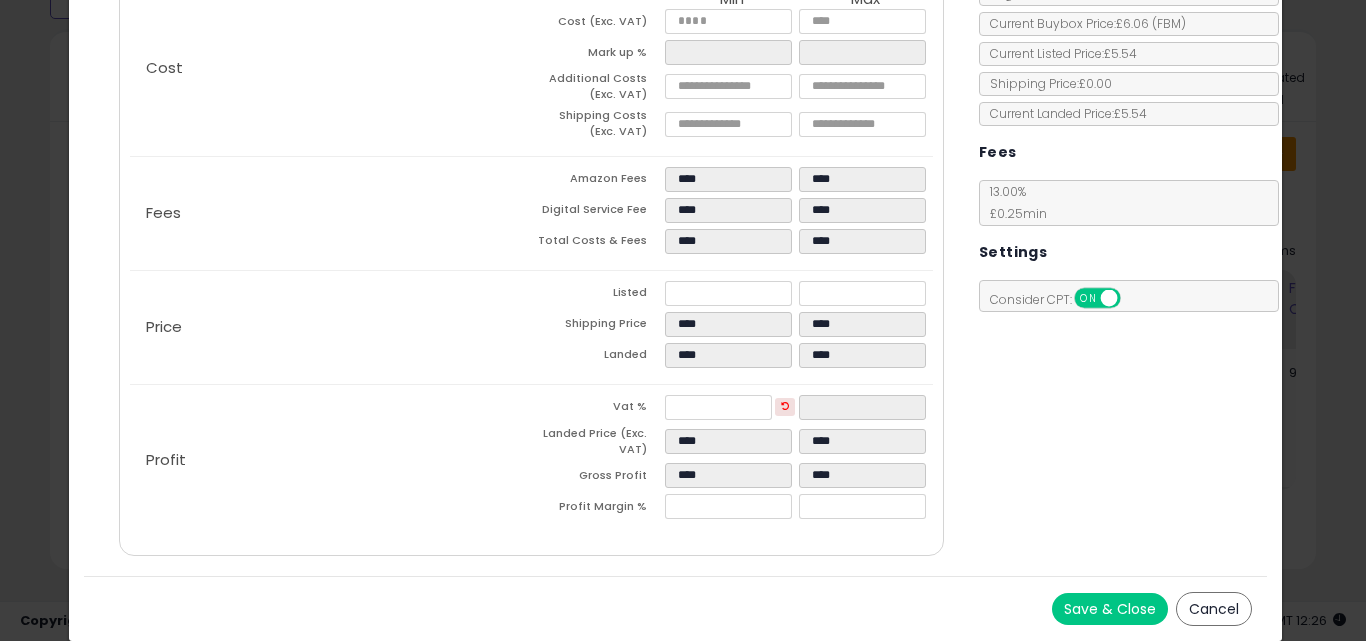 click on "Save & Close
Cancel" at bounding box center (676, 608) 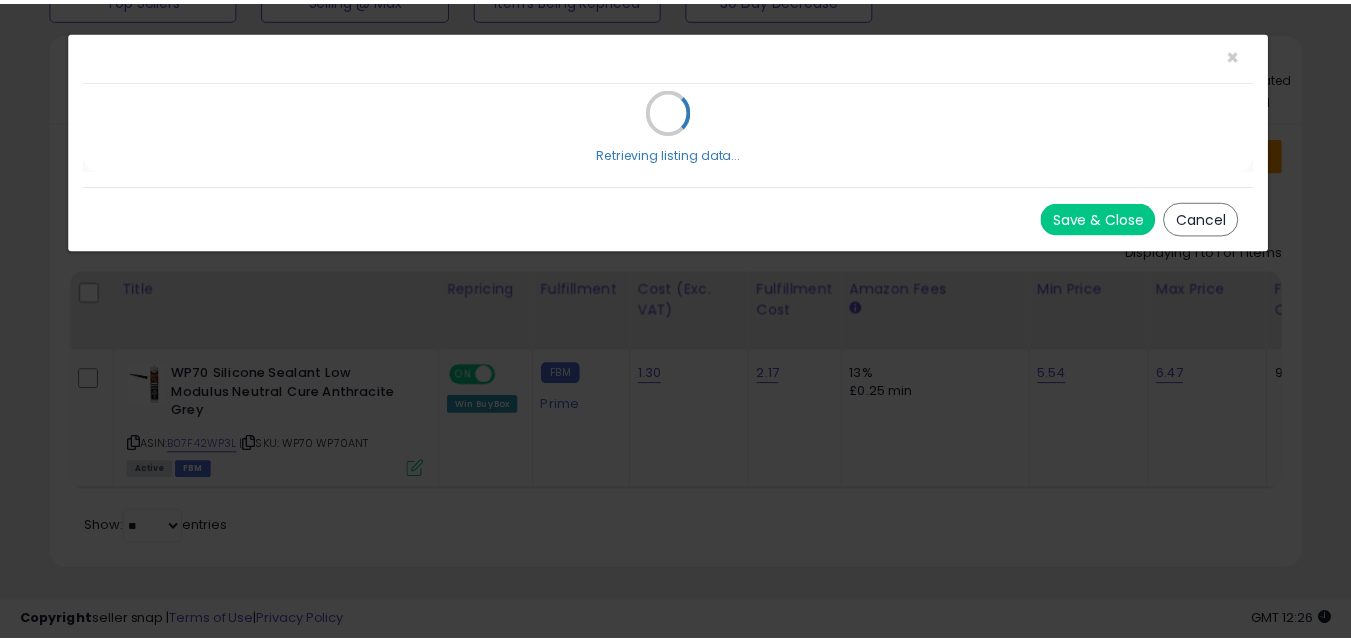 scroll, scrollTop: 0, scrollLeft: 0, axis: both 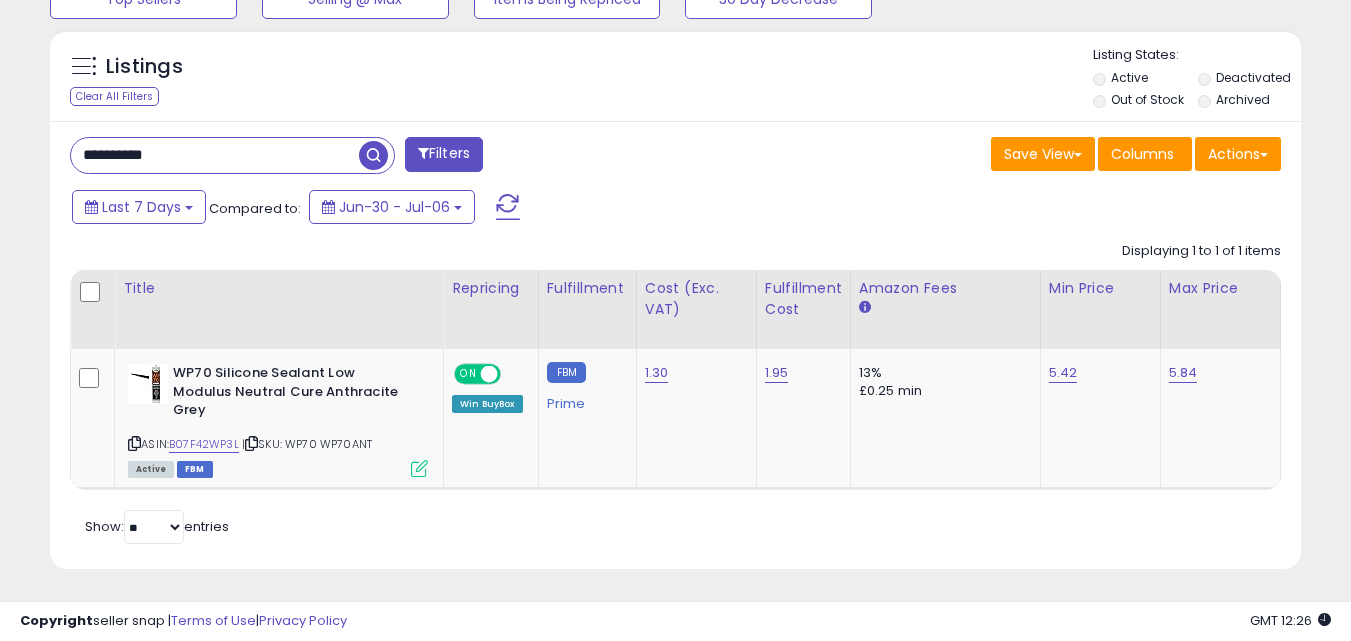 click on "**********" at bounding box center [215, 155] 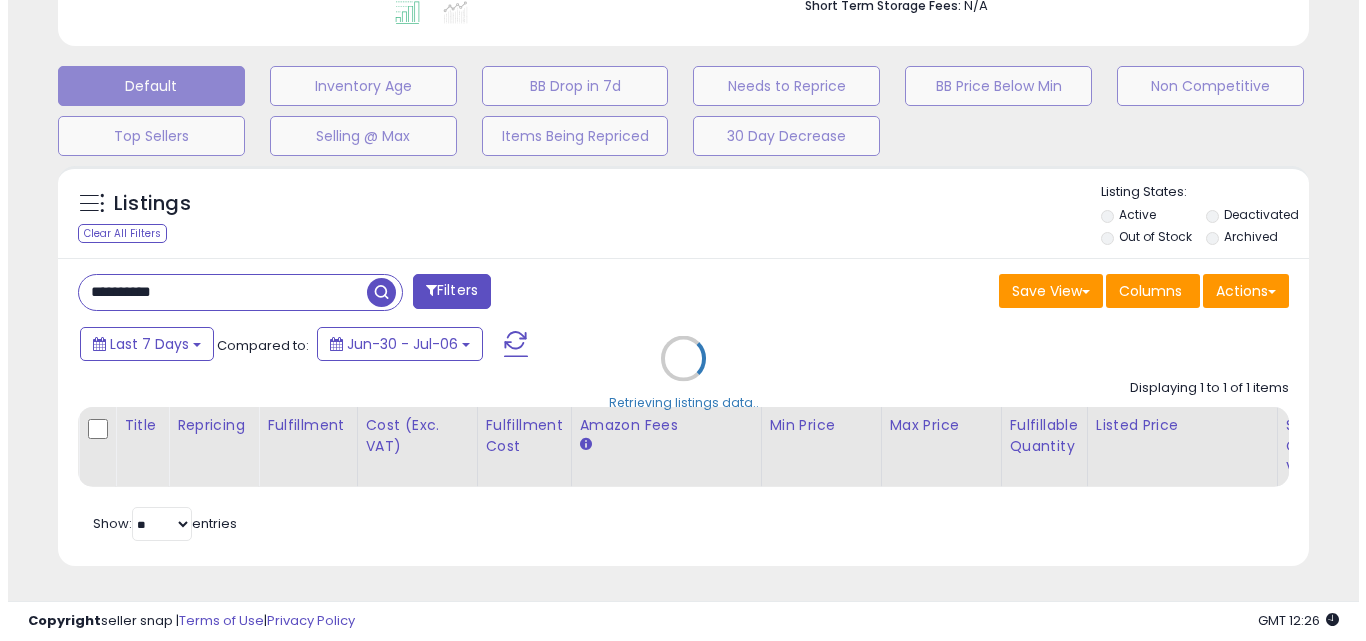 scroll, scrollTop: 579, scrollLeft: 0, axis: vertical 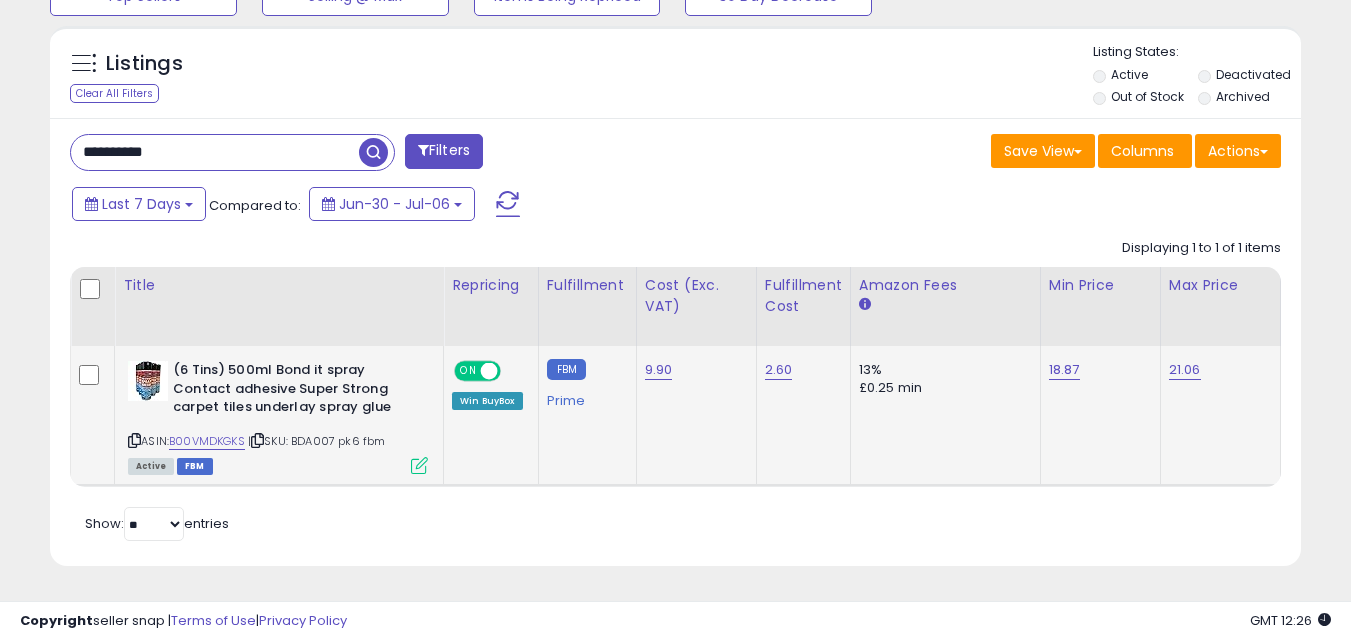 click at bounding box center [419, 465] 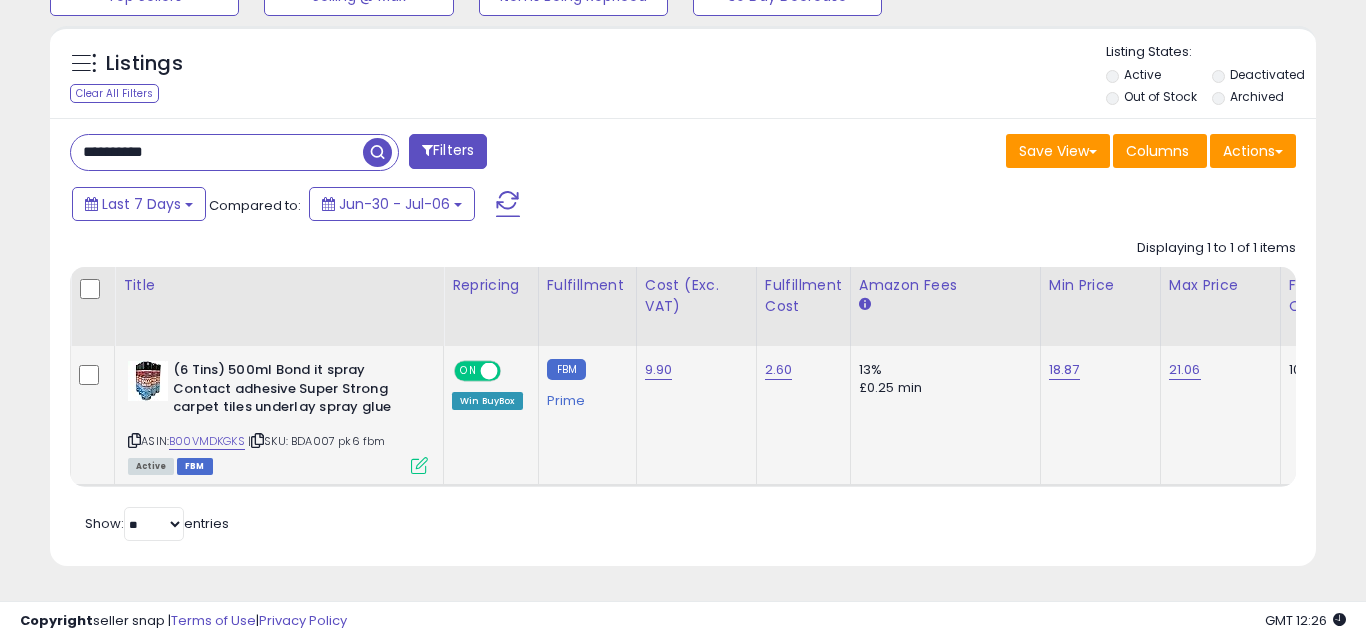 scroll, scrollTop: 999590, scrollLeft: 999267, axis: both 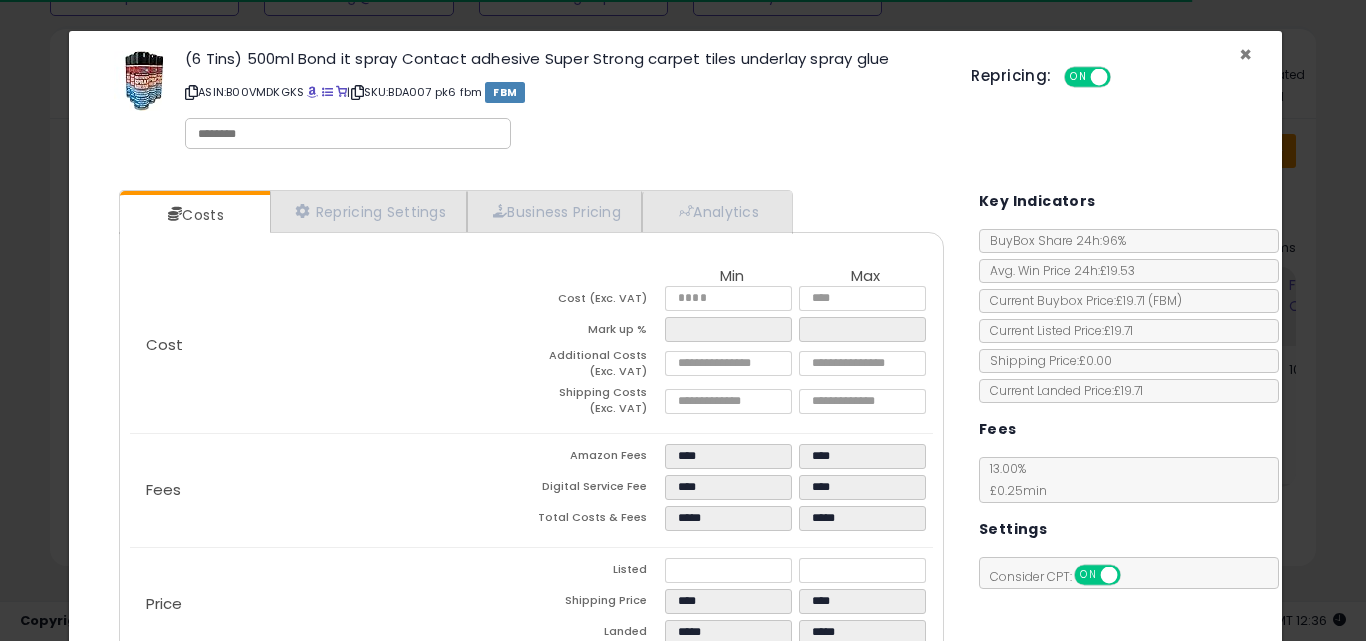 click on "×" at bounding box center (1245, 54) 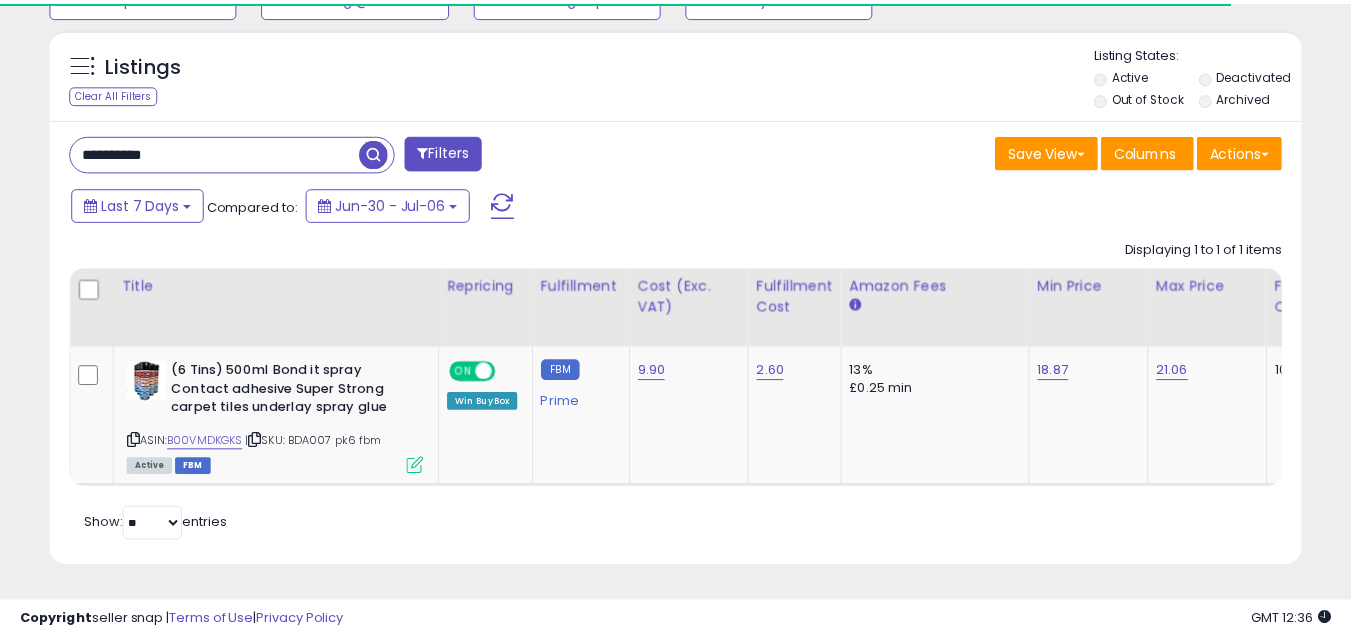 scroll, scrollTop: 410, scrollLeft: 724, axis: both 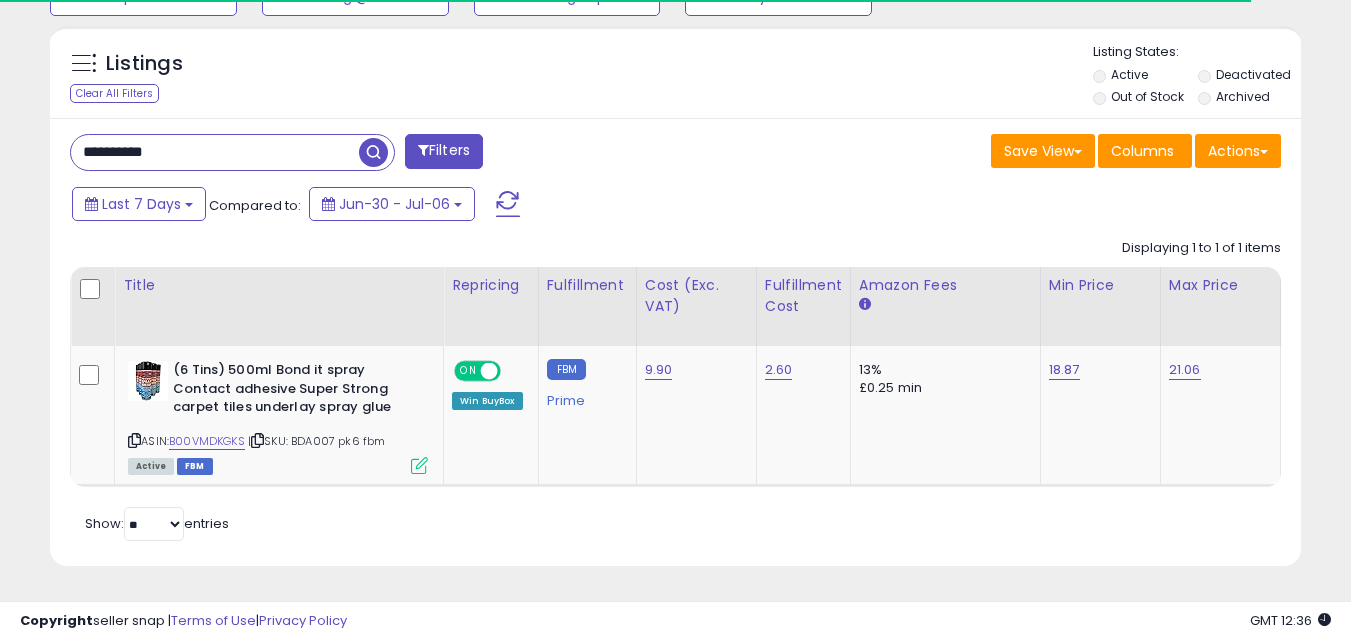 click on "**********" at bounding box center [215, 152] 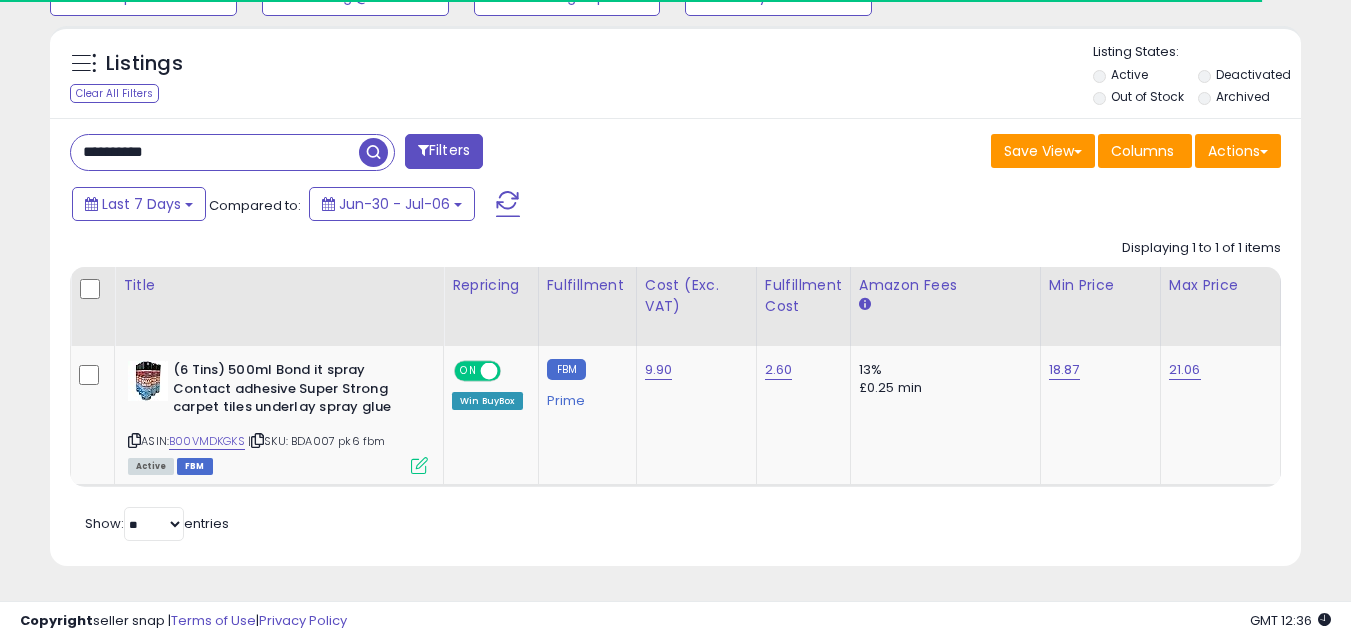 click on "**********" at bounding box center [215, 152] 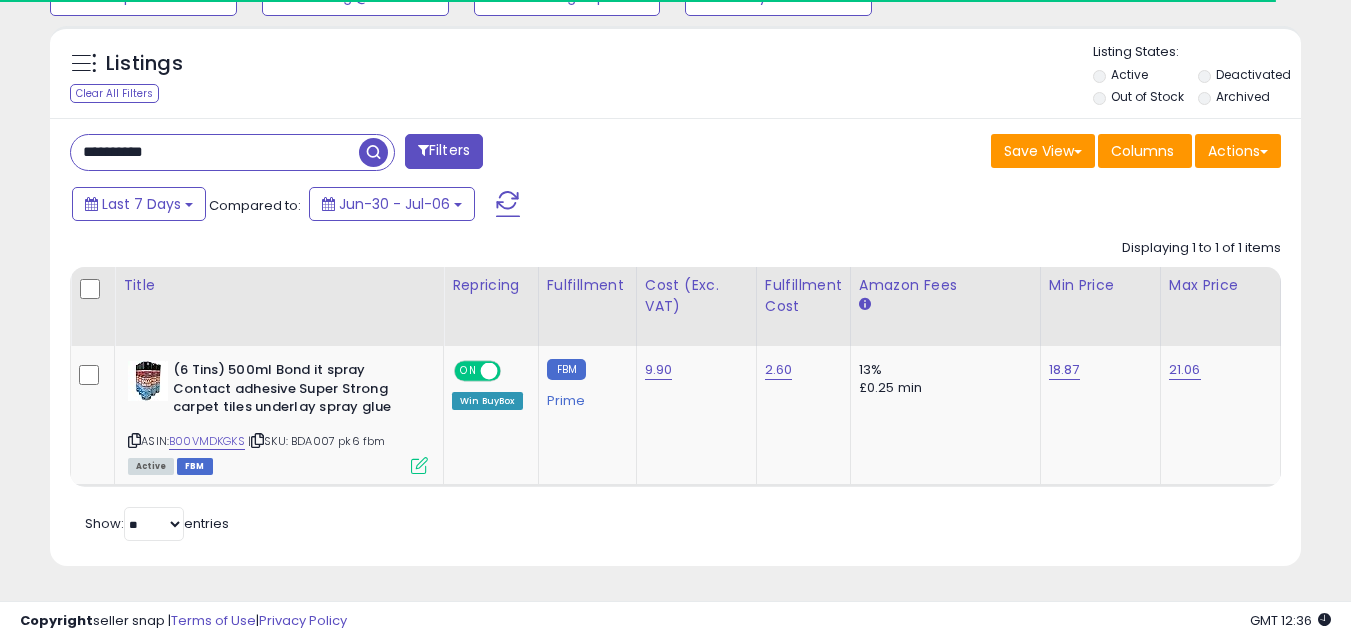 paste 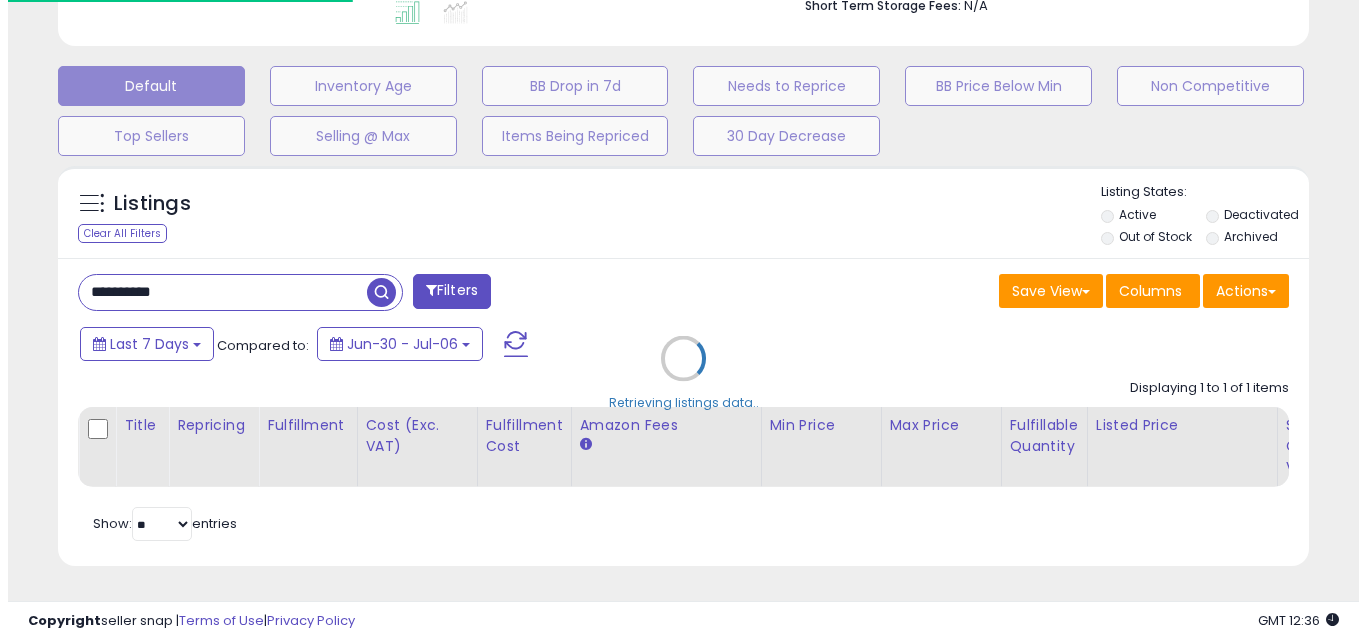 scroll, scrollTop: 579, scrollLeft: 0, axis: vertical 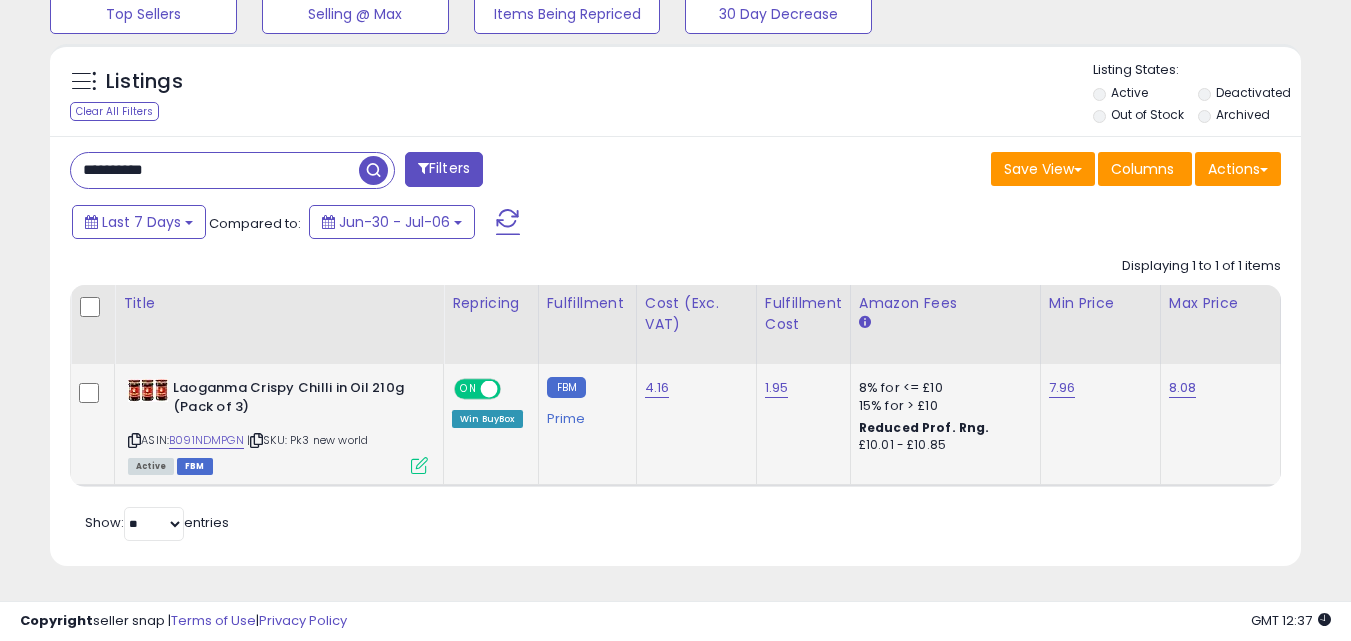 click at bounding box center (419, 465) 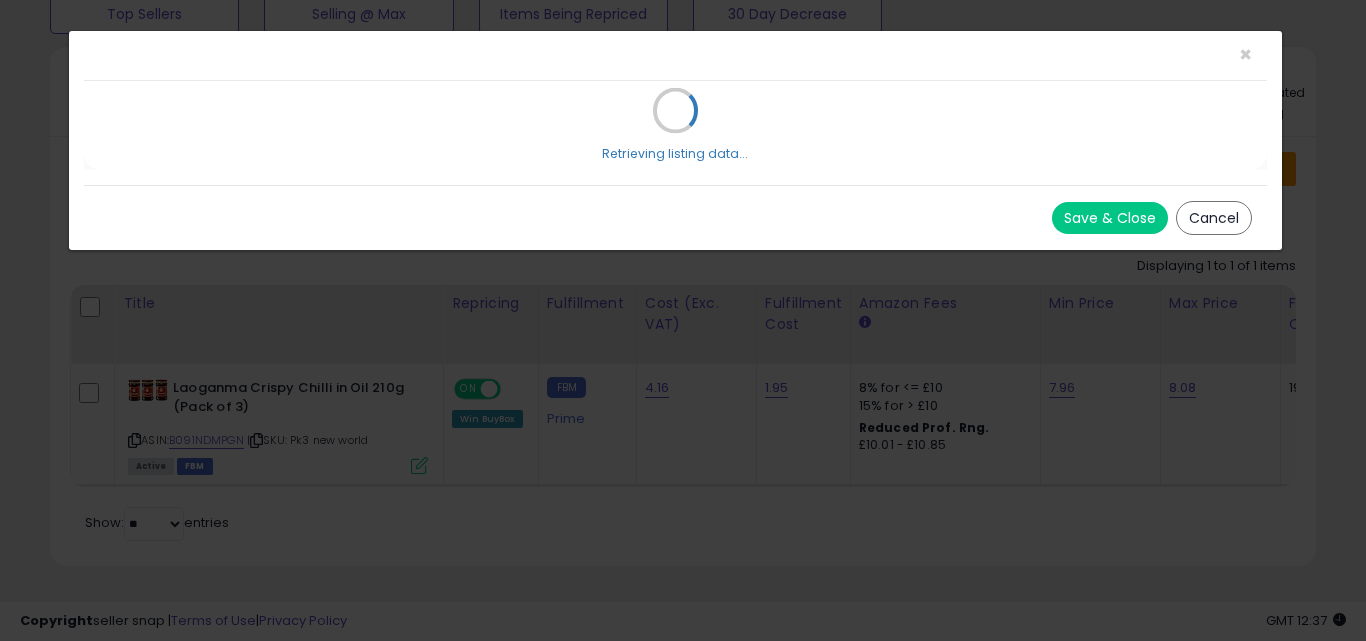 scroll, scrollTop: 999590, scrollLeft: 999267, axis: both 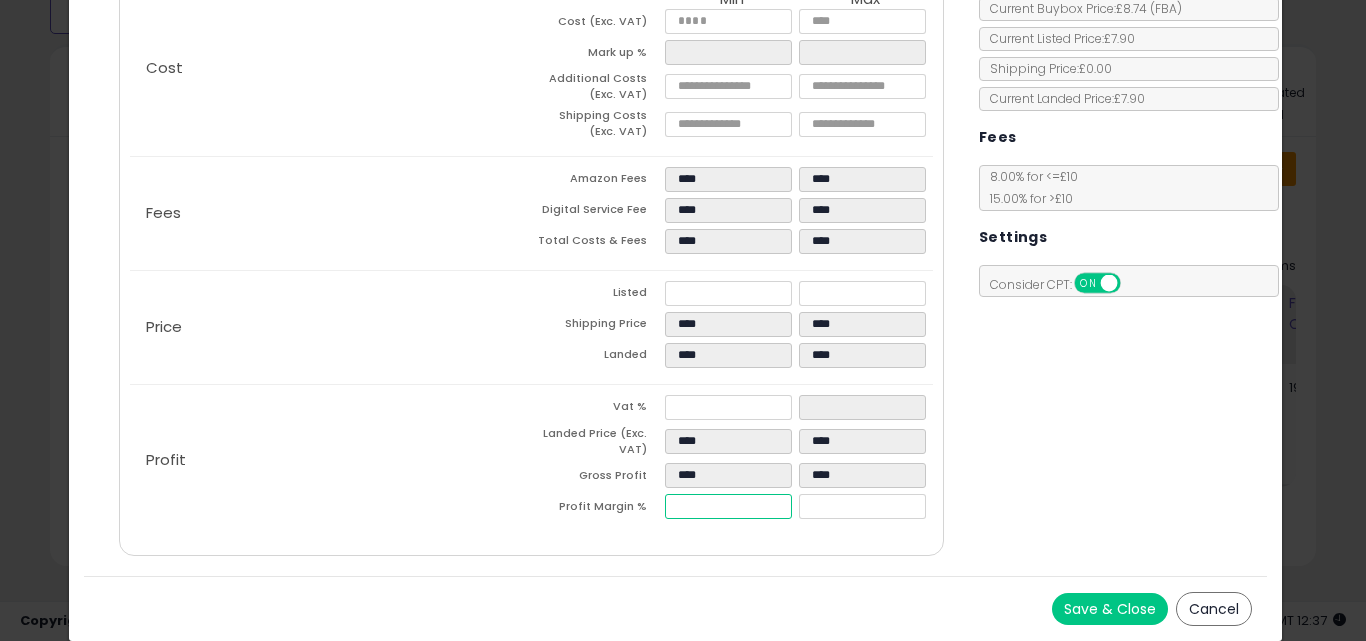 click on "****" at bounding box center (728, 506) 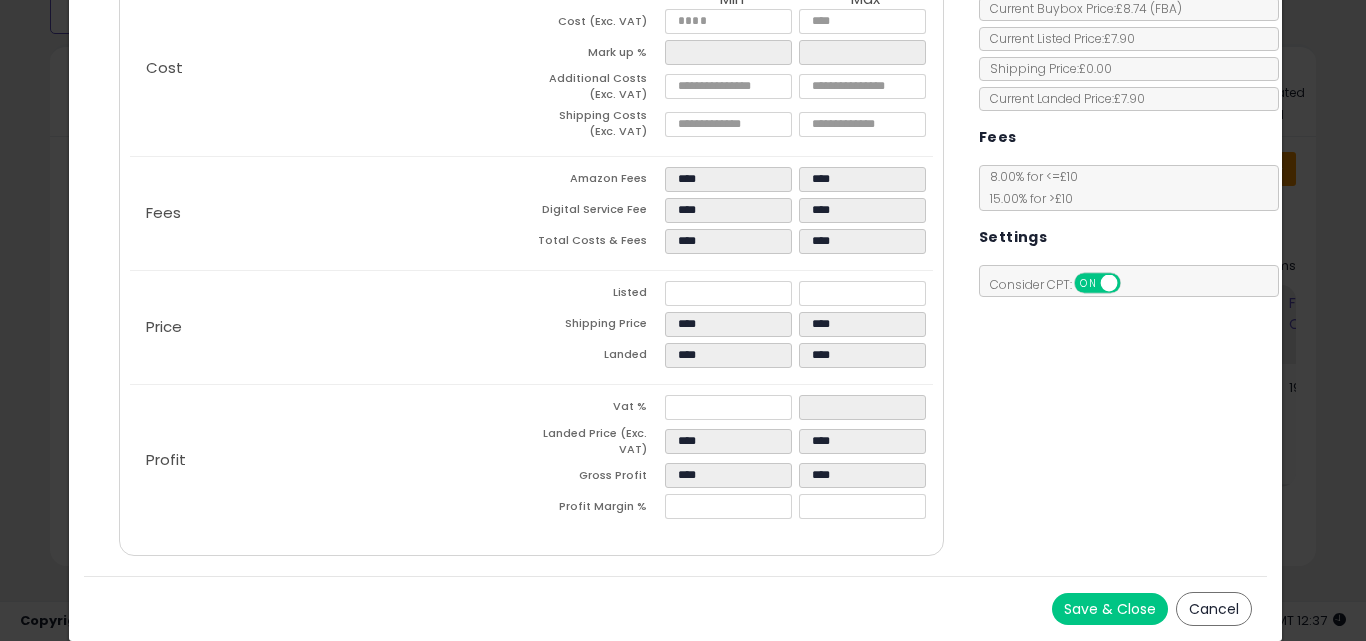 click on "Save & Close
Cancel" at bounding box center [676, 608] 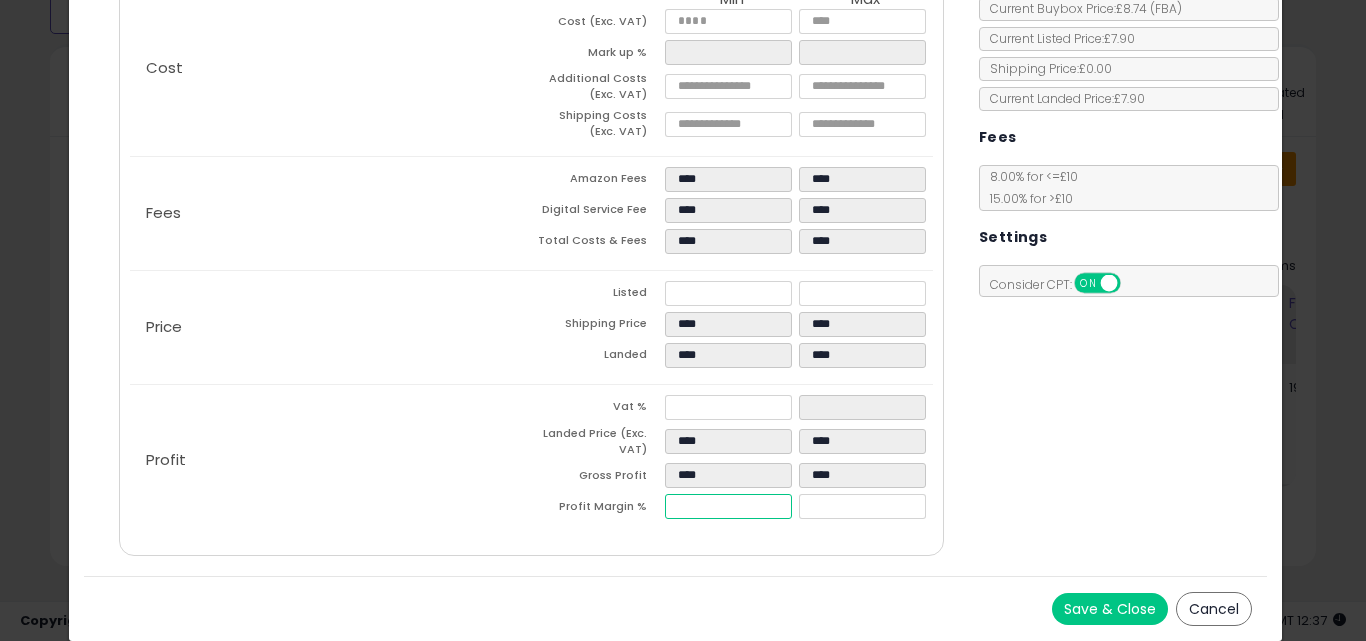 click on "*****" at bounding box center [728, 506] 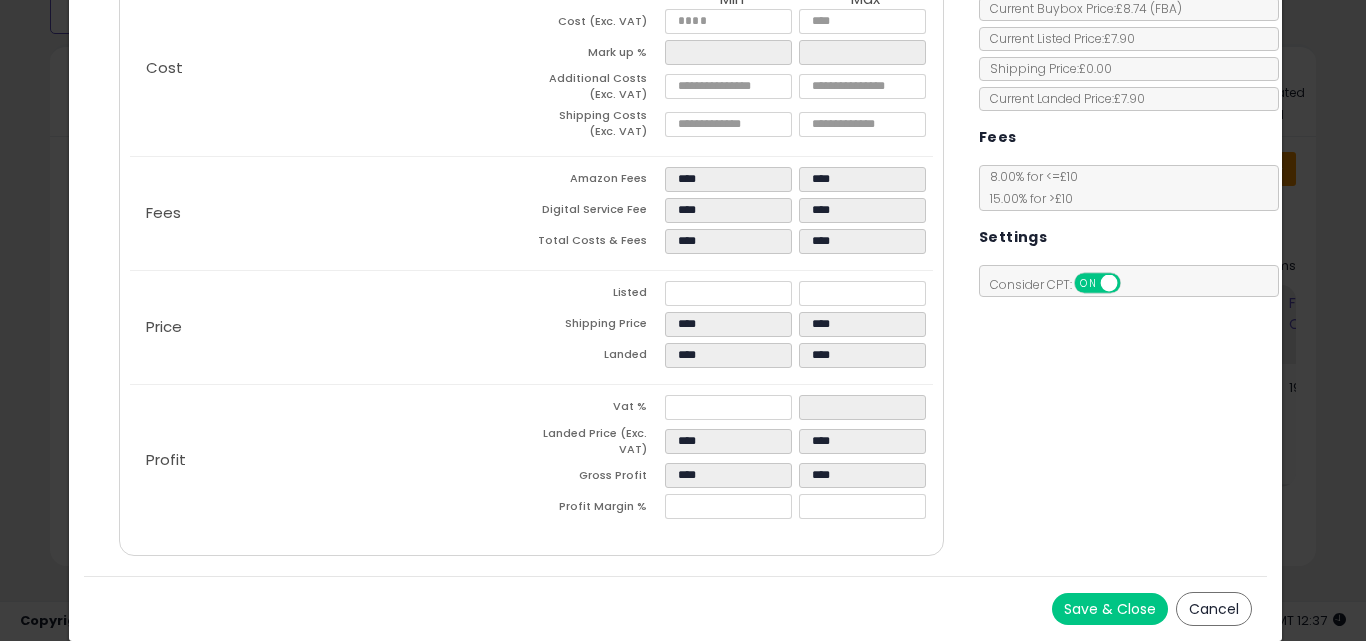 click on "Save & Close
Cancel" at bounding box center (676, 608) 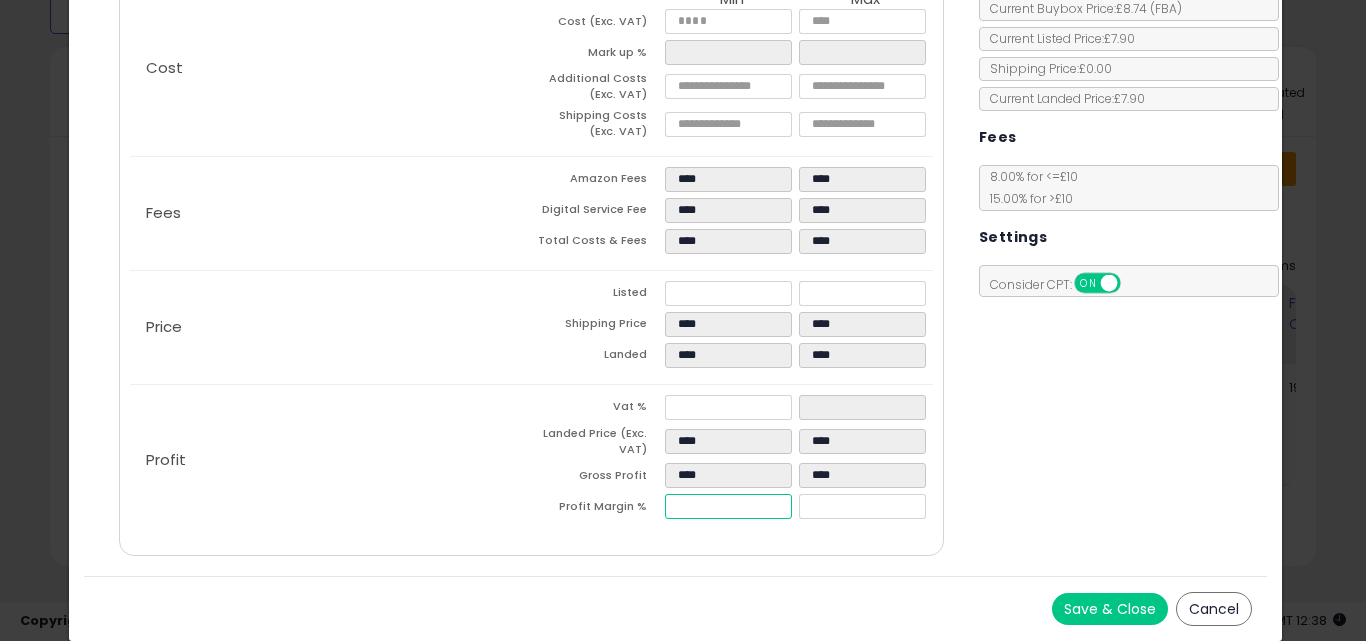 click on "*****" at bounding box center [728, 506] 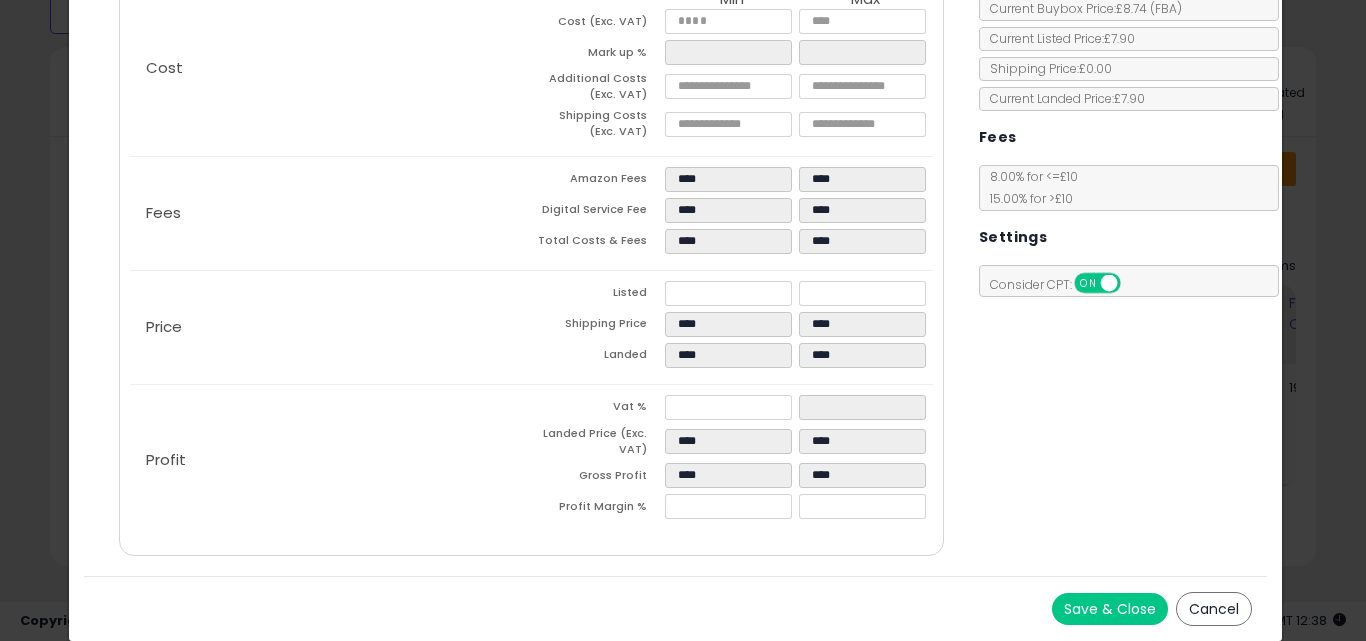 click on "Profit
Vat %
Landed Price (Exc. VAT)
****
****
Gross Profit
****
****
Profit Margin %
*****
****" 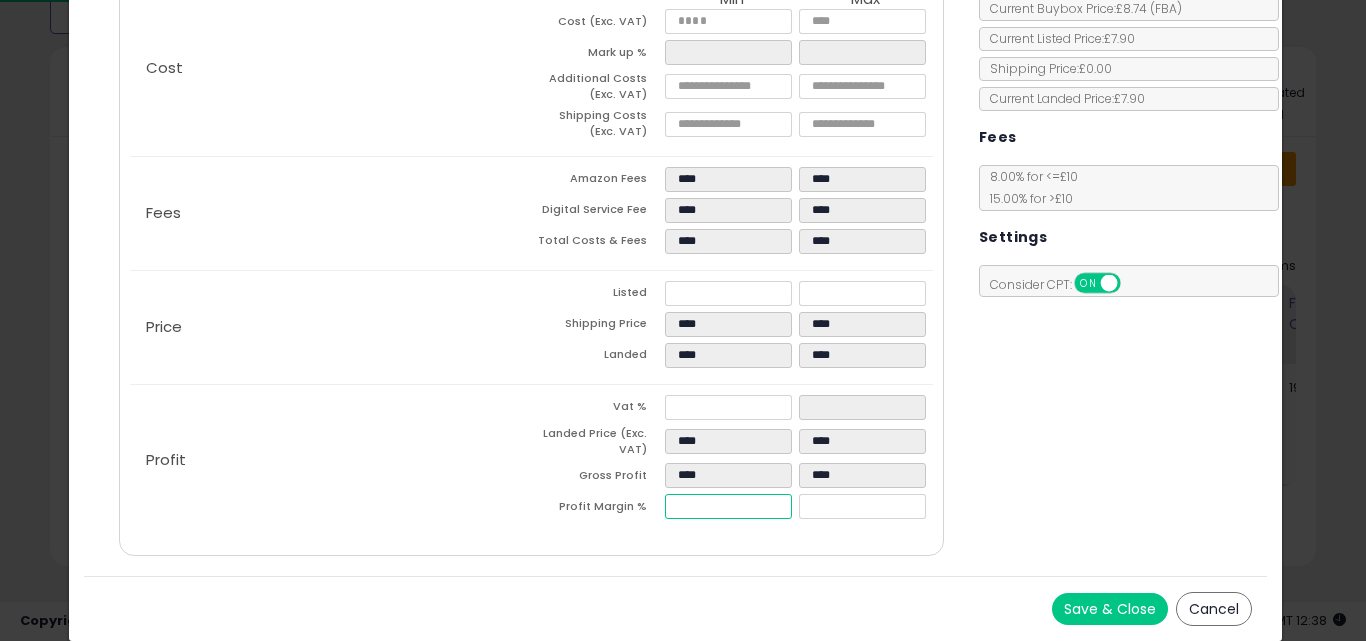 click on "****" at bounding box center [728, 506] 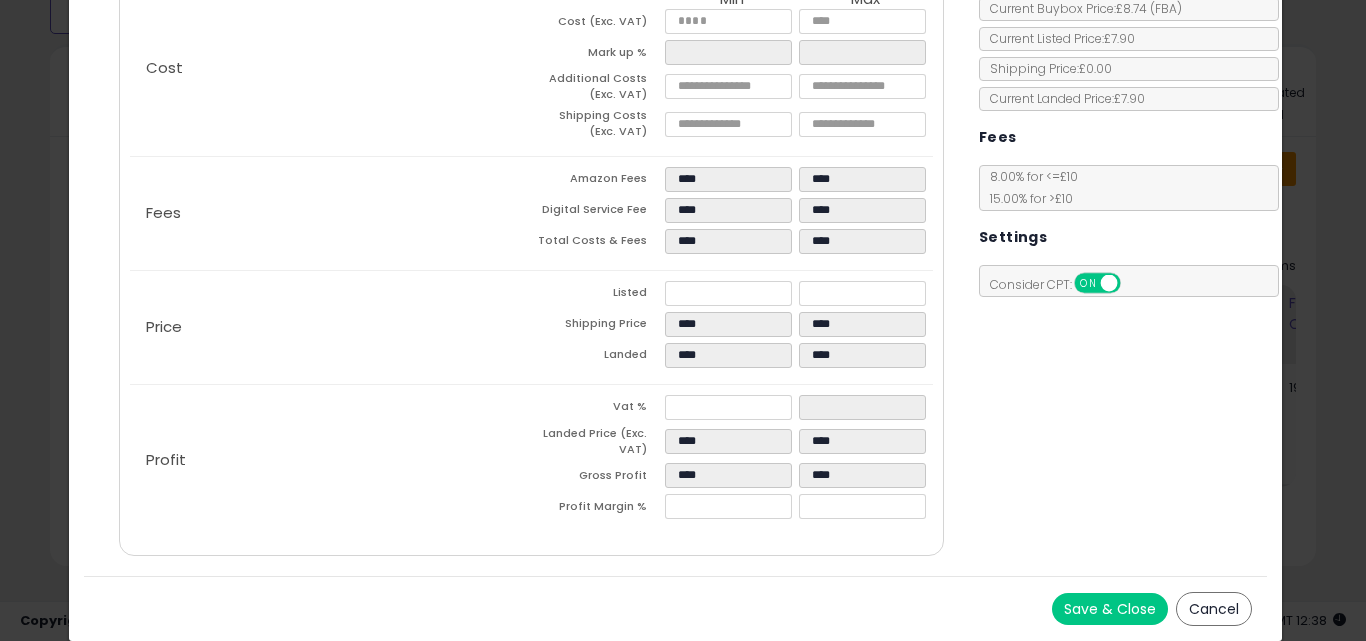click on "Save & Close
Cancel" at bounding box center (676, 608) 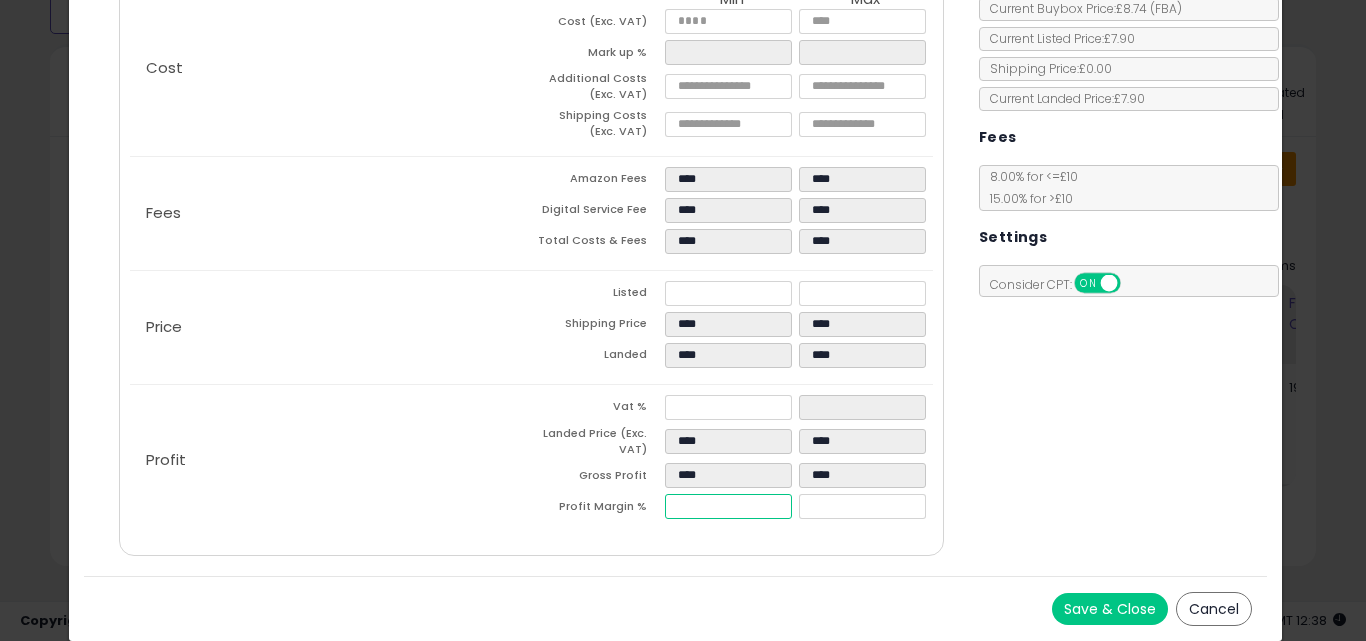 click on "*****" at bounding box center [728, 506] 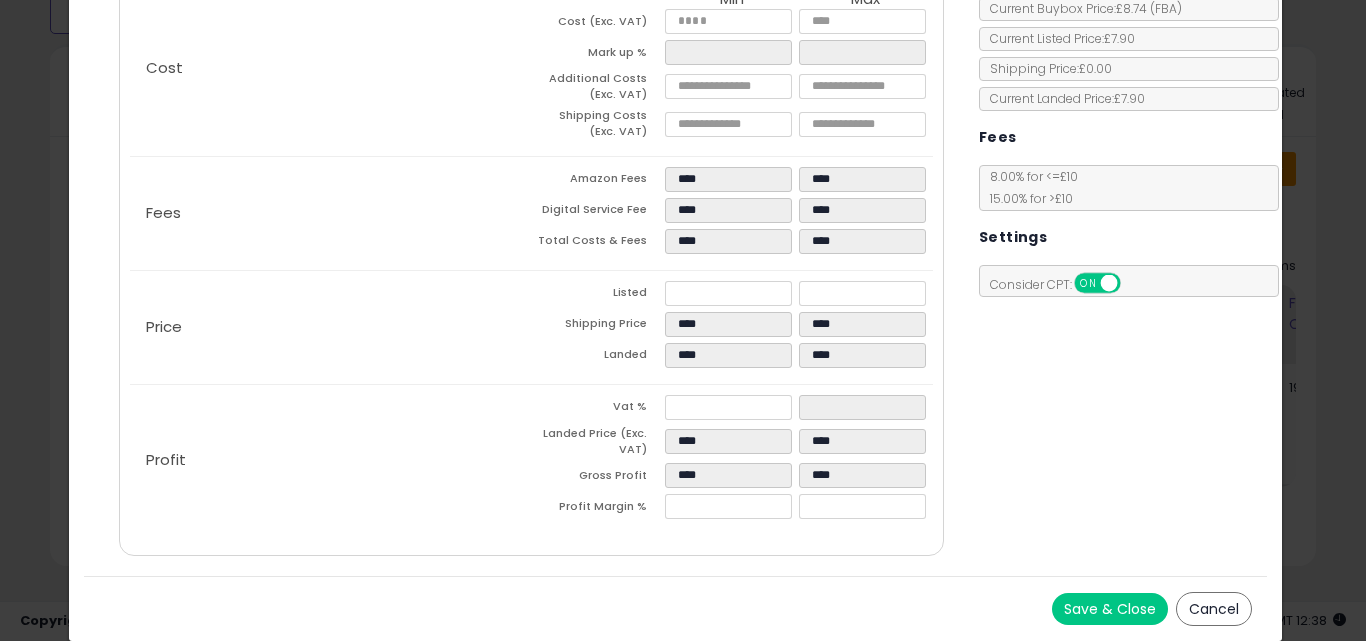 click on "Save & Close
Cancel" at bounding box center [676, 608] 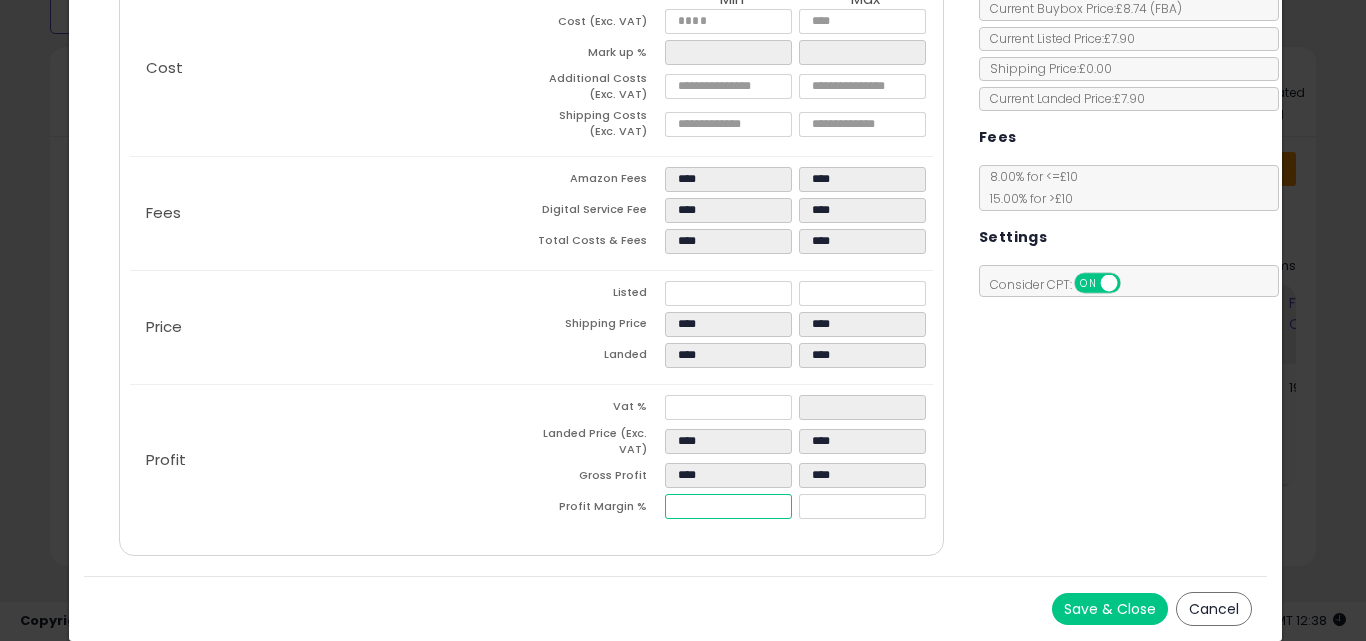 click on "*****" at bounding box center [728, 506] 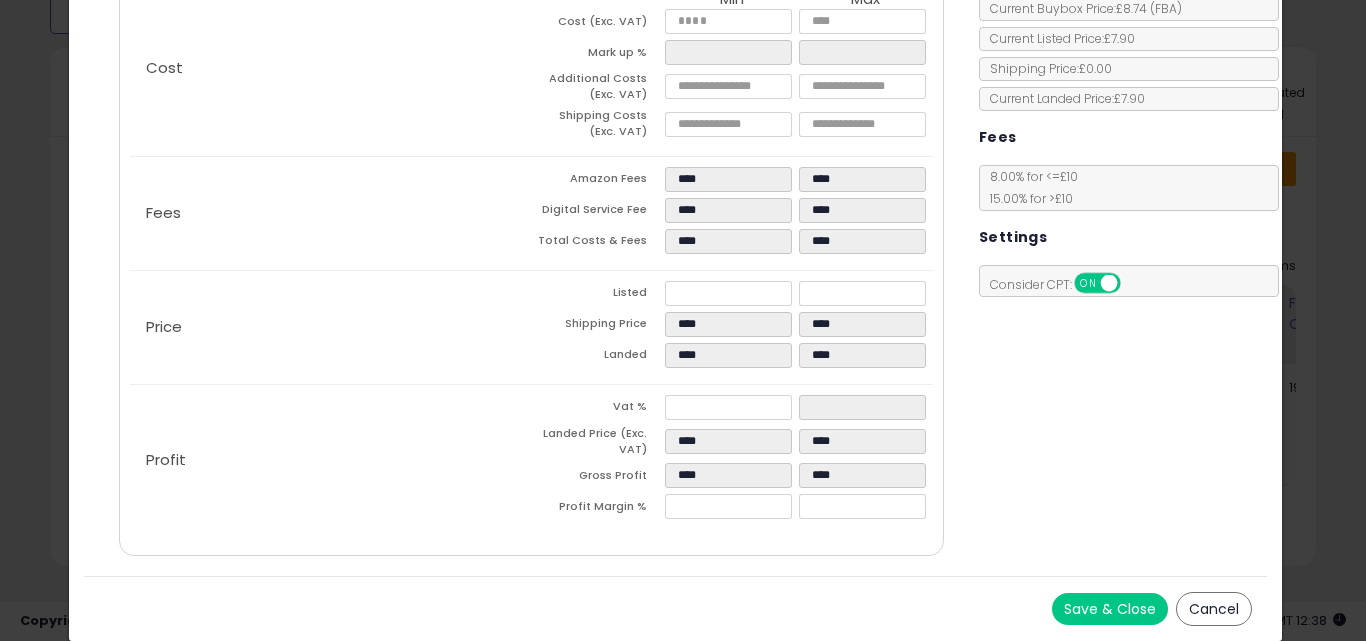 click on "Save & Close
Cancel" at bounding box center (676, 608) 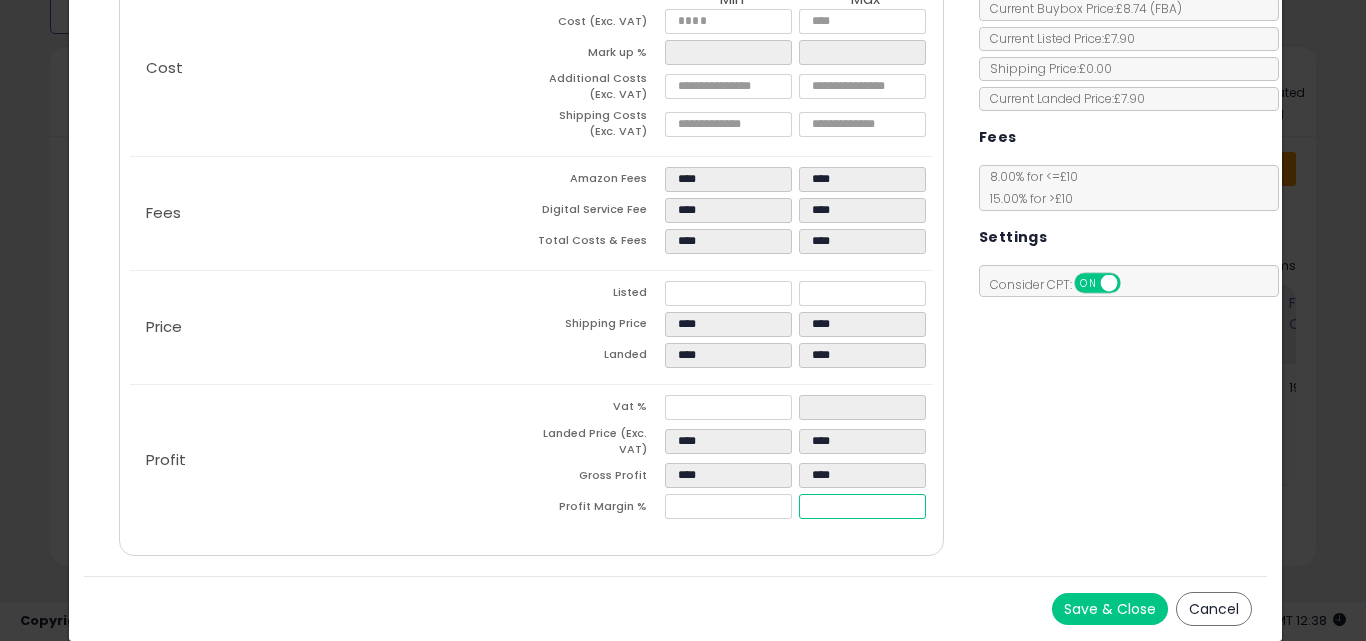 click on "****" at bounding box center [862, 506] 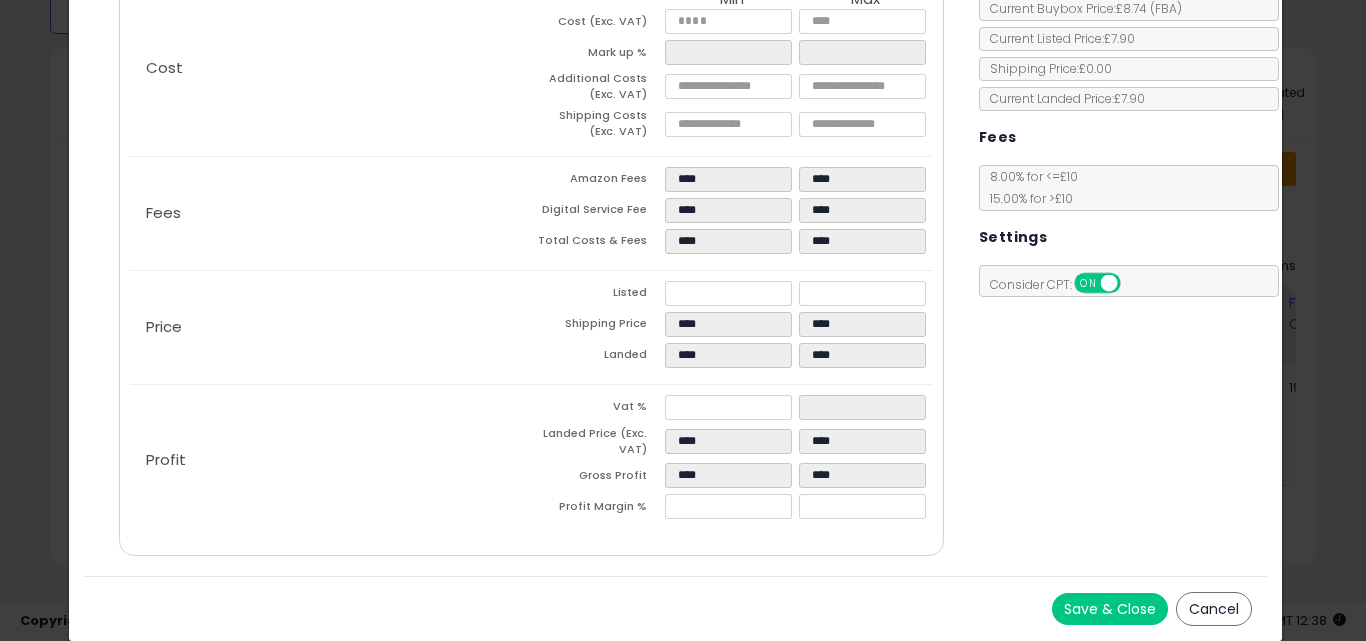 click on "Costs
Repricing Settings
Business Pricing
Analytics
Cost" at bounding box center (676, 229) 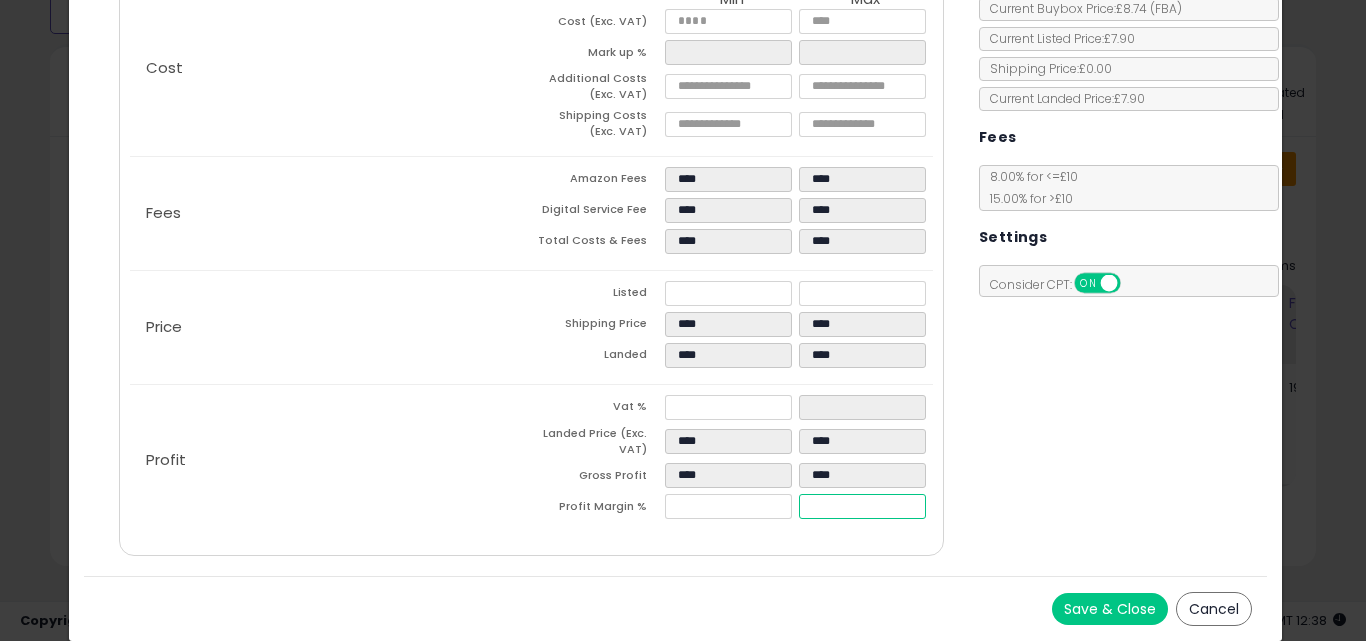 click on "*****" at bounding box center [862, 506] 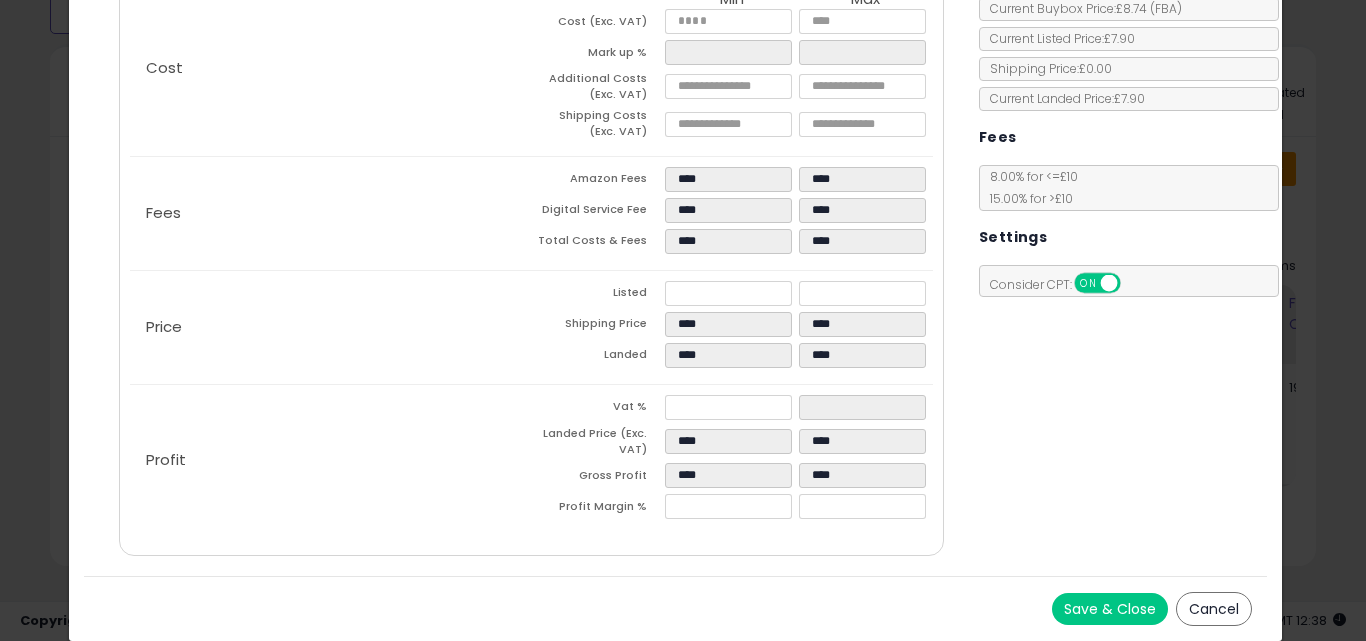 click on "Costs
Repricing Settings
Business Pricing
Analytics
Cost" at bounding box center [676, 229] 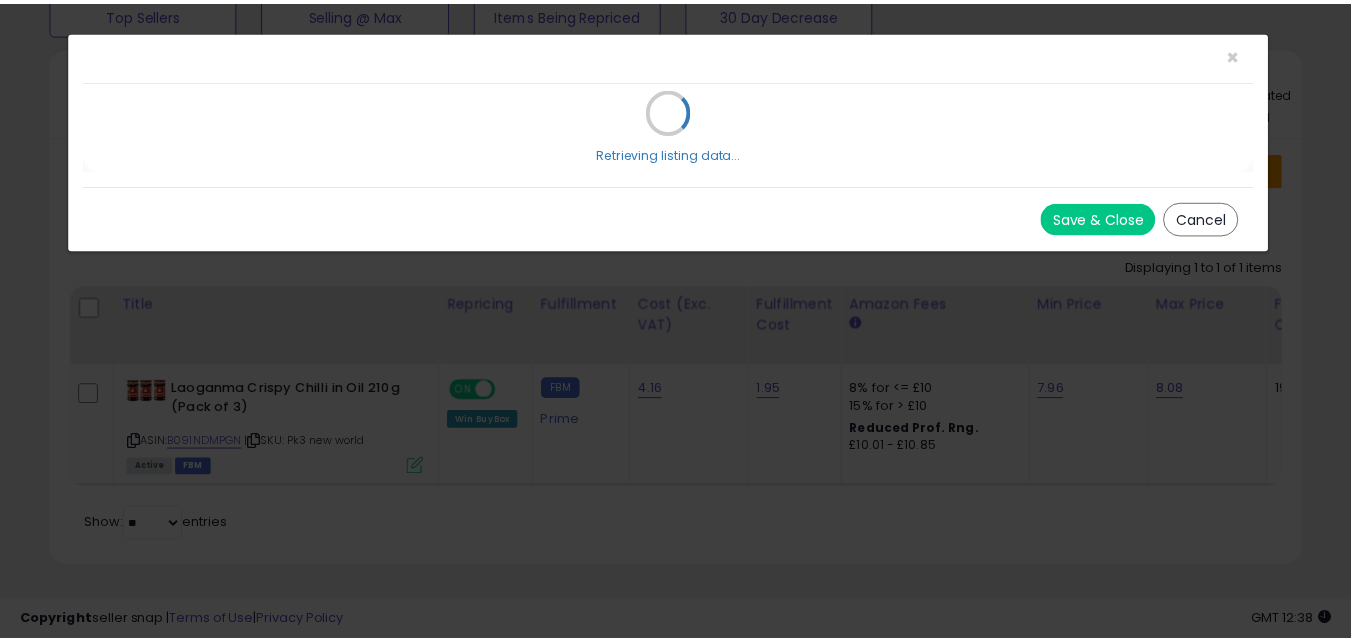 scroll, scrollTop: 0, scrollLeft: 0, axis: both 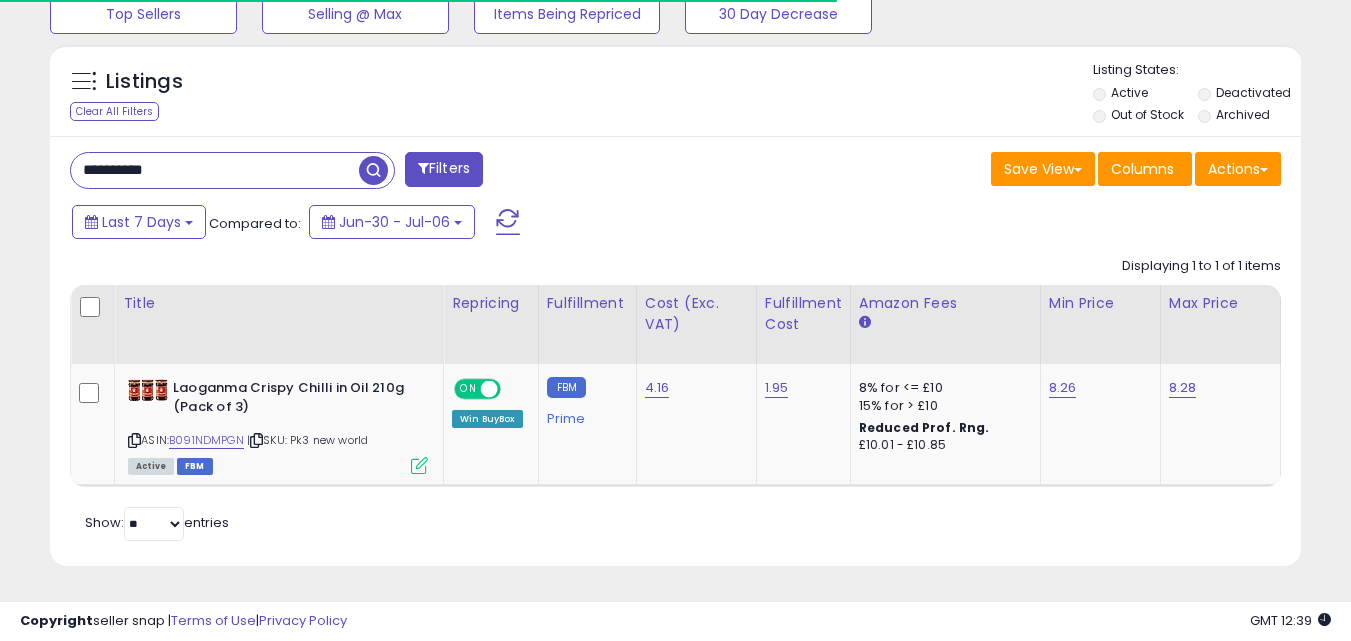 drag, startPoint x: 228, startPoint y: 175, endPoint x: 212, endPoint y: 161, distance: 21.260292 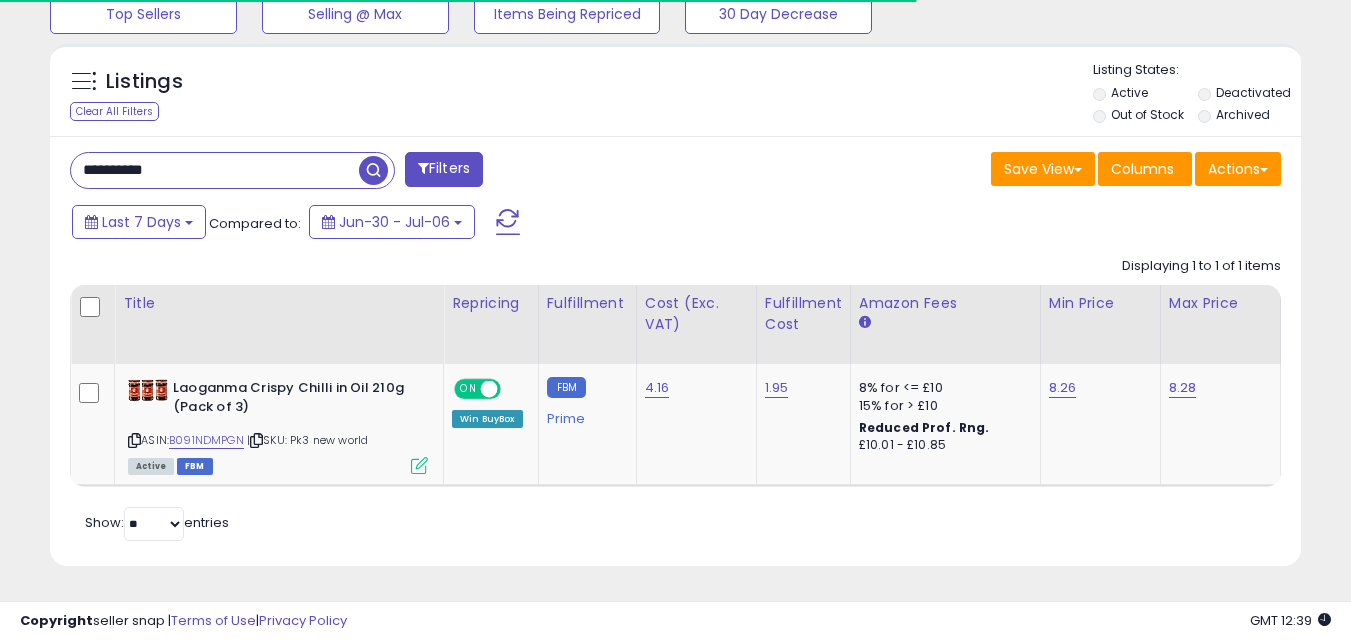 click on "**********" at bounding box center [215, 170] 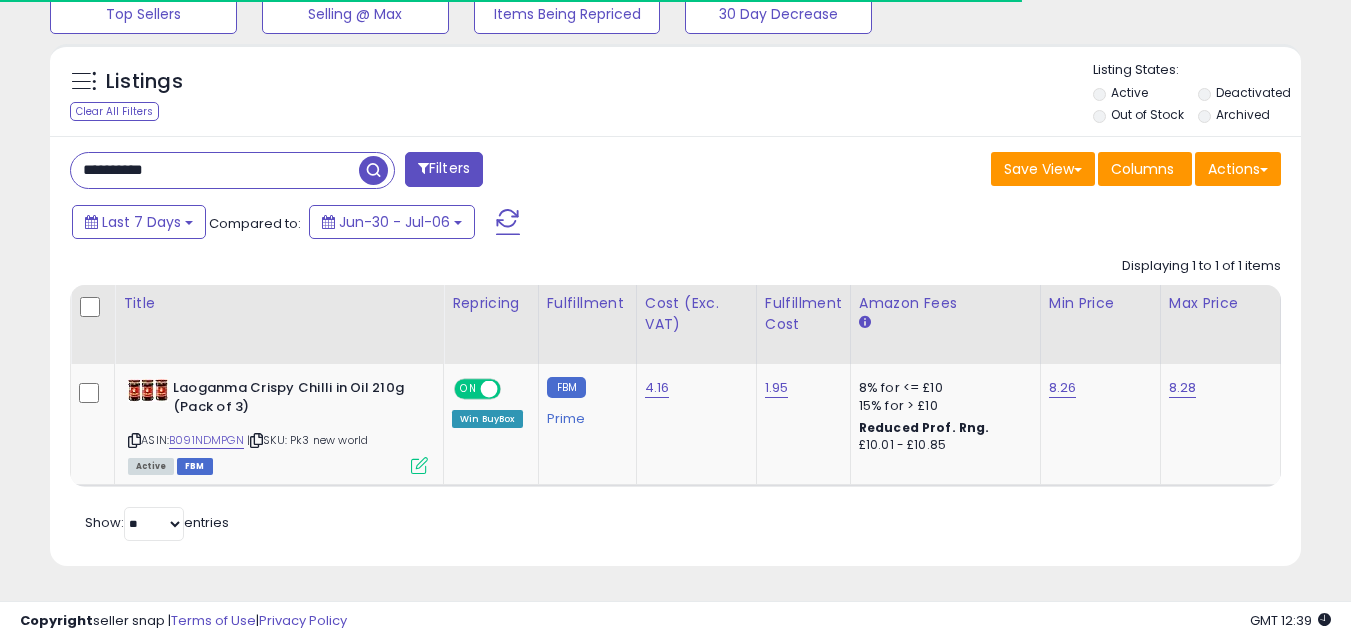 paste 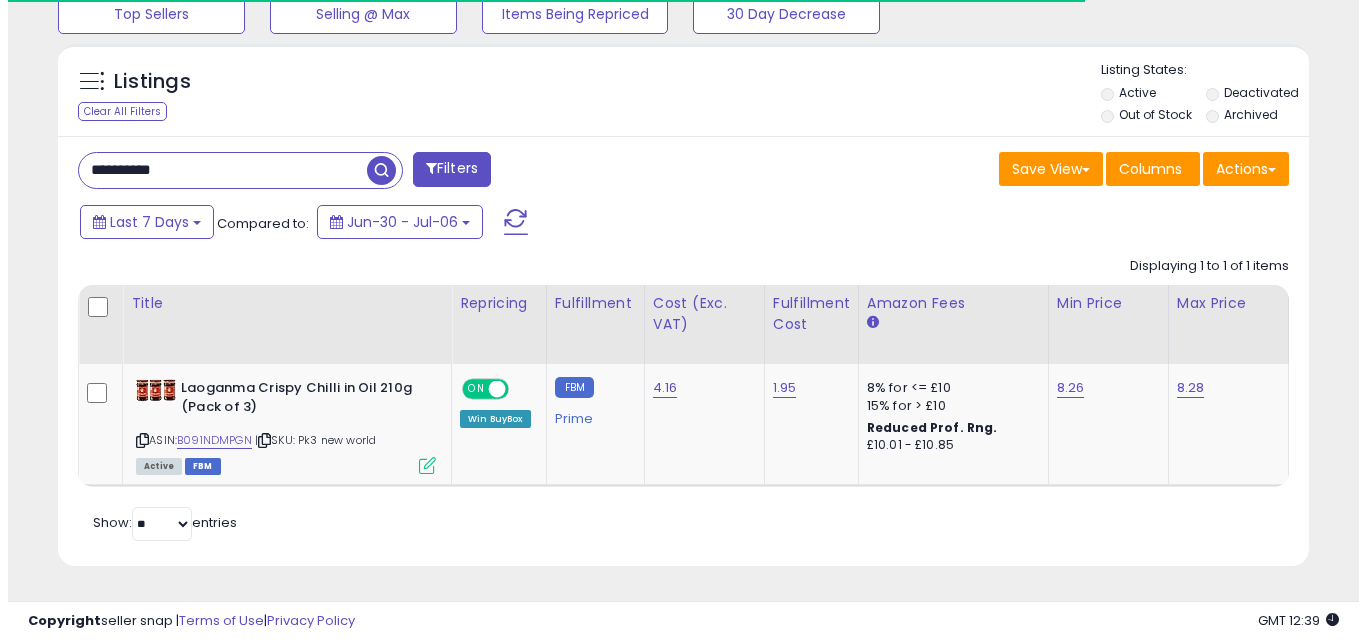 scroll, scrollTop: 579, scrollLeft: 0, axis: vertical 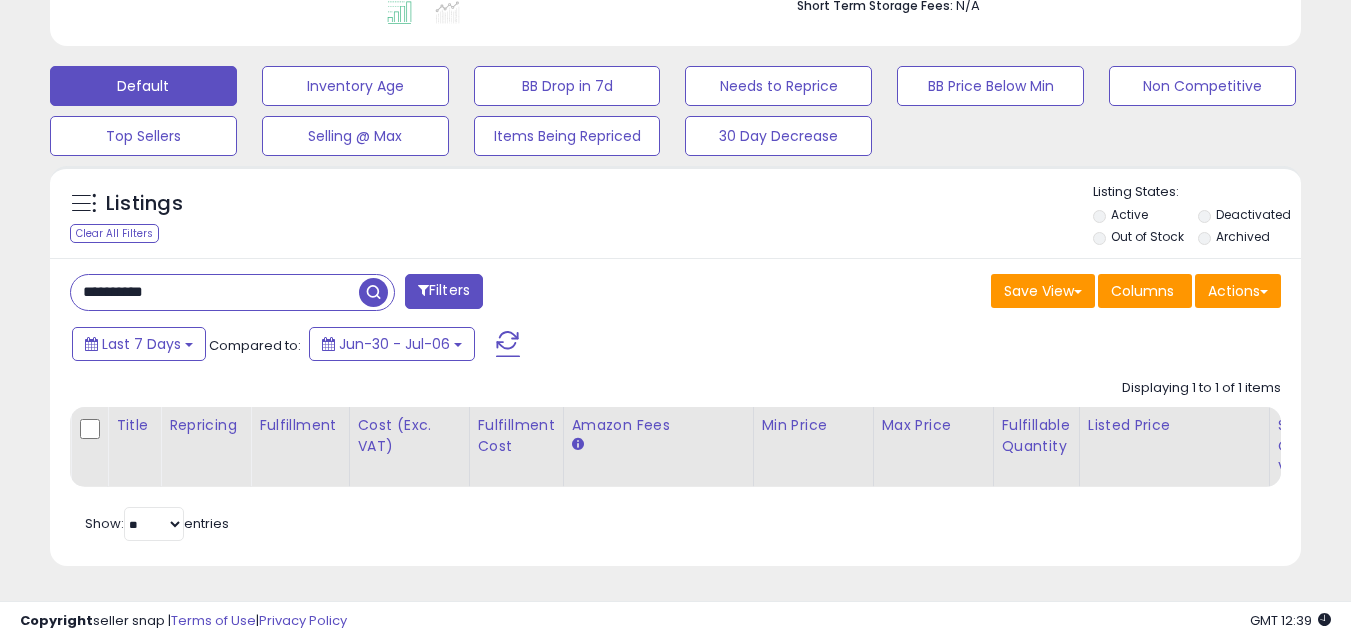 click at bounding box center [373, 292] 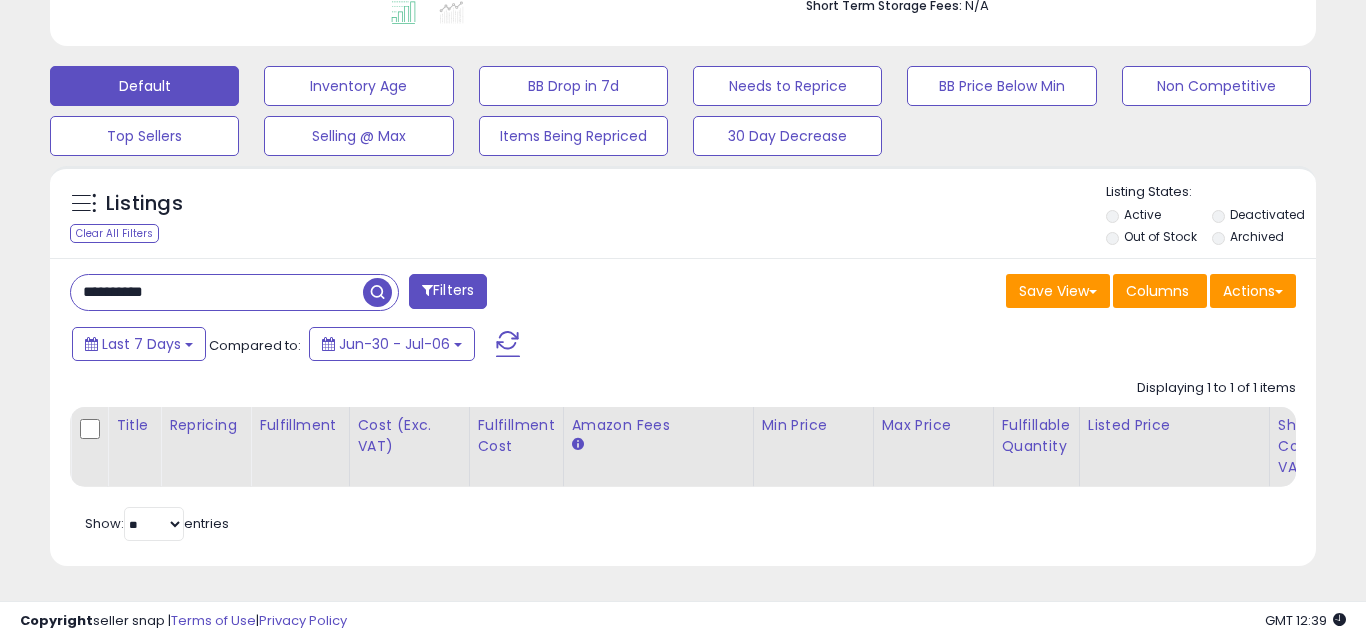 scroll, scrollTop: 999590, scrollLeft: 999267, axis: both 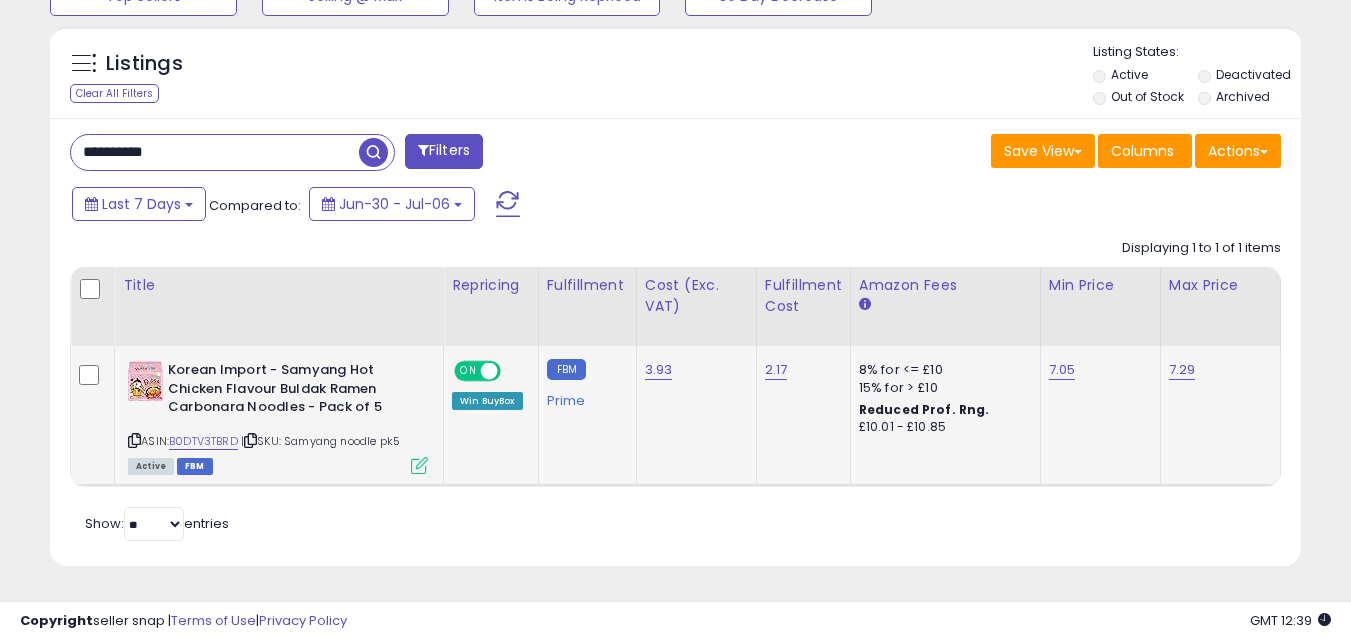 click at bounding box center [419, 465] 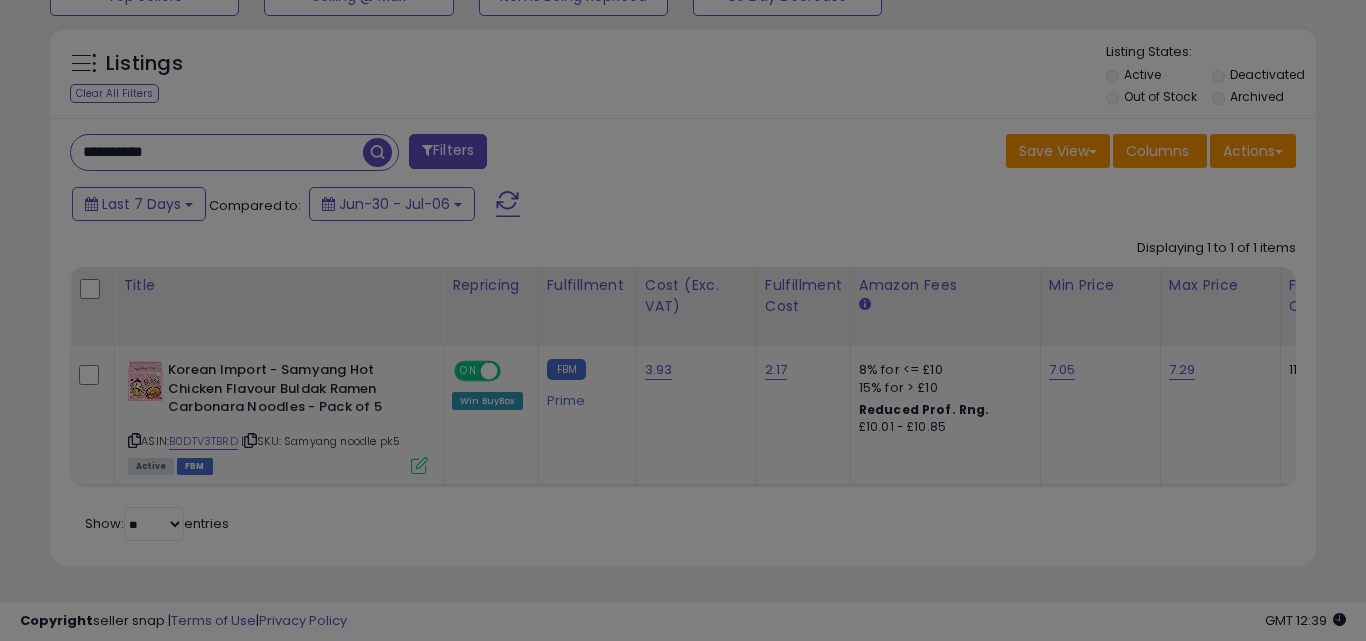 scroll, scrollTop: 999590, scrollLeft: 999267, axis: both 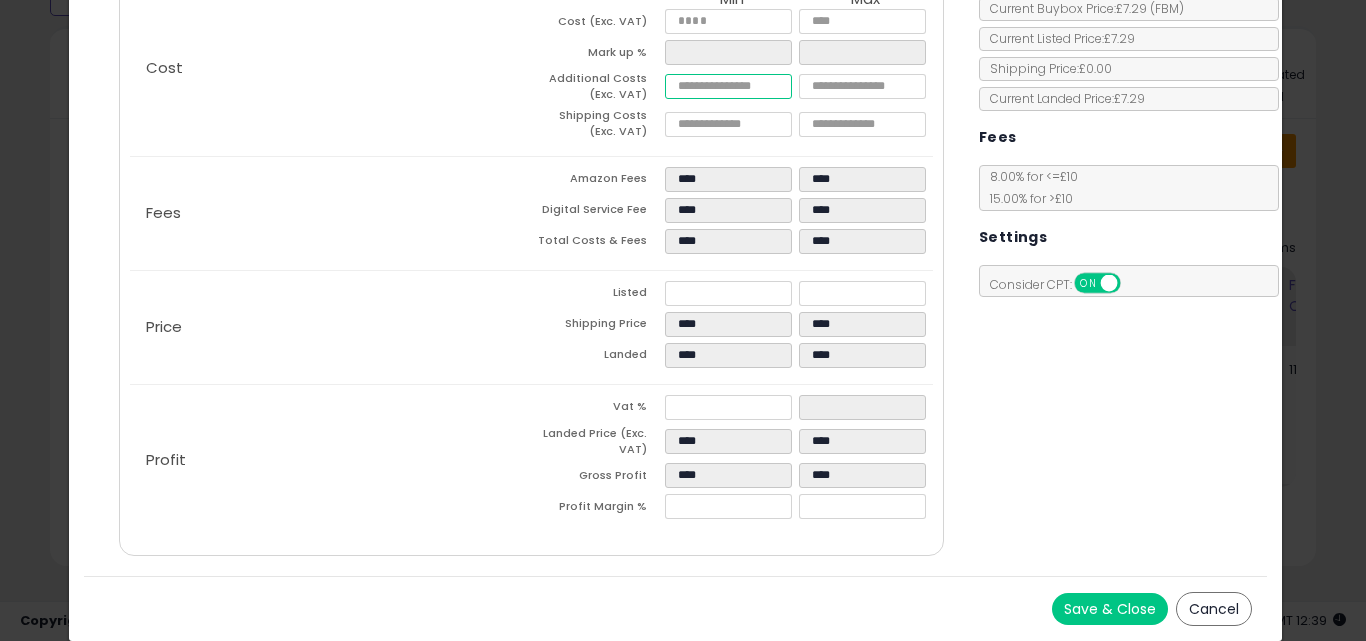 click on "****" at bounding box center [728, 86] 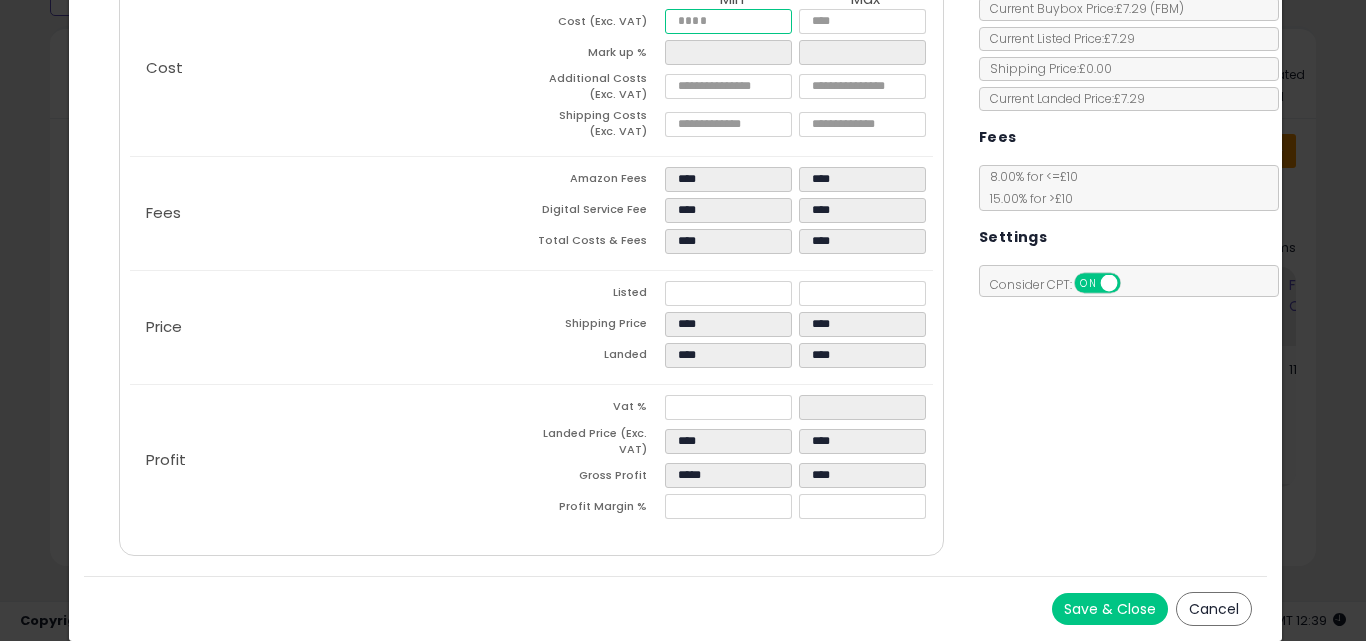 click on "****" at bounding box center (728, 21) 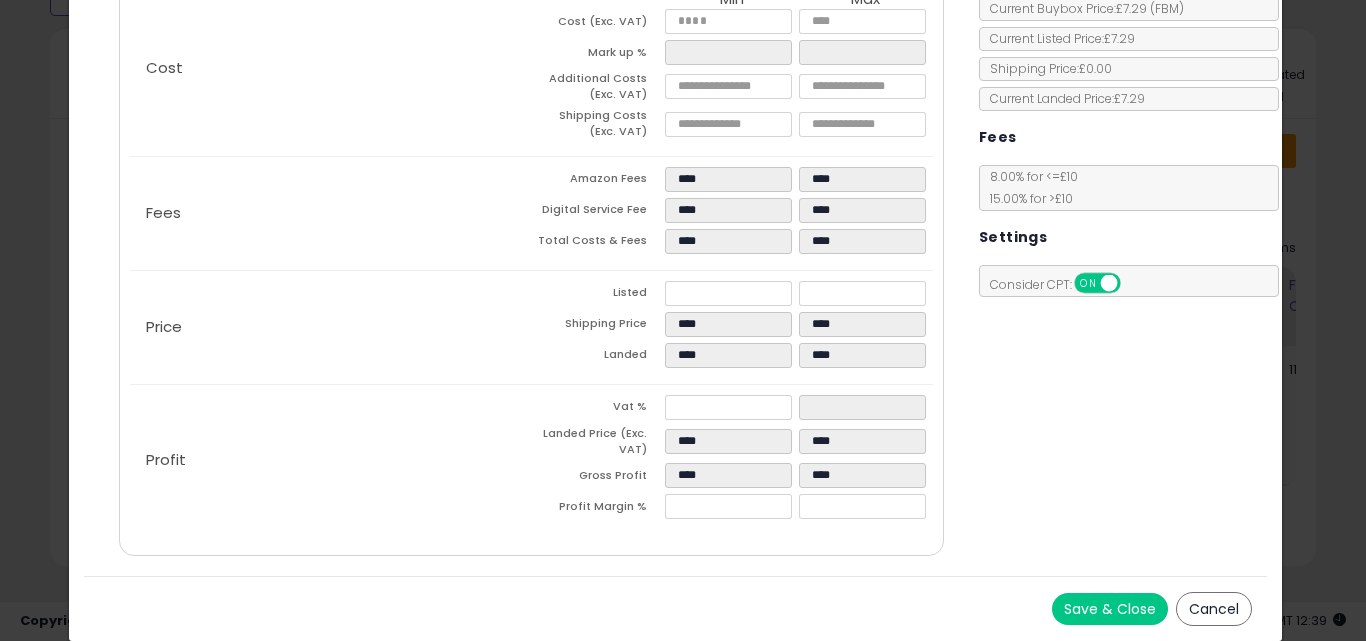 click on "Cost
Min
Max
Cost (Exc. VAT)
****
****
Mark up %
****
****
Additional Costs (Exc. VAT)
****
****
Shipping Costs (Exc. VAT)
****" at bounding box center (531, 68) 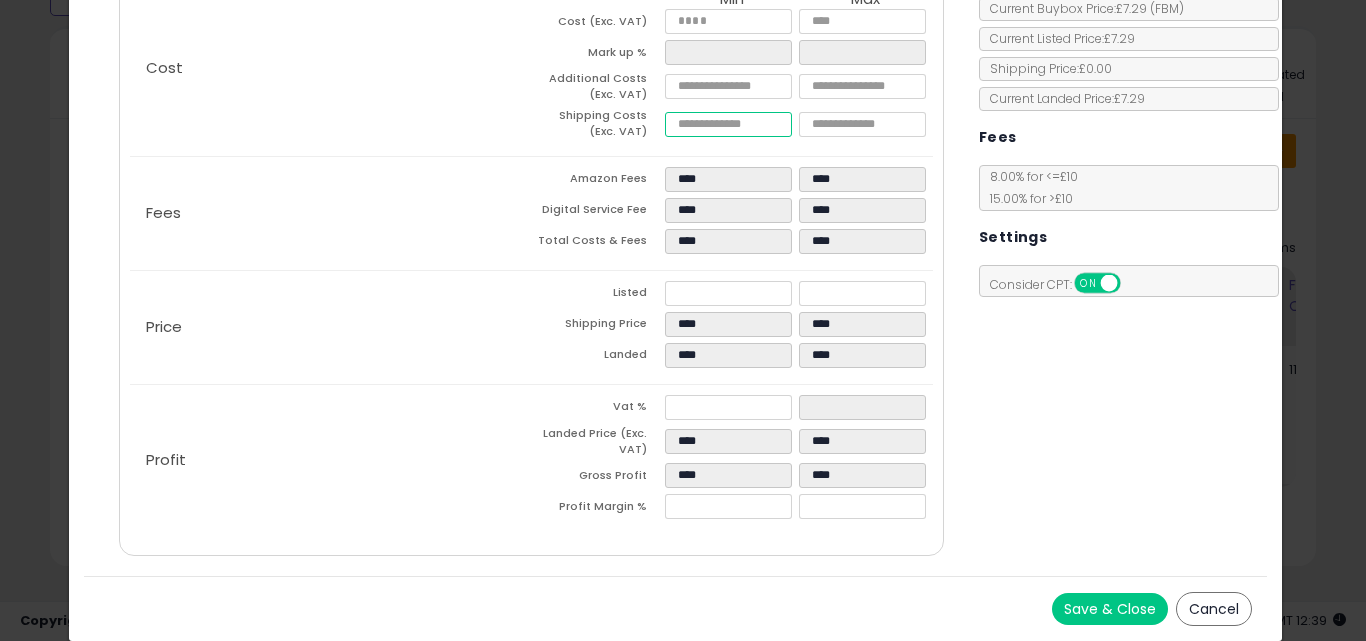 click on "****" at bounding box center [728, 124] 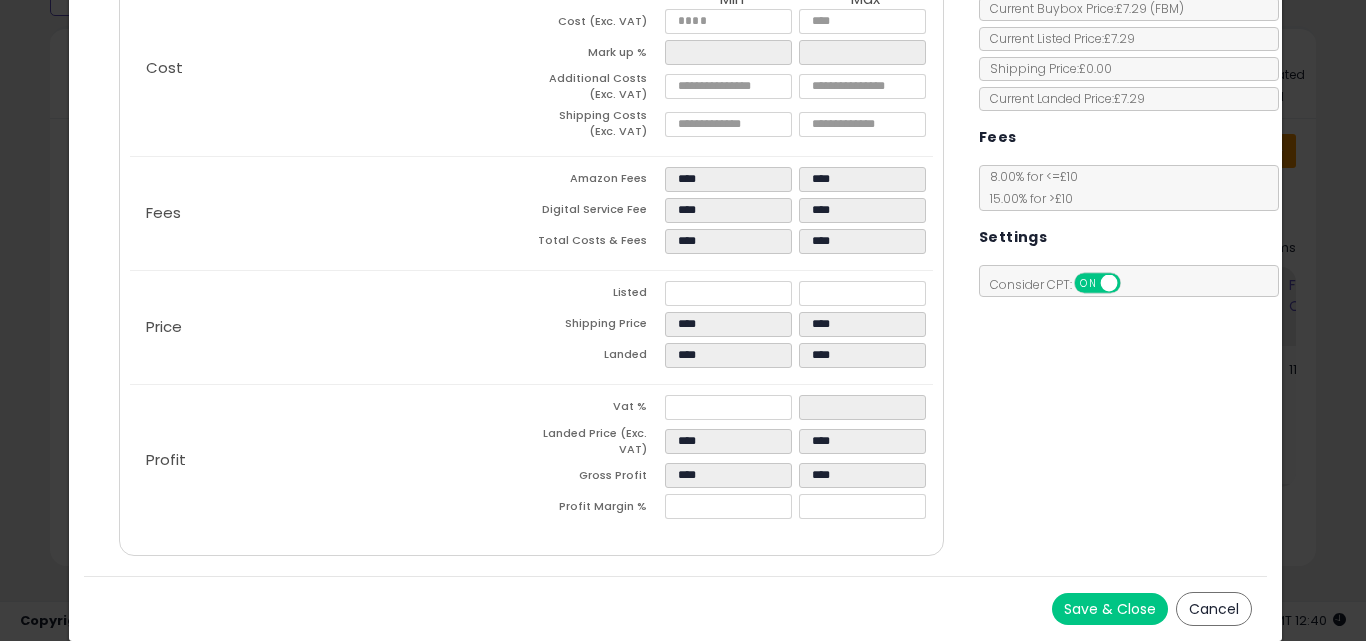 click on "Fees
Amazon Fees
****
****
Digital Service Fee
****
****
Total Costs & Fees
****
****" 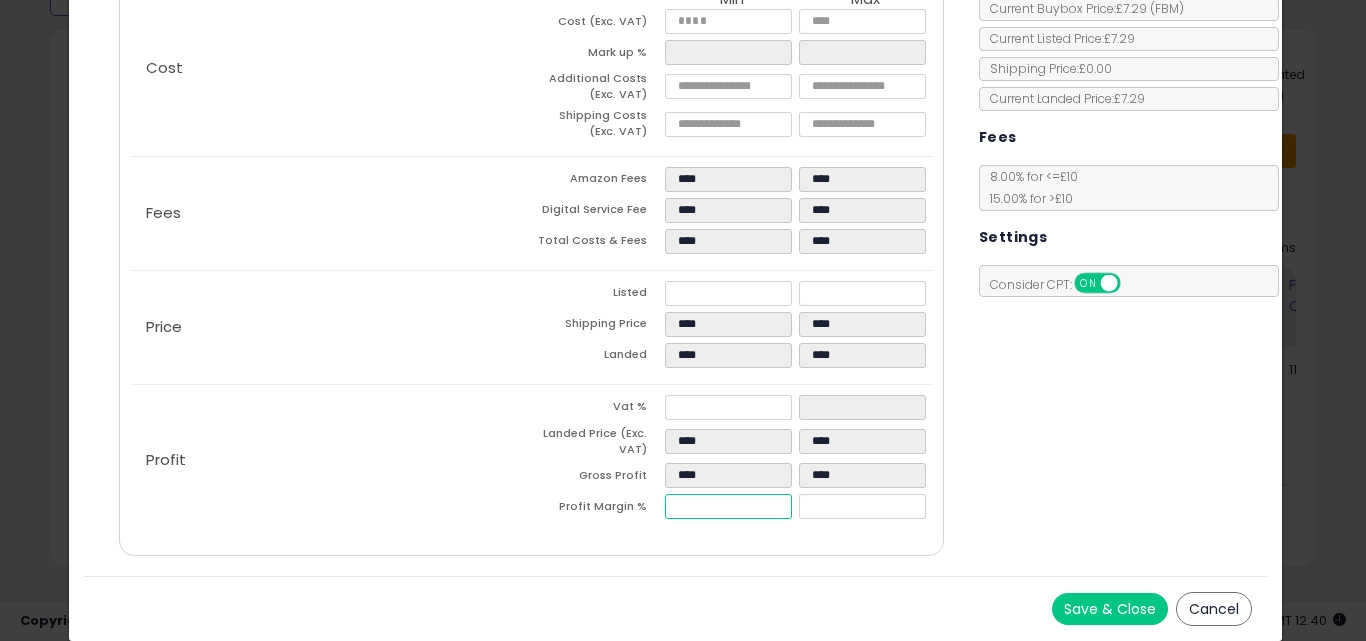 click on "****" at bounding box center [728, 506] 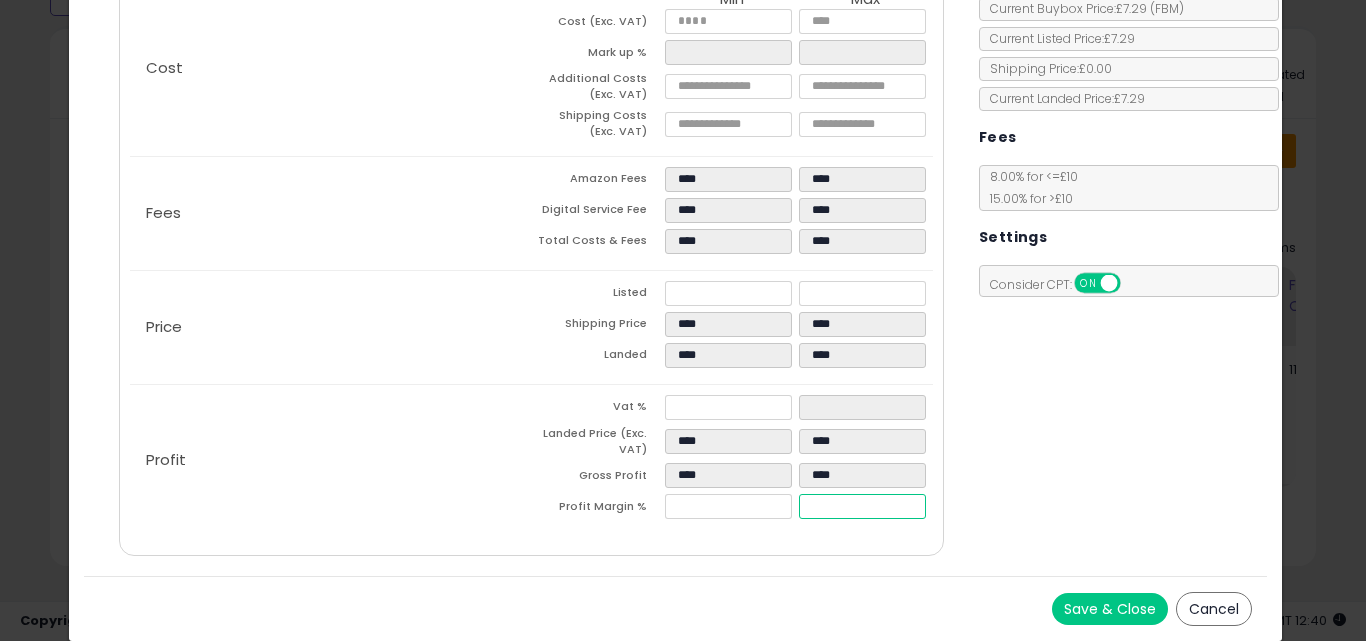 click on "****" at bounding box center (862, 506) 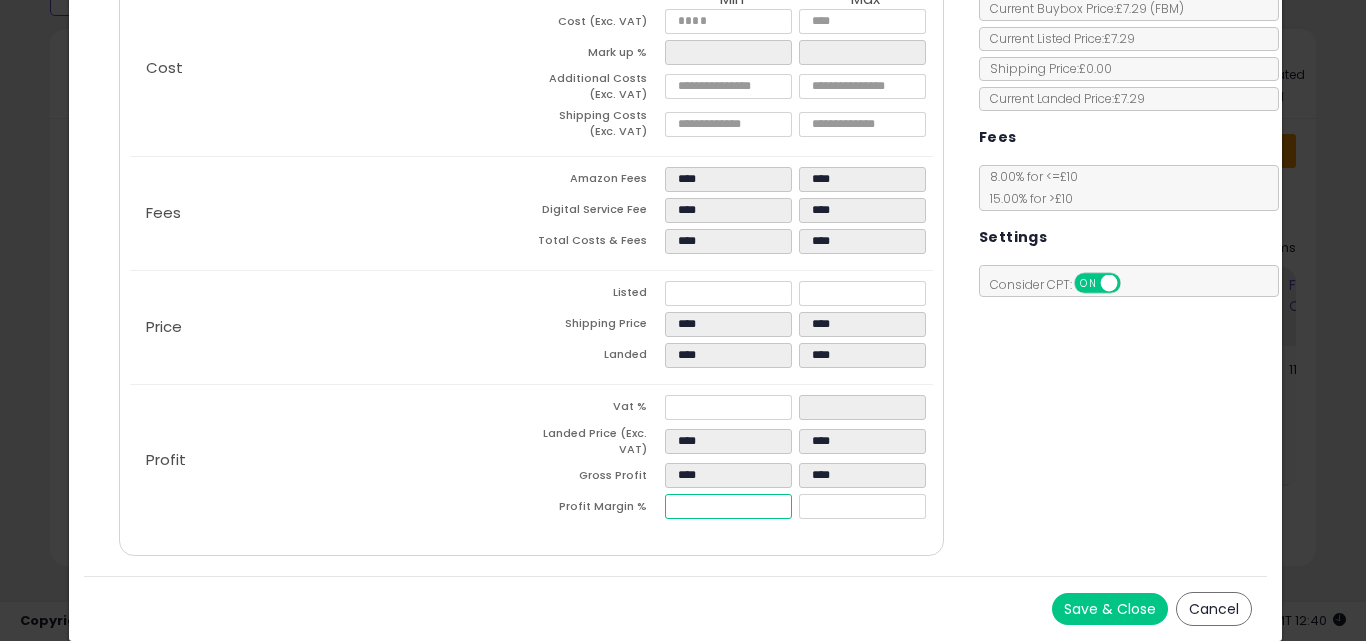 click on "****" at bounding box center [728, 506] 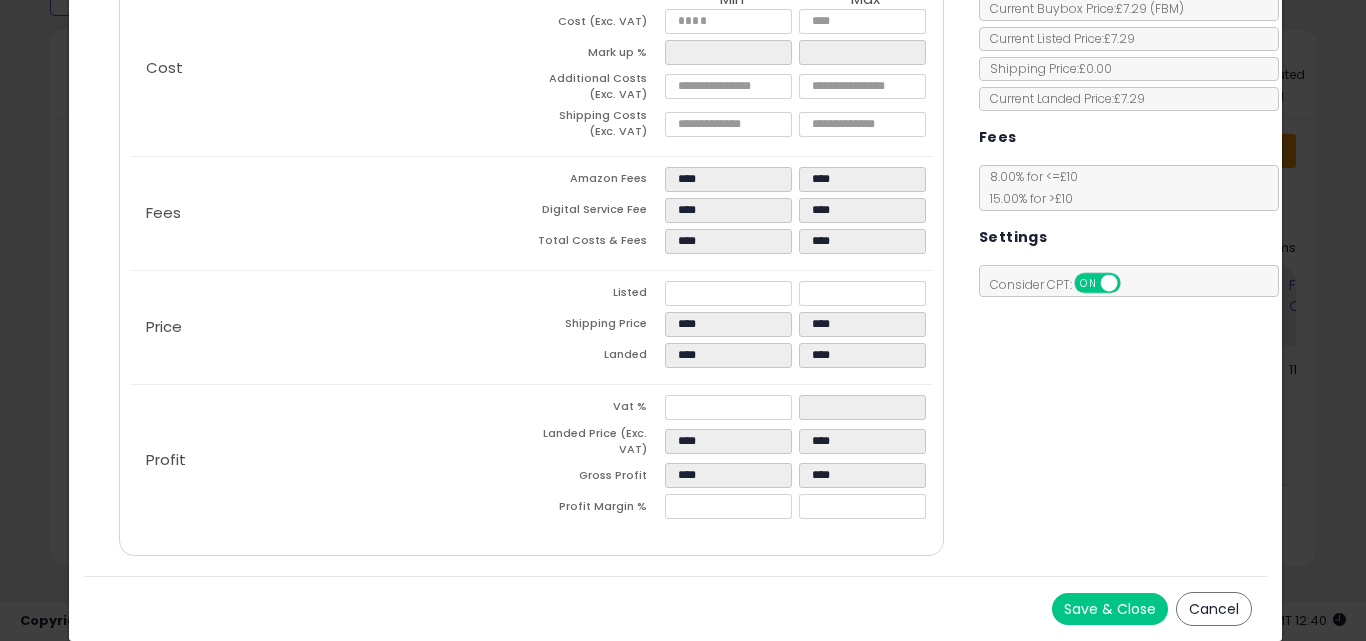 click on "****" at bounding box center [866, 478] 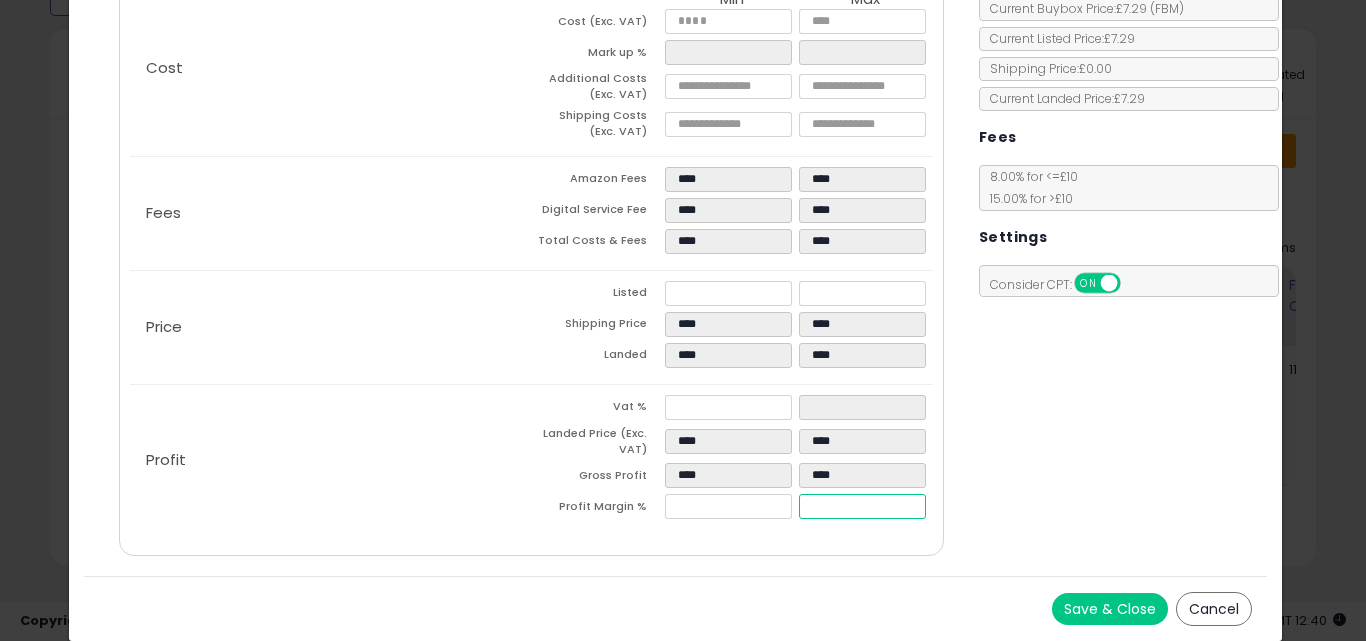 click on "****" at bounding box center [862, 506] 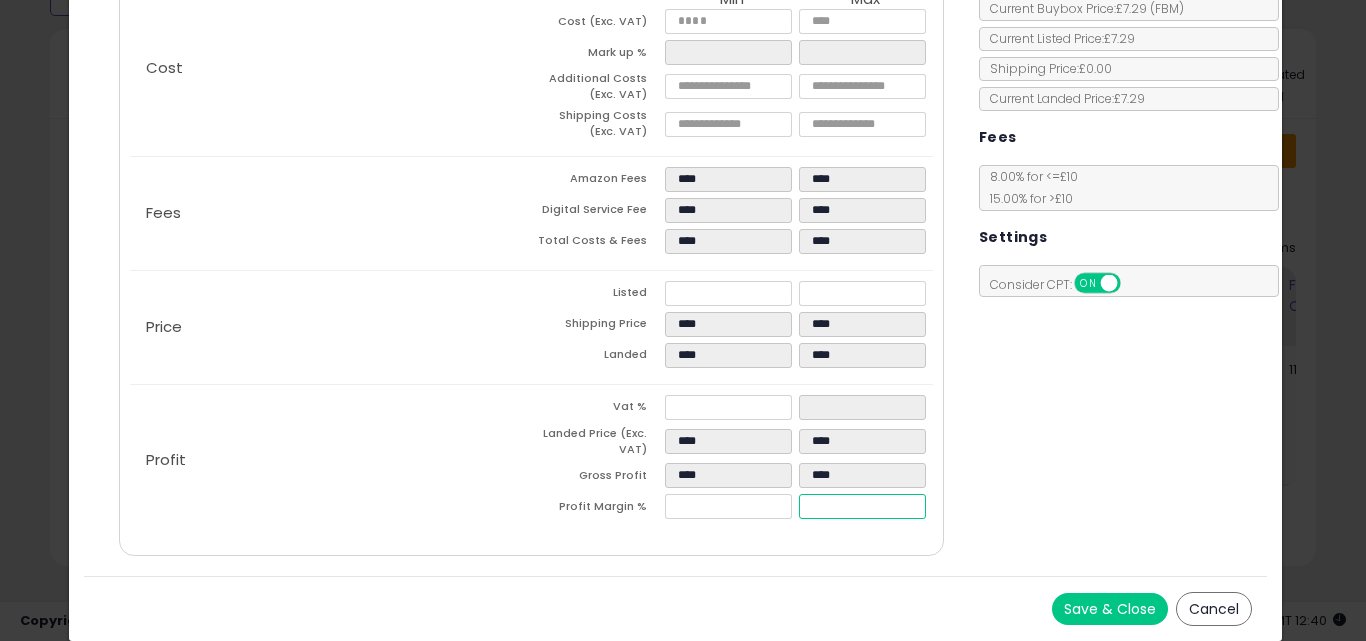 click on "****" at bounding box center [862, 506] 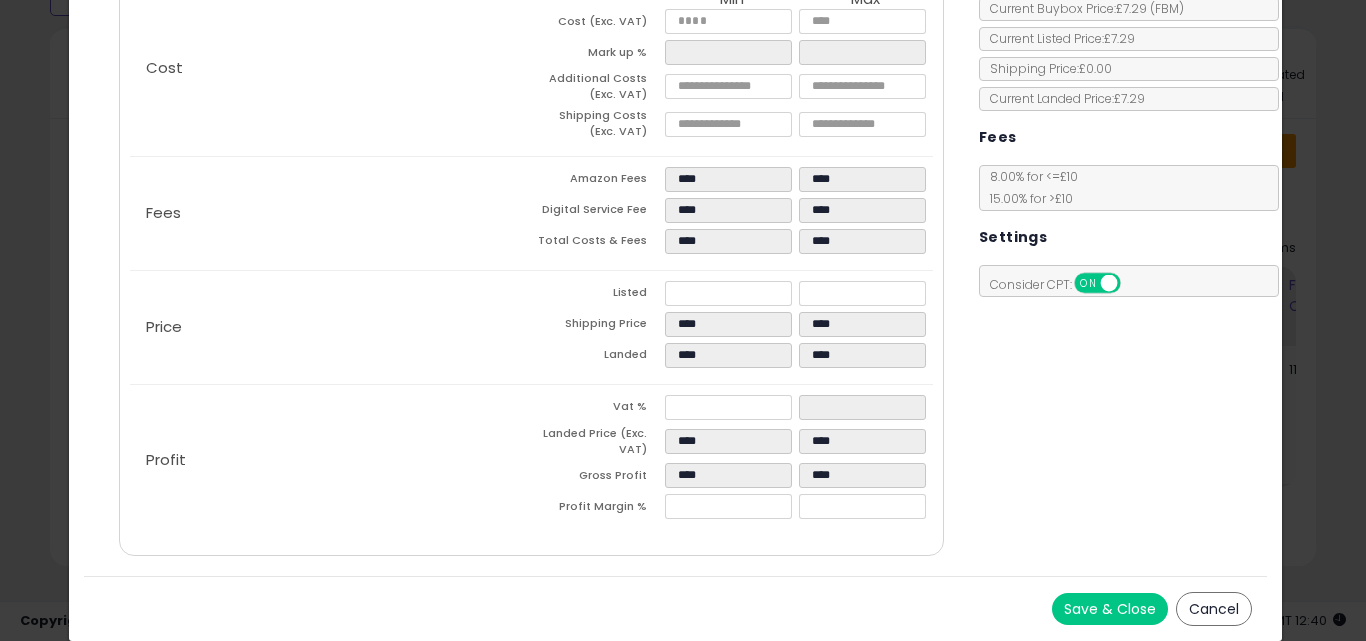click on "Costs
Repricing Settings
Business Pricing
Analytics
Cost" at bounding box center [676, 229] 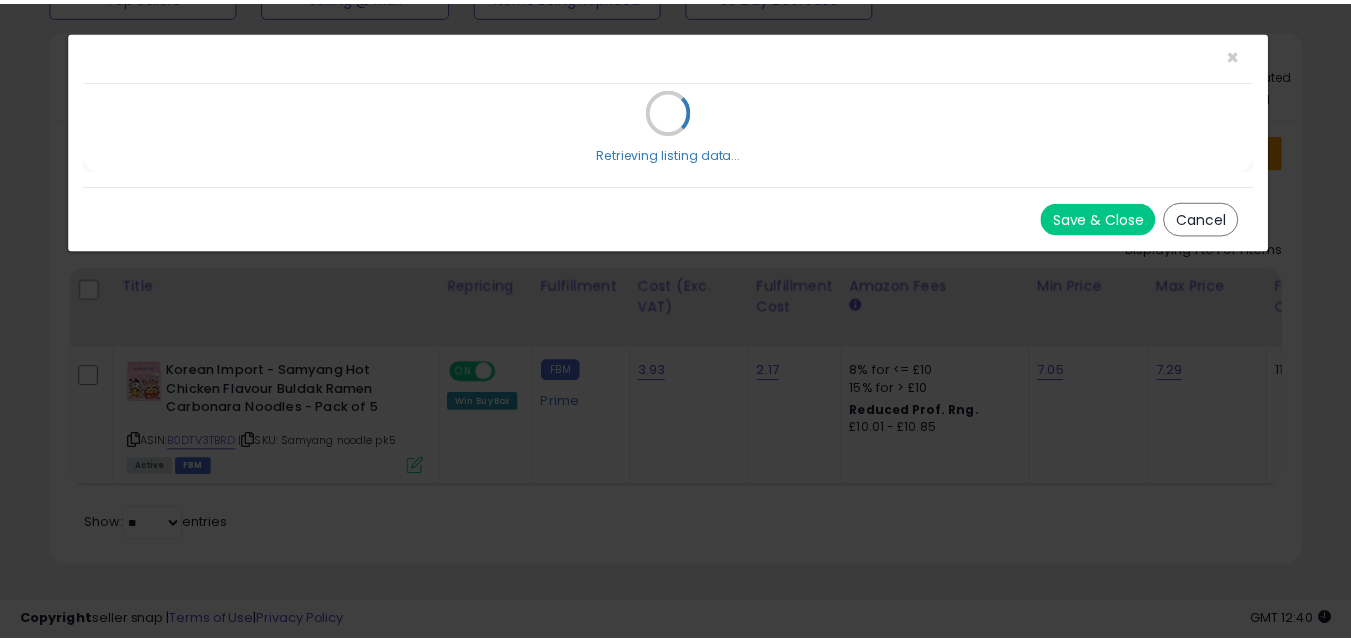 scroll, scrollTop: 0, scrollLeft: 0, axis: both 